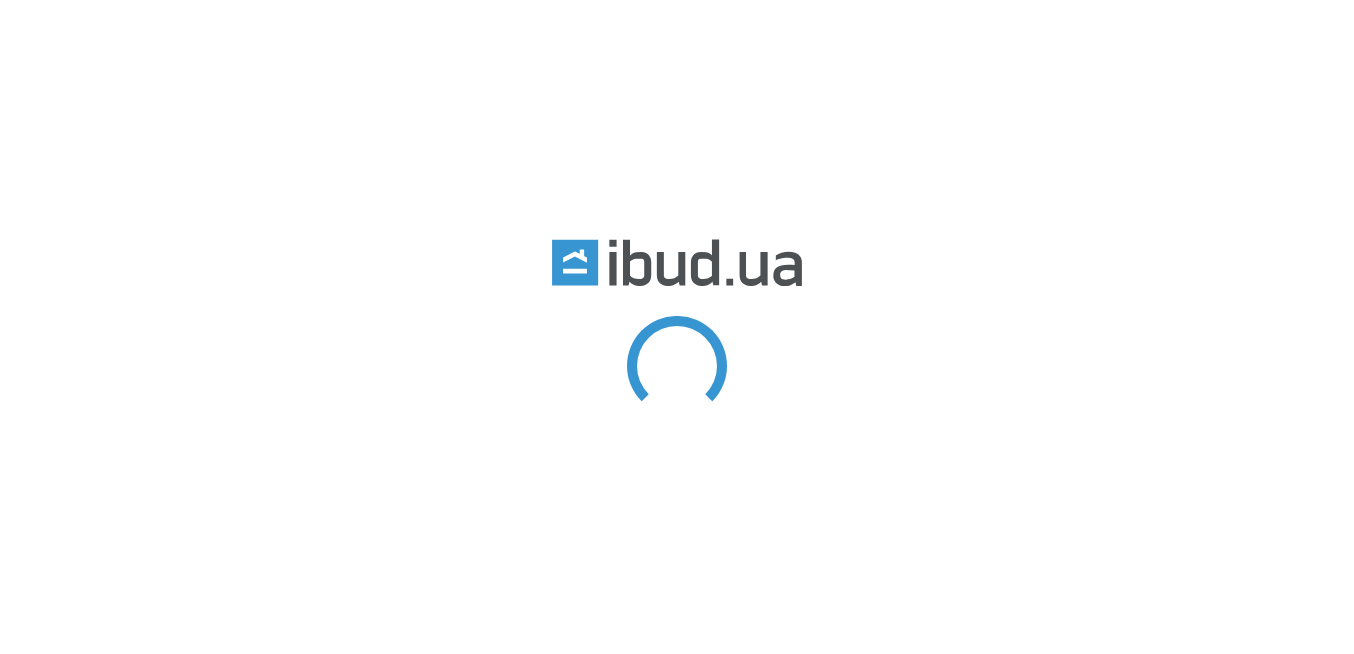 scroll, scrollTop: 0, scrollLeft: 0, axis: both 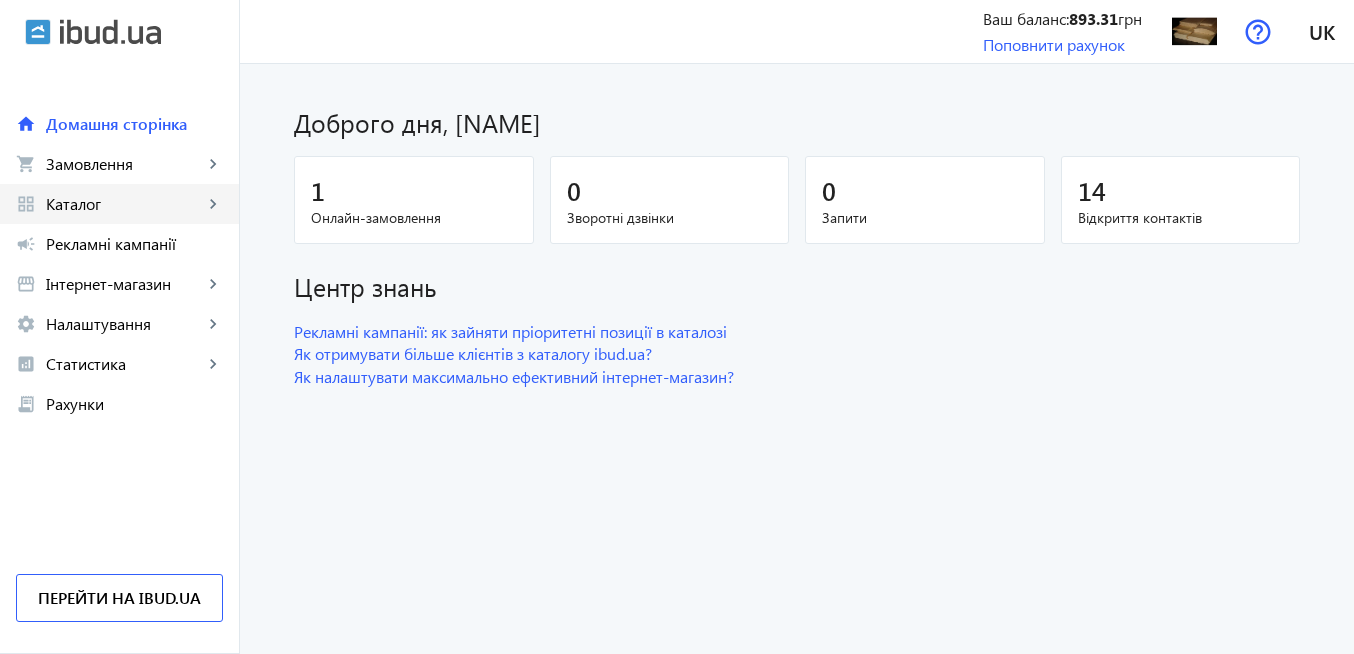 click on "Каталог" 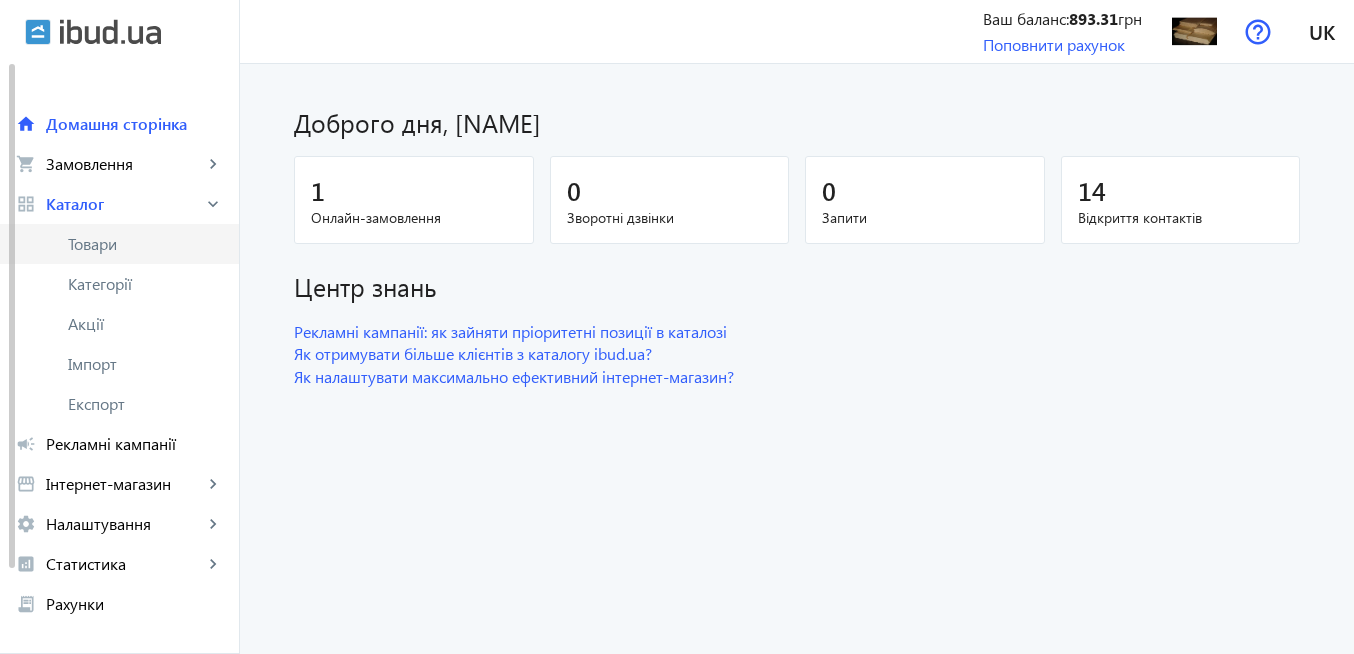 click on "Товари" 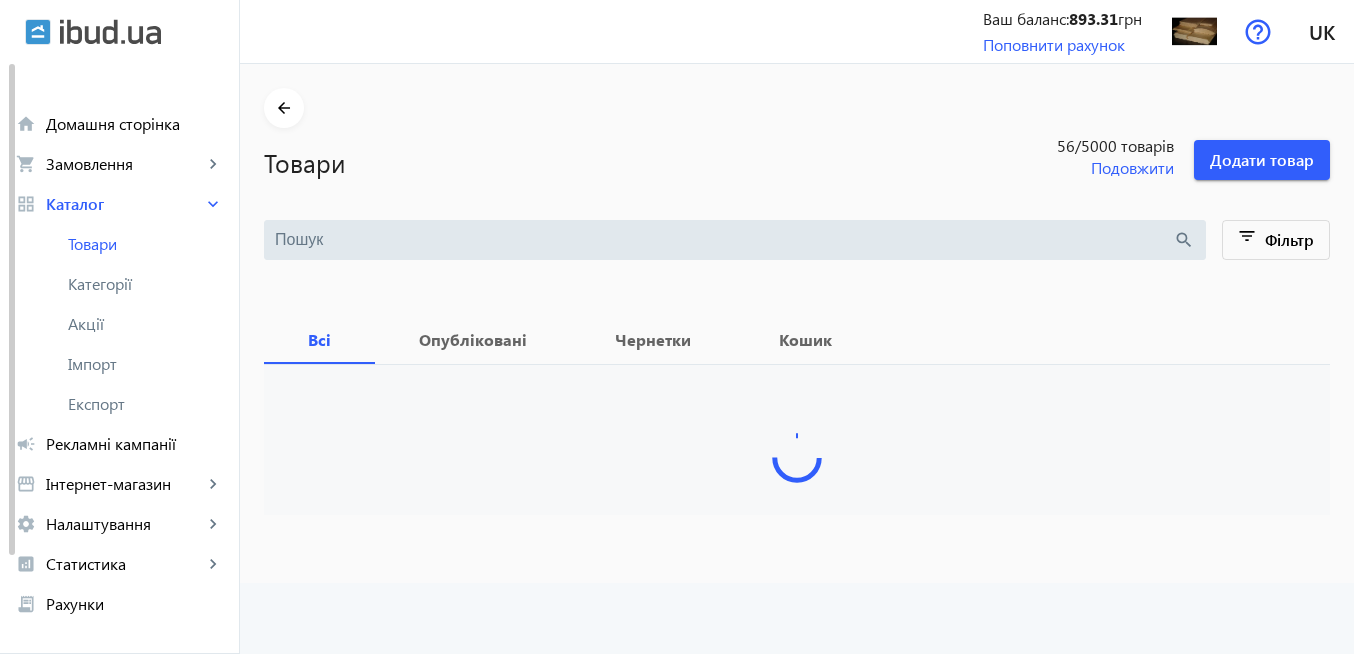 type 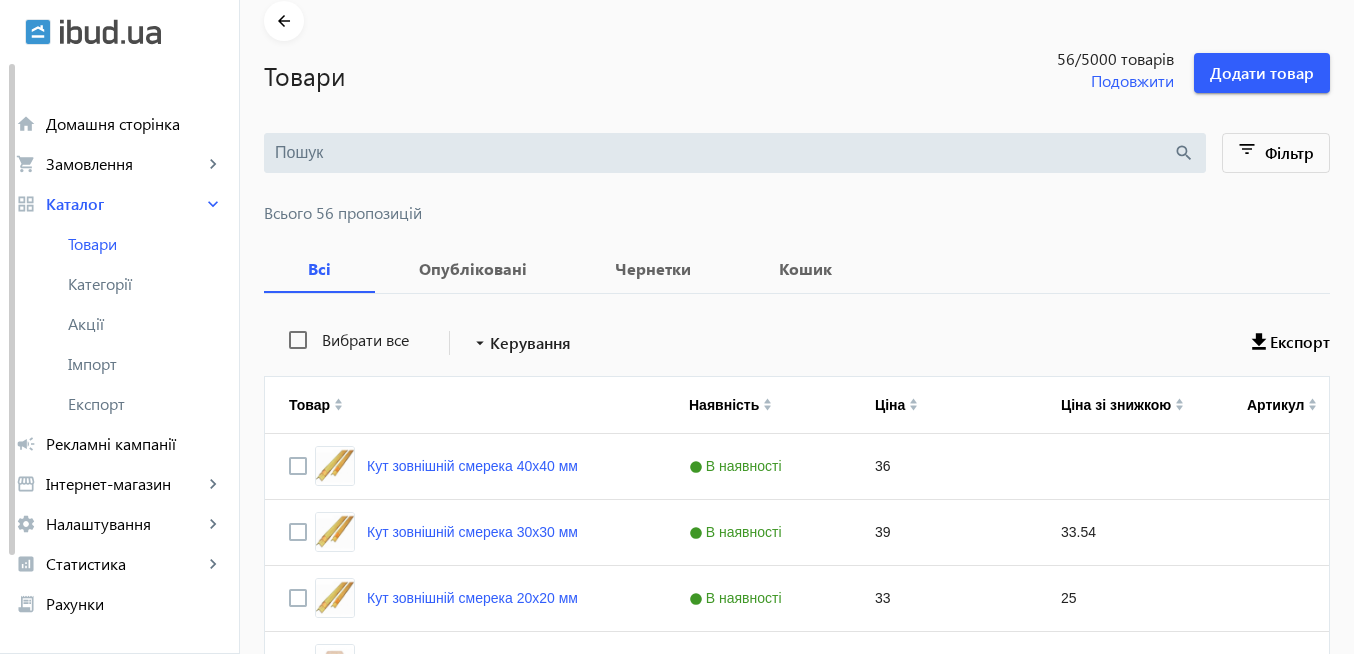 scroll, scrollTop: 240, scrollLeft: 0, axis: vertical 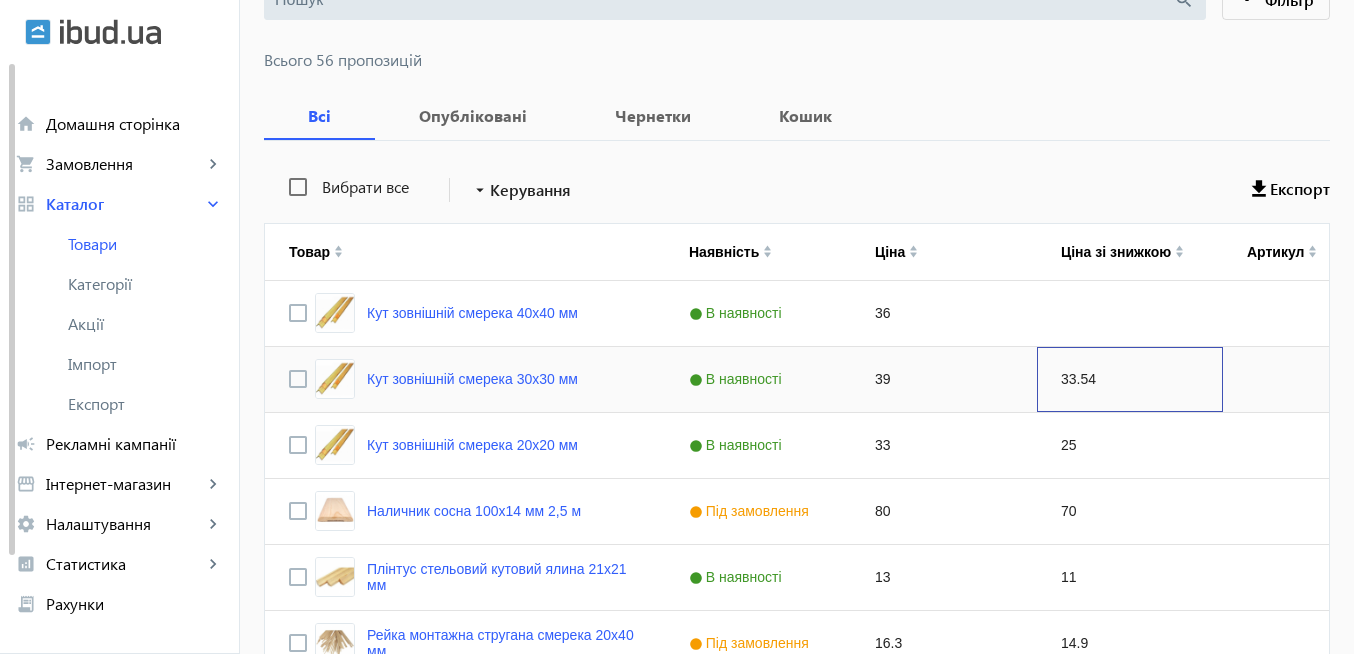 click on "33.54" 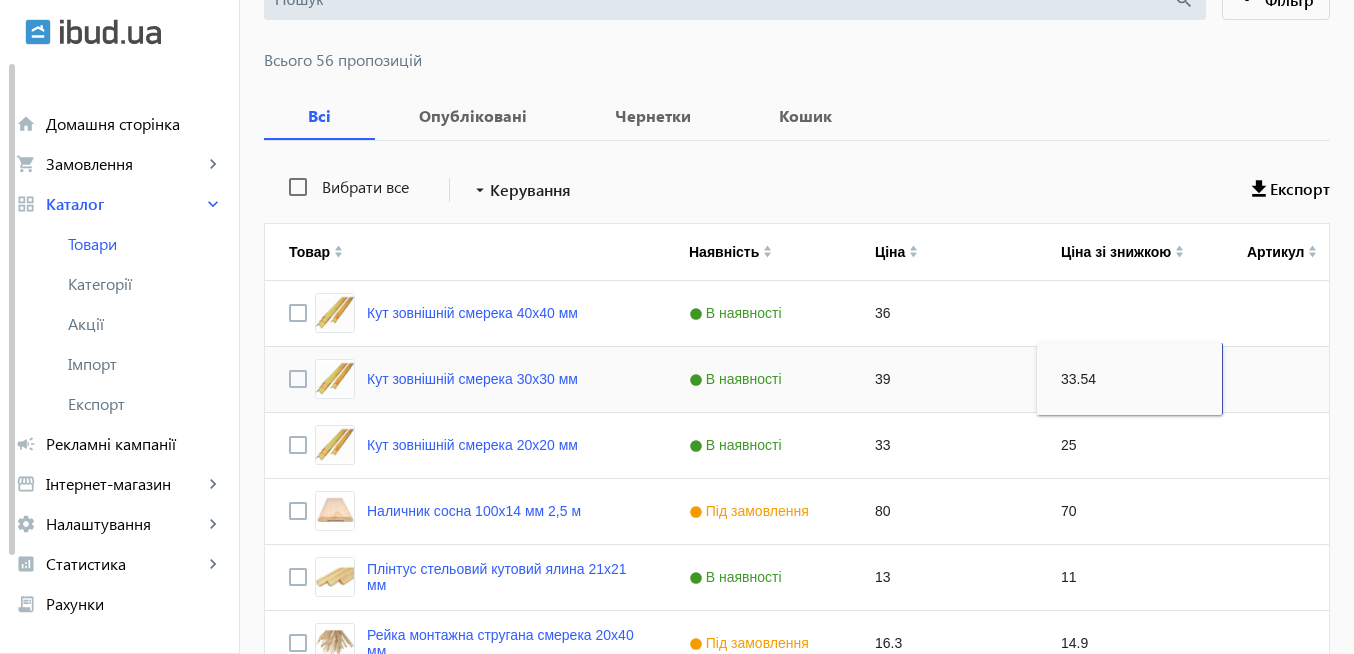 type 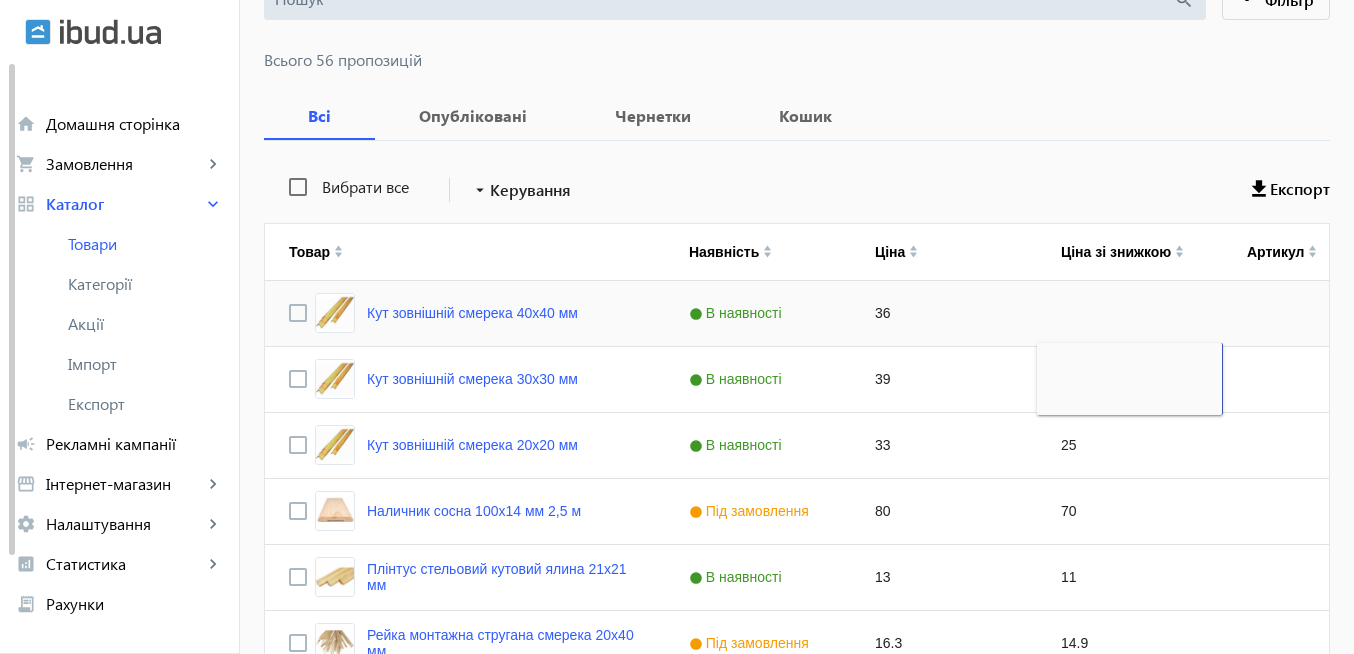 click on "36" 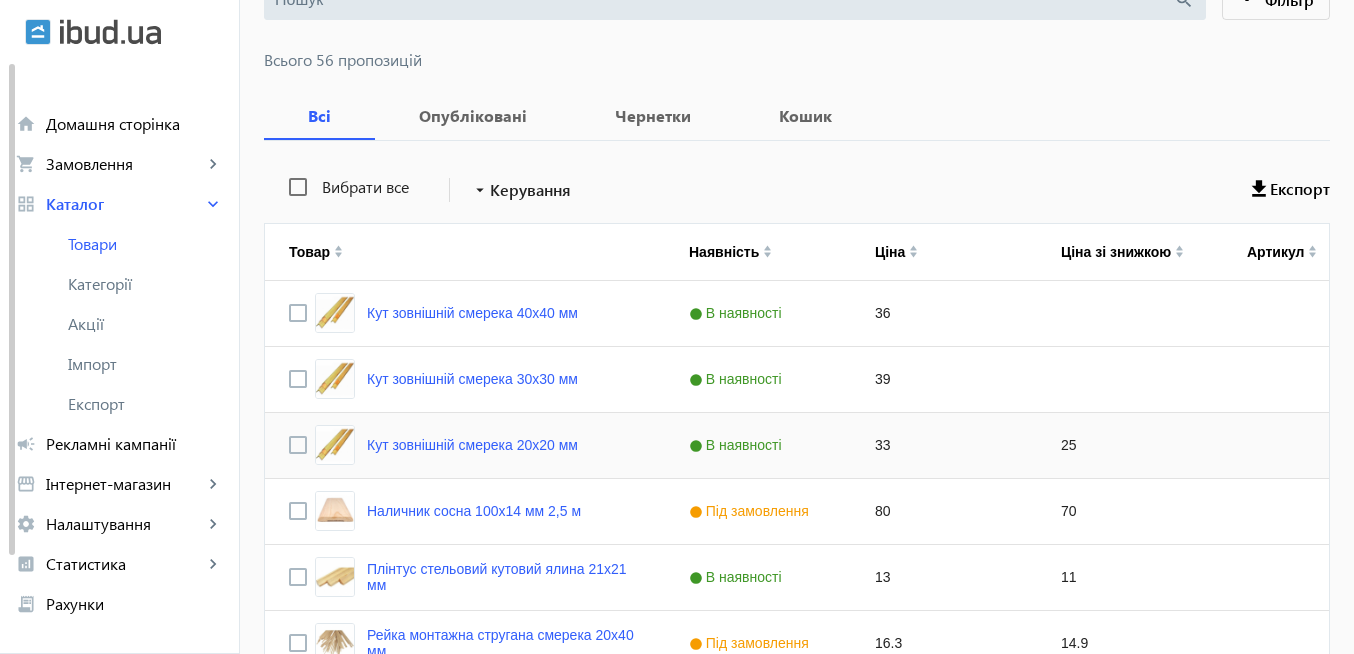 click on "25" 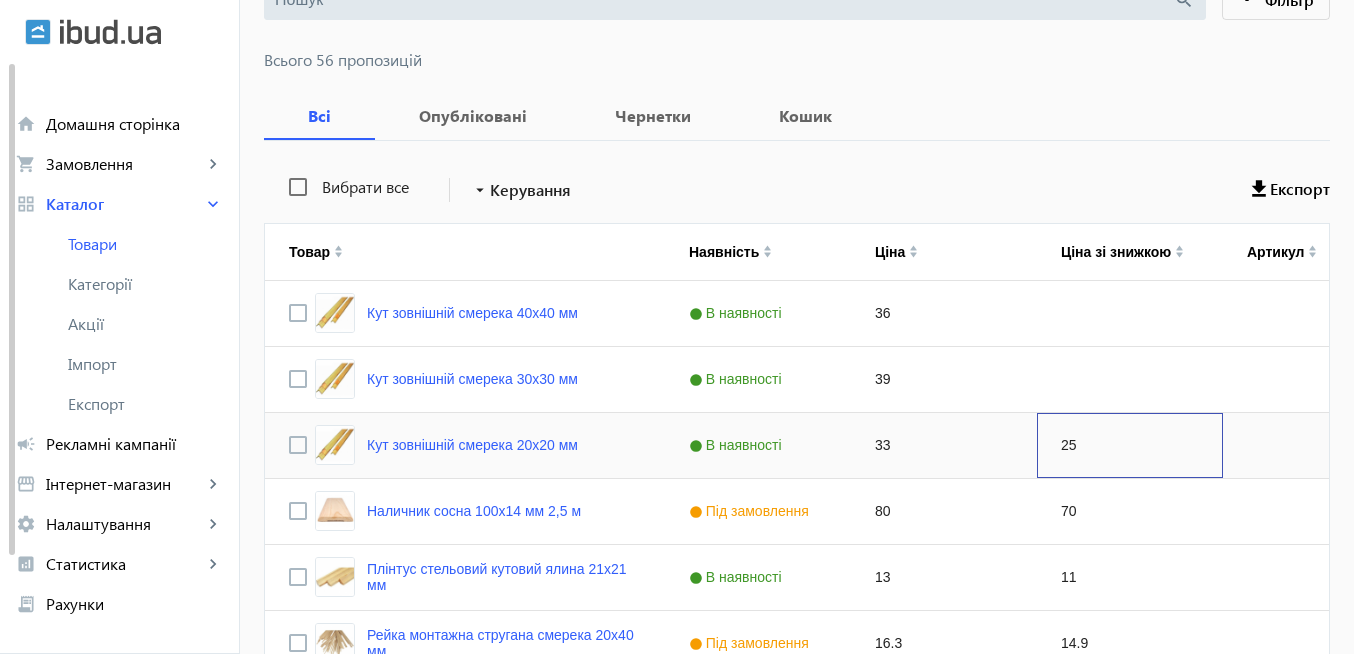 click on "25" 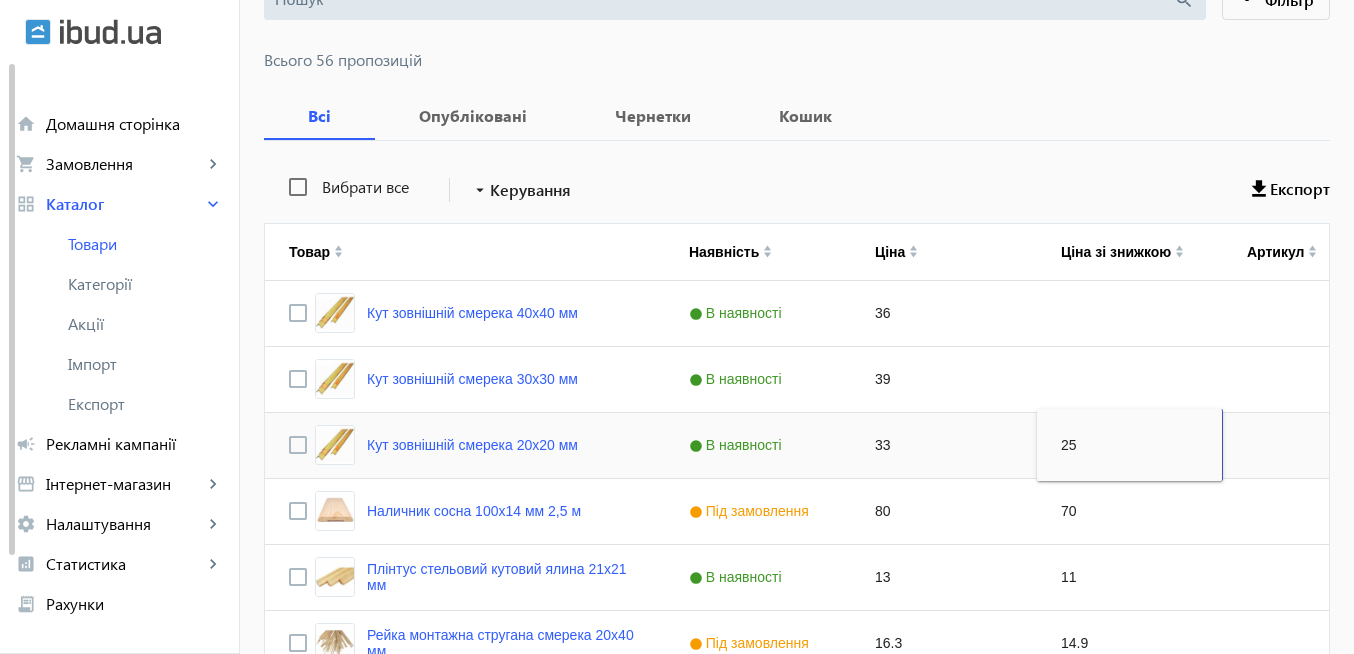 type 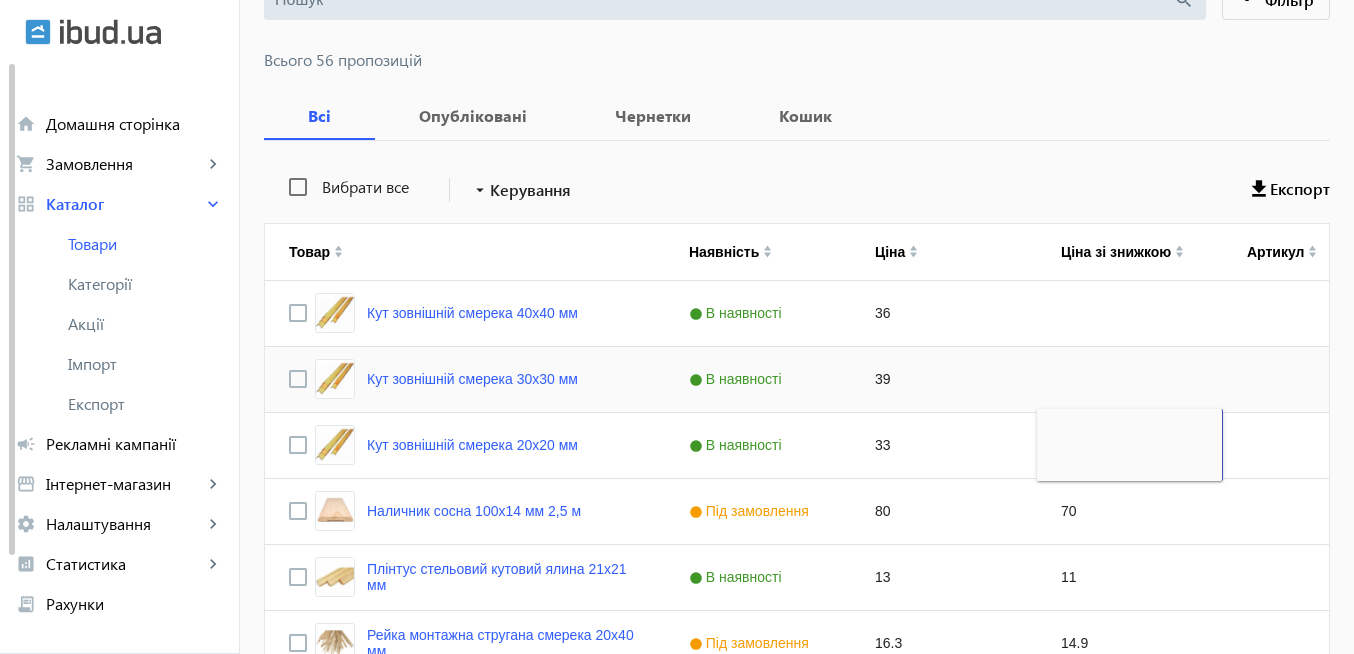 click 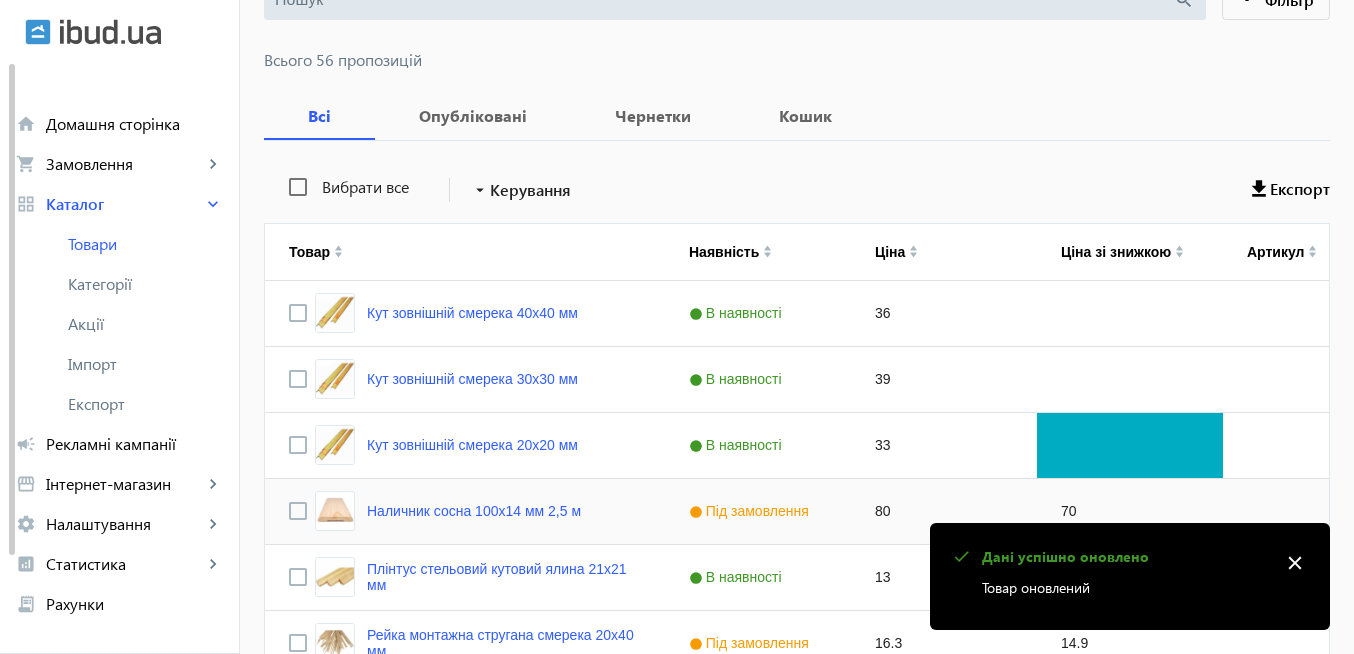 click on "check  Дані успішно оновлено  Товар оновлений close" 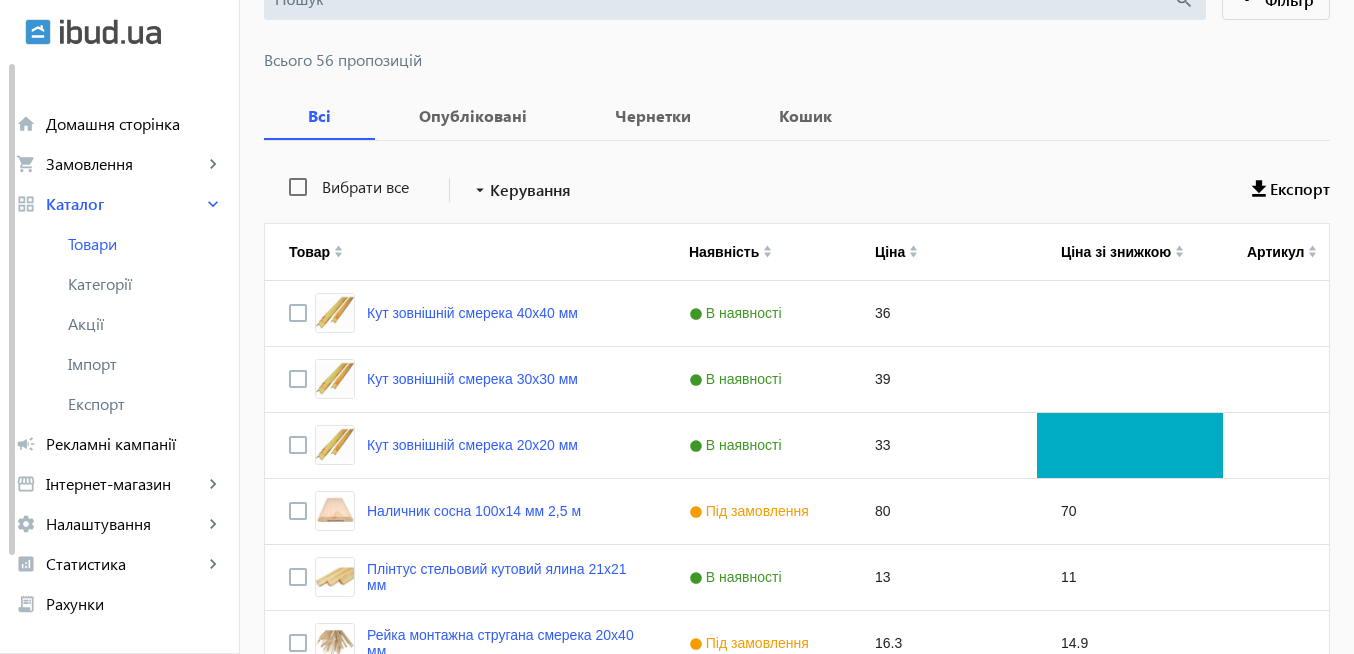 click on "check  Дані успішно оновлено  Товар оновлений close" 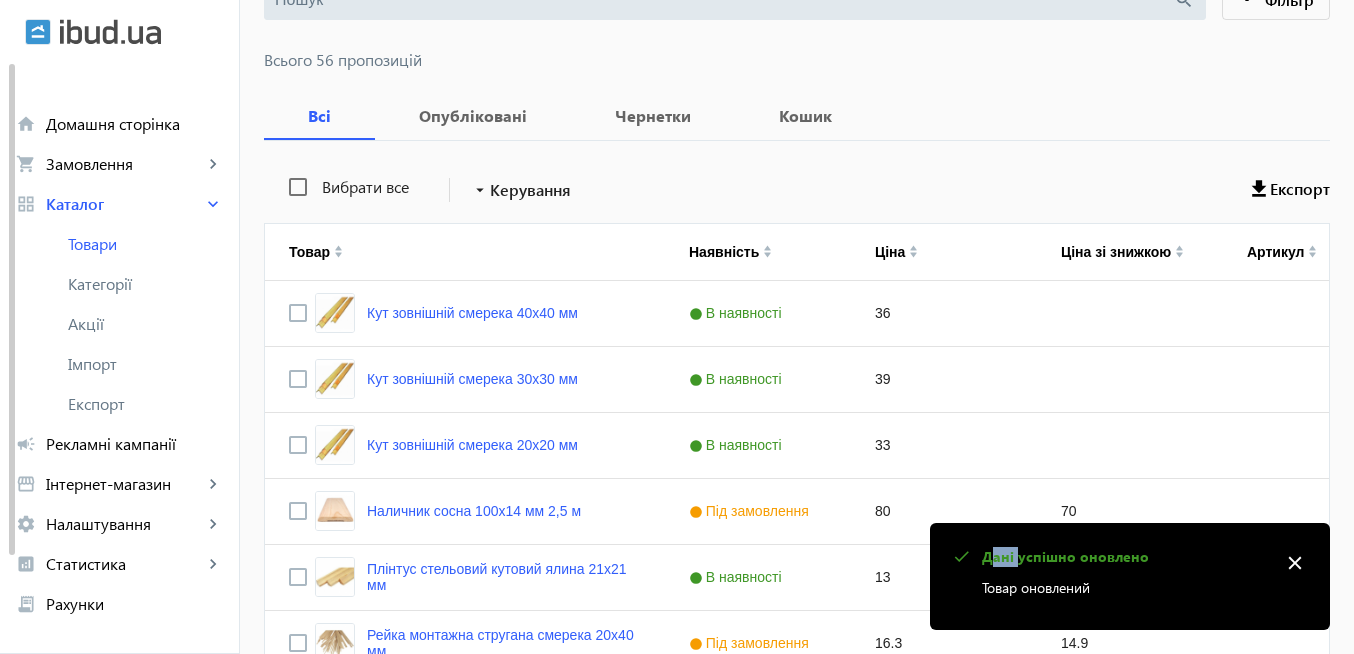 click on "close" at bounding box center [1295, 563] 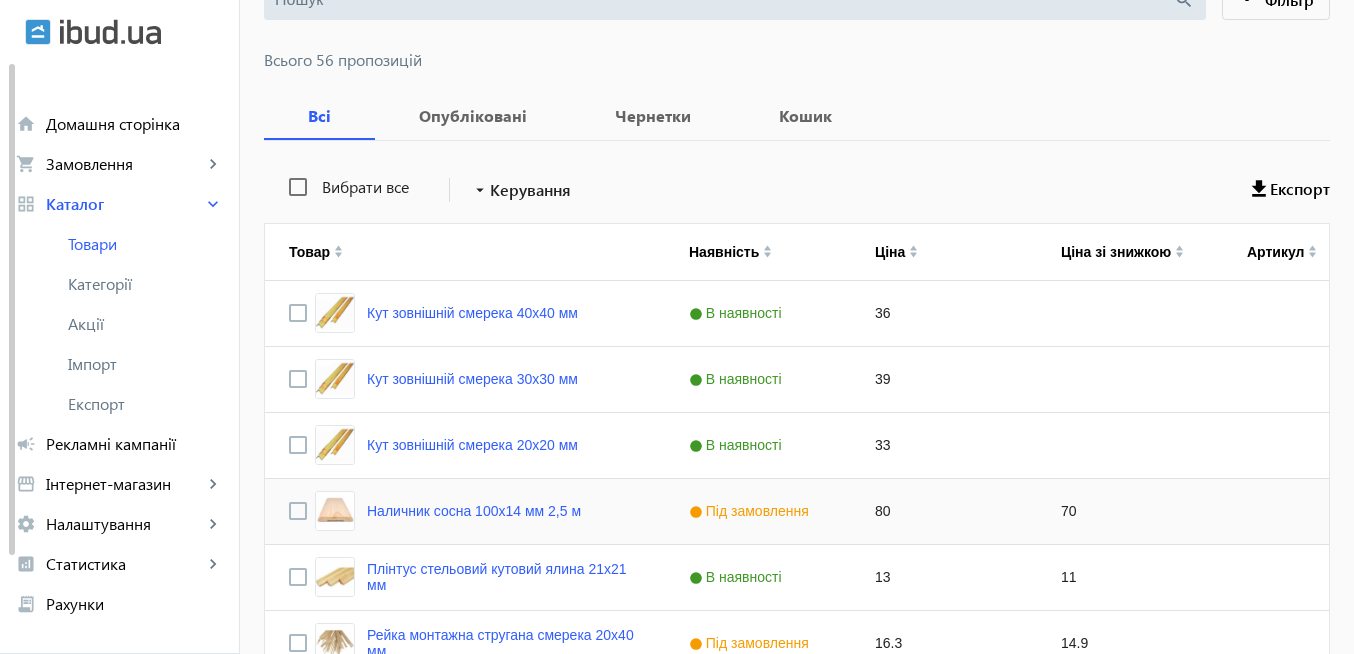 click on "70" 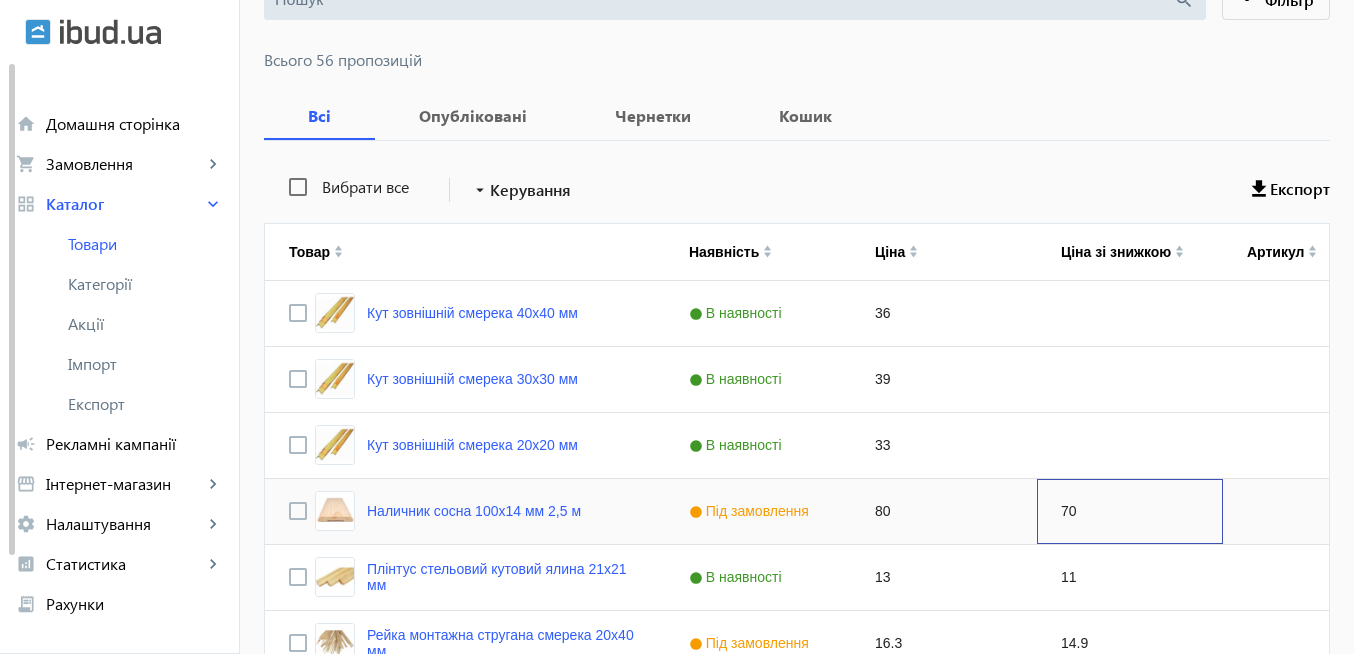 click on "70" 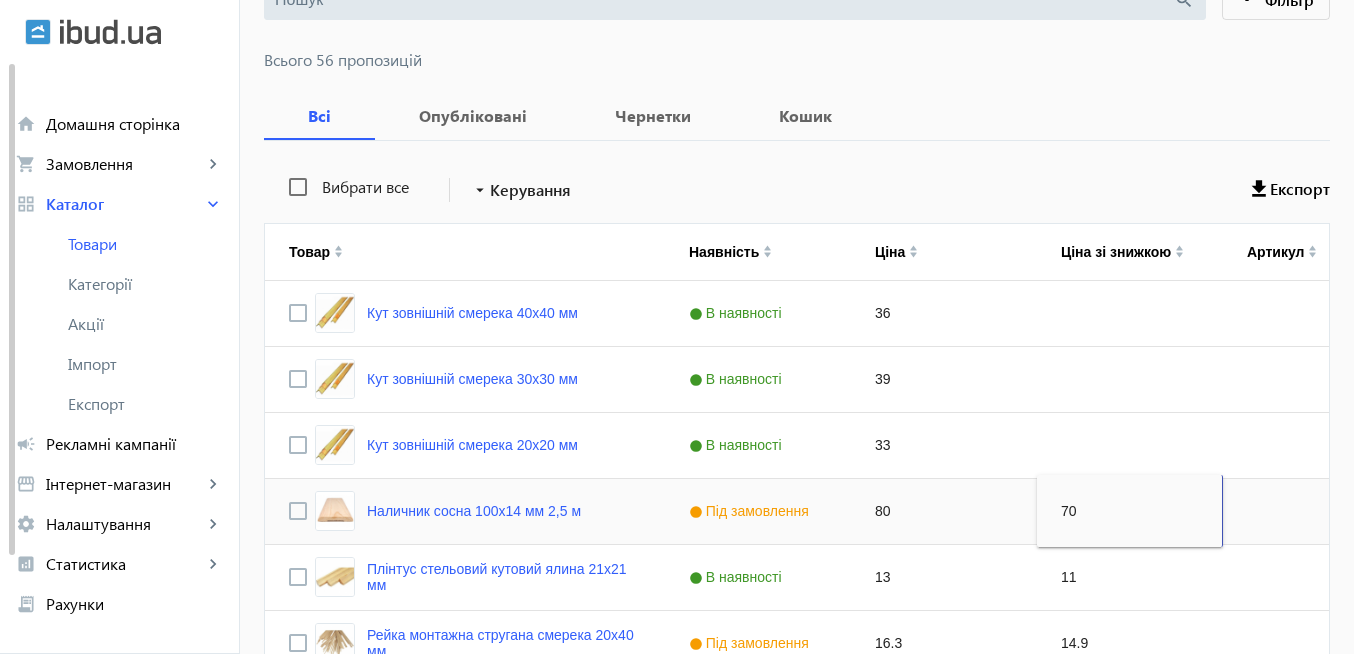 type 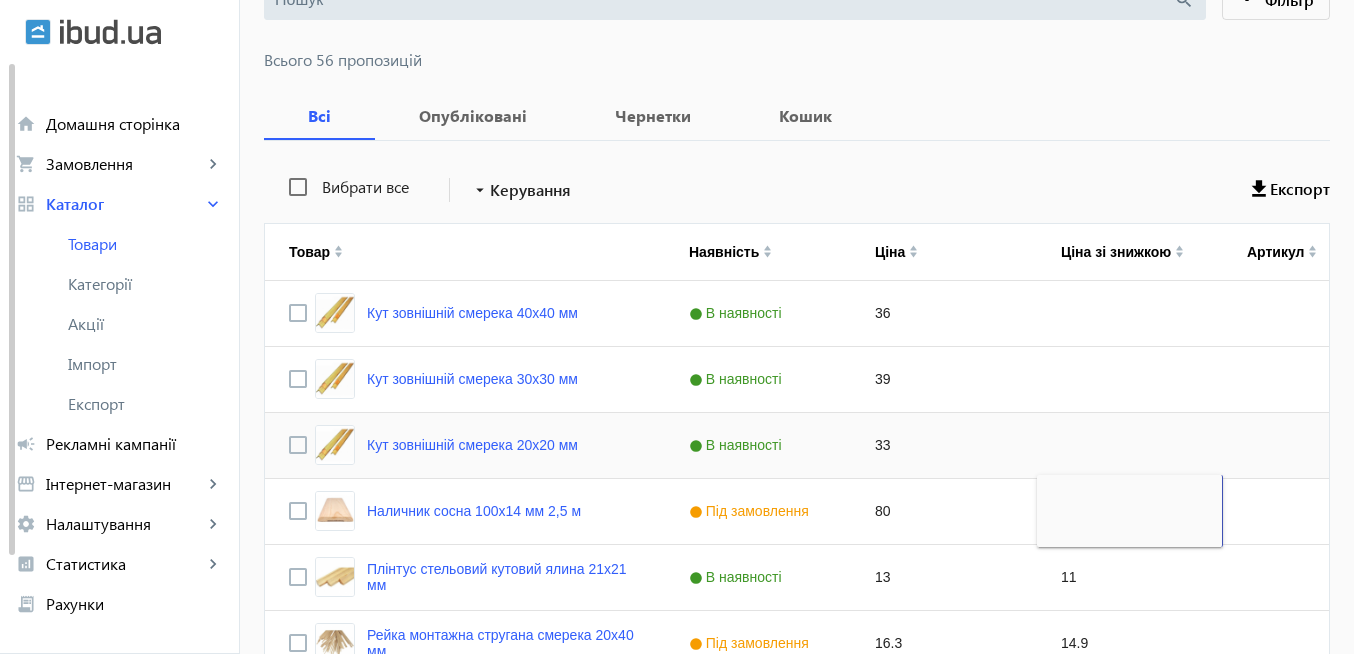 click 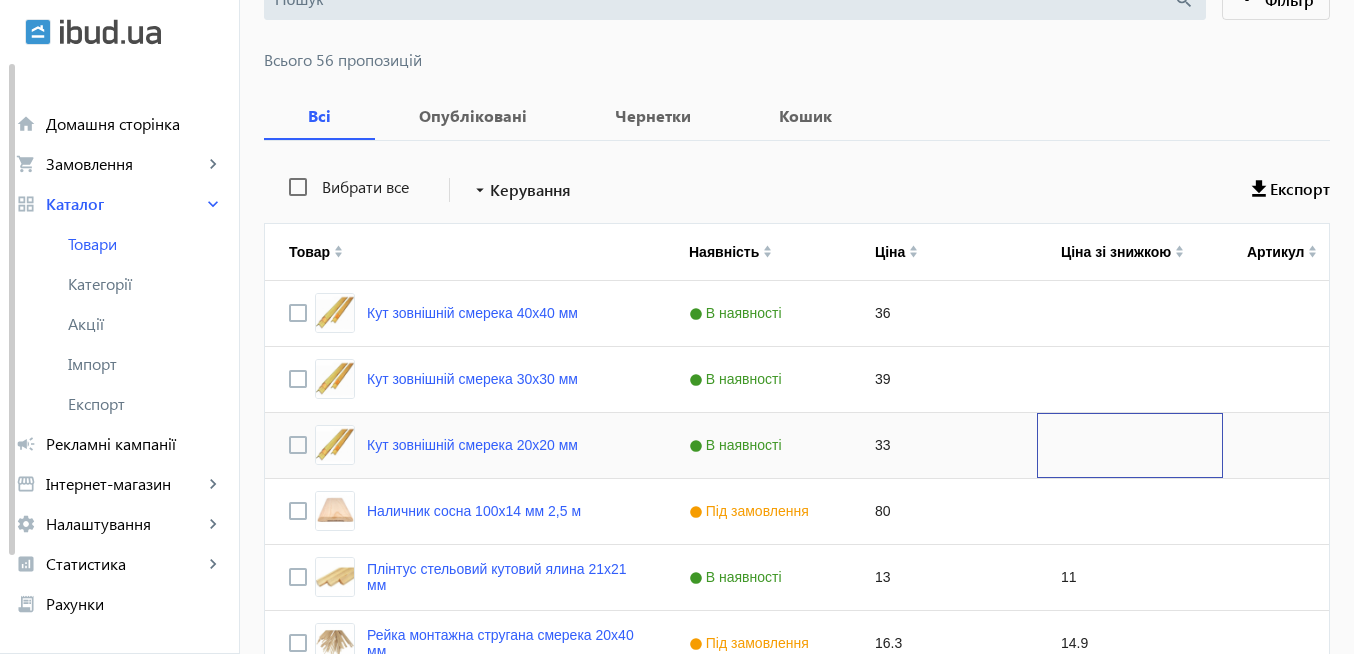 scroll, scrollTop: 360, scrollLeft: 0, axis: vertical 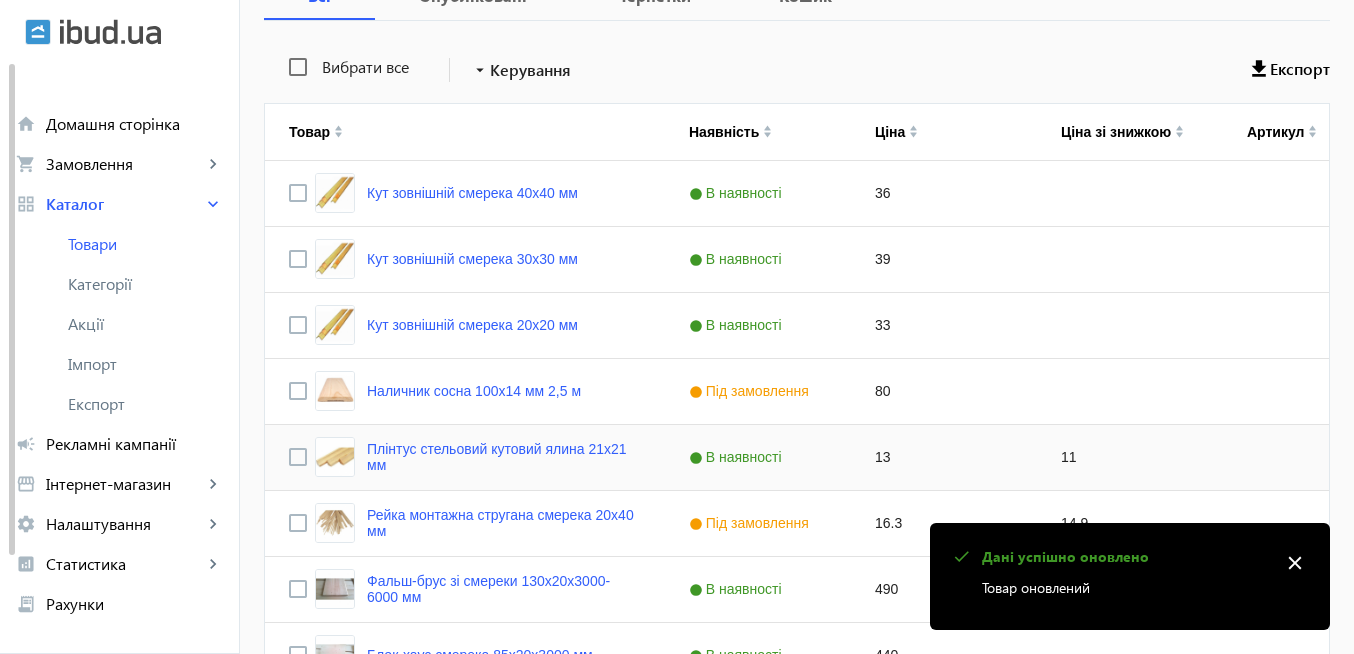 click on "11" 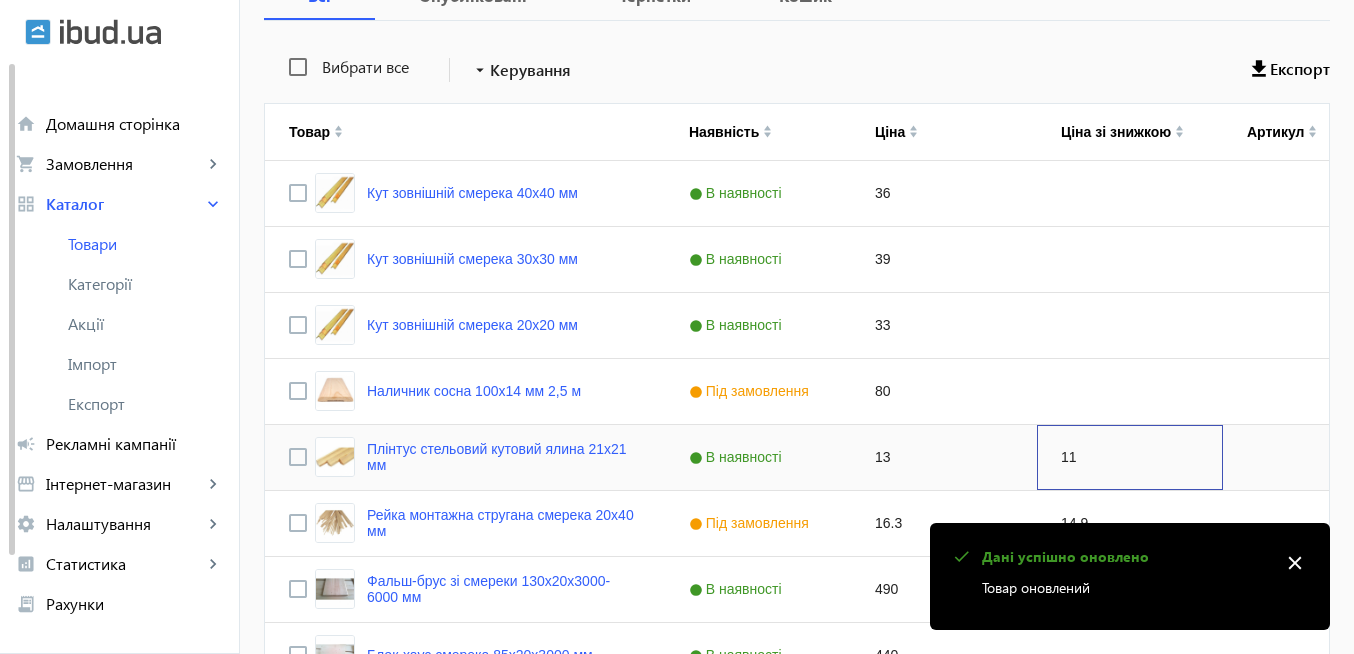 click on "11" 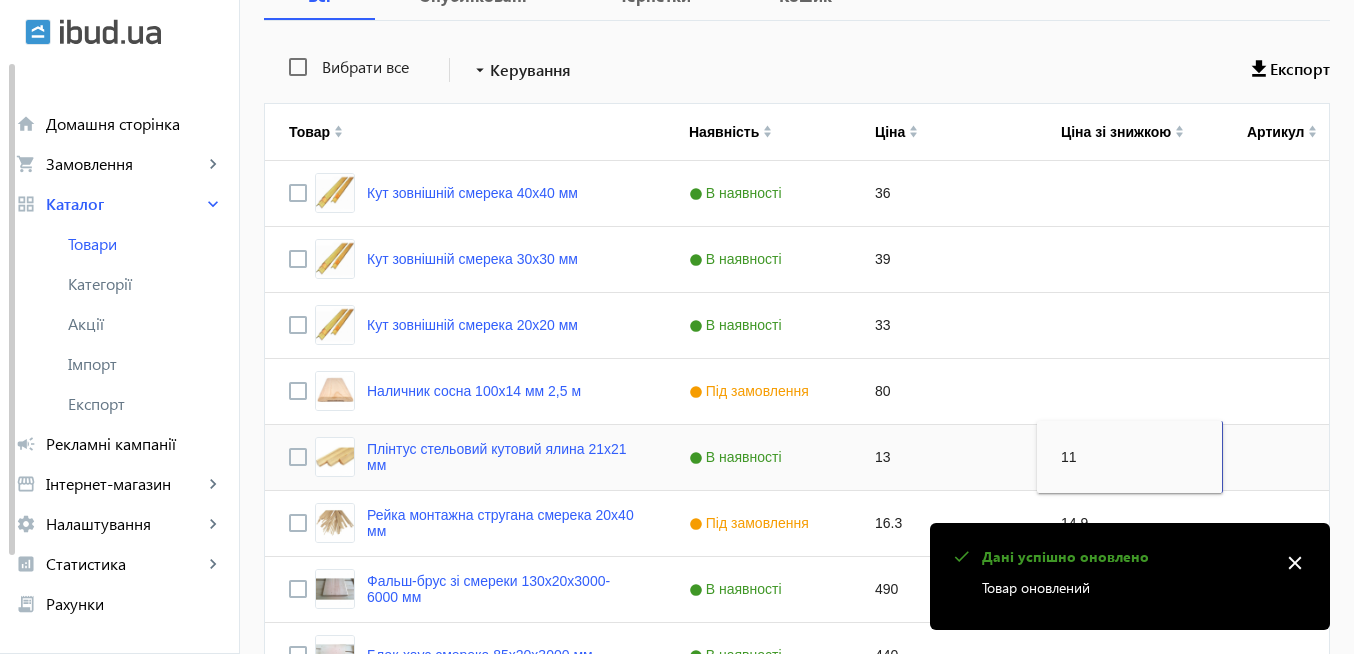 type 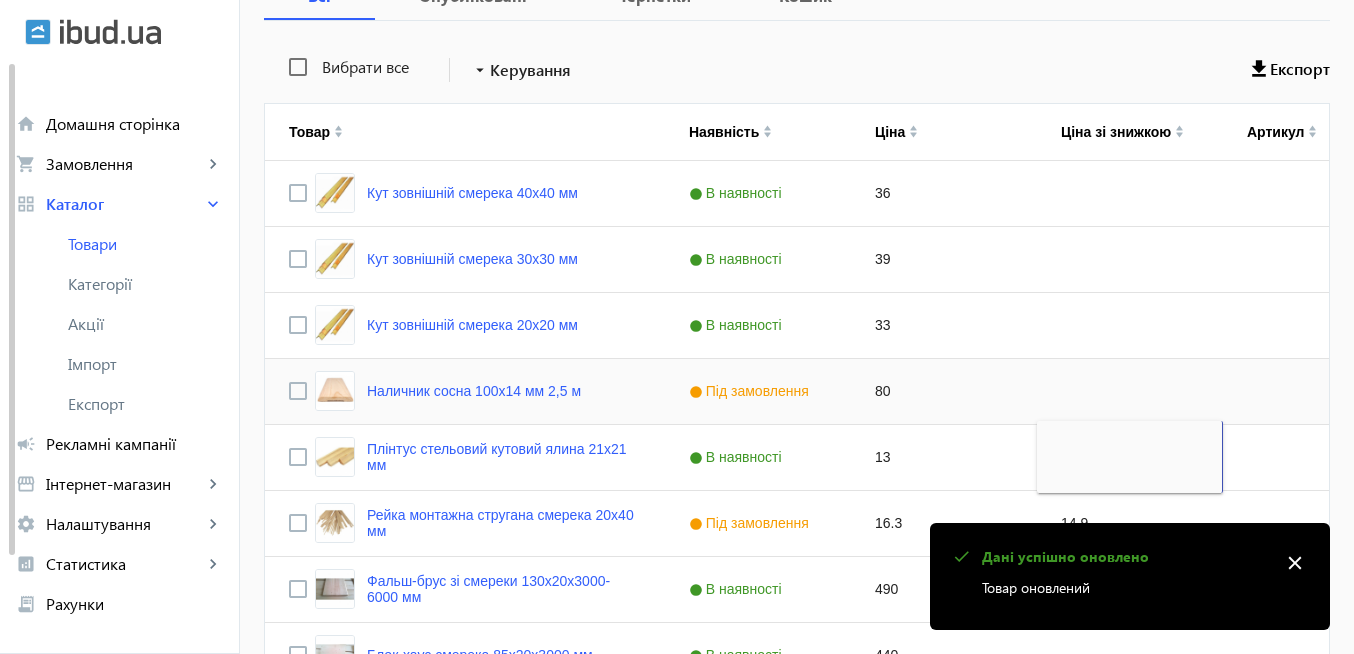 click 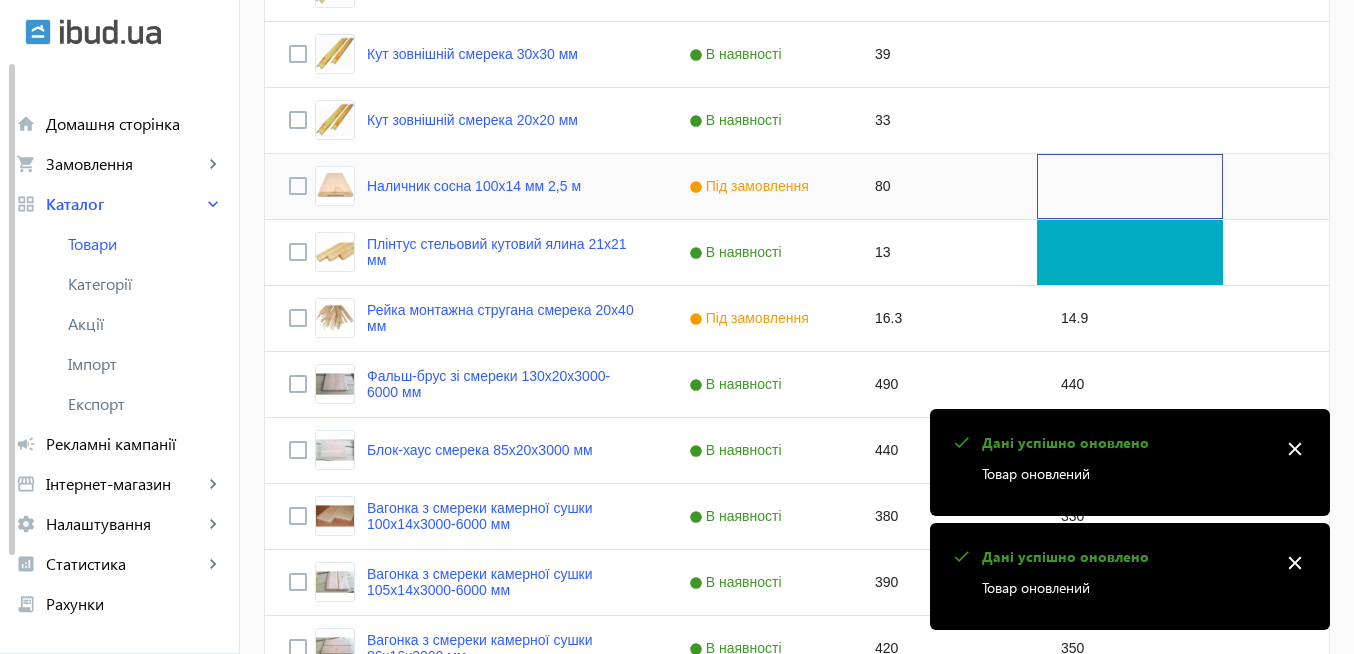 scroll, scrollTop: 600, scrollLeft: 0, axis: vertical 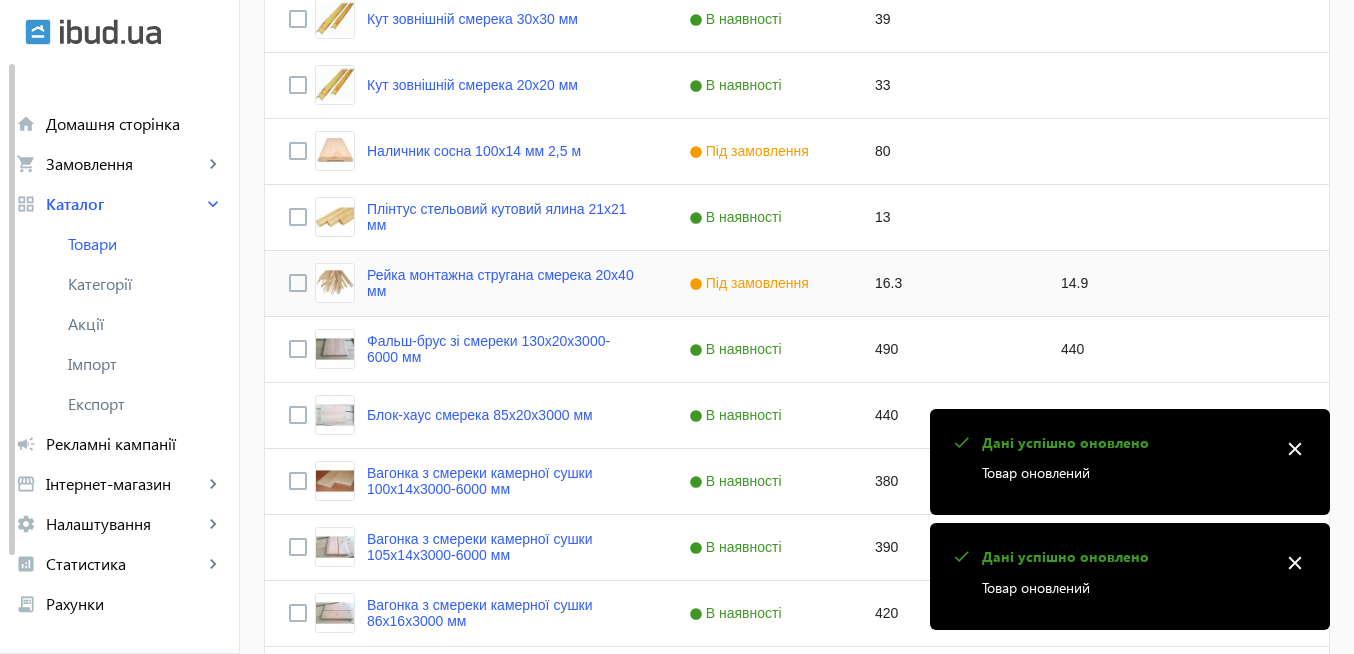 click on "14.9" 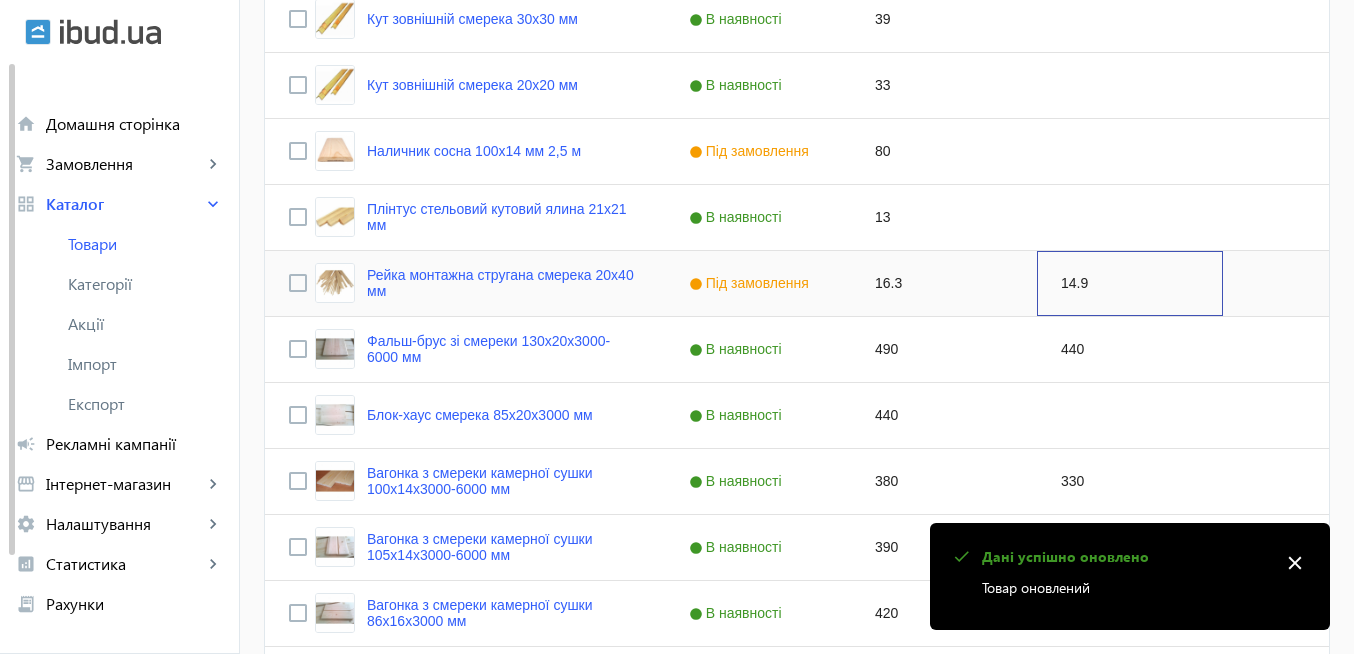 click on "14.9" 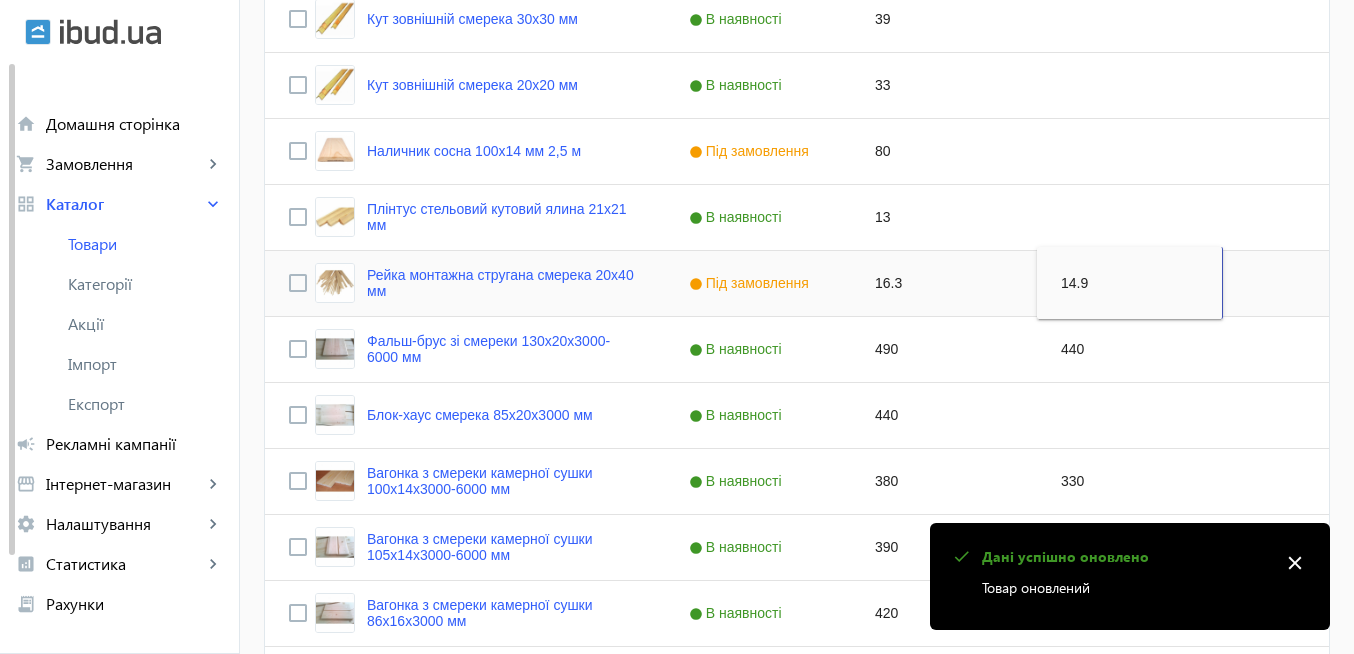 type 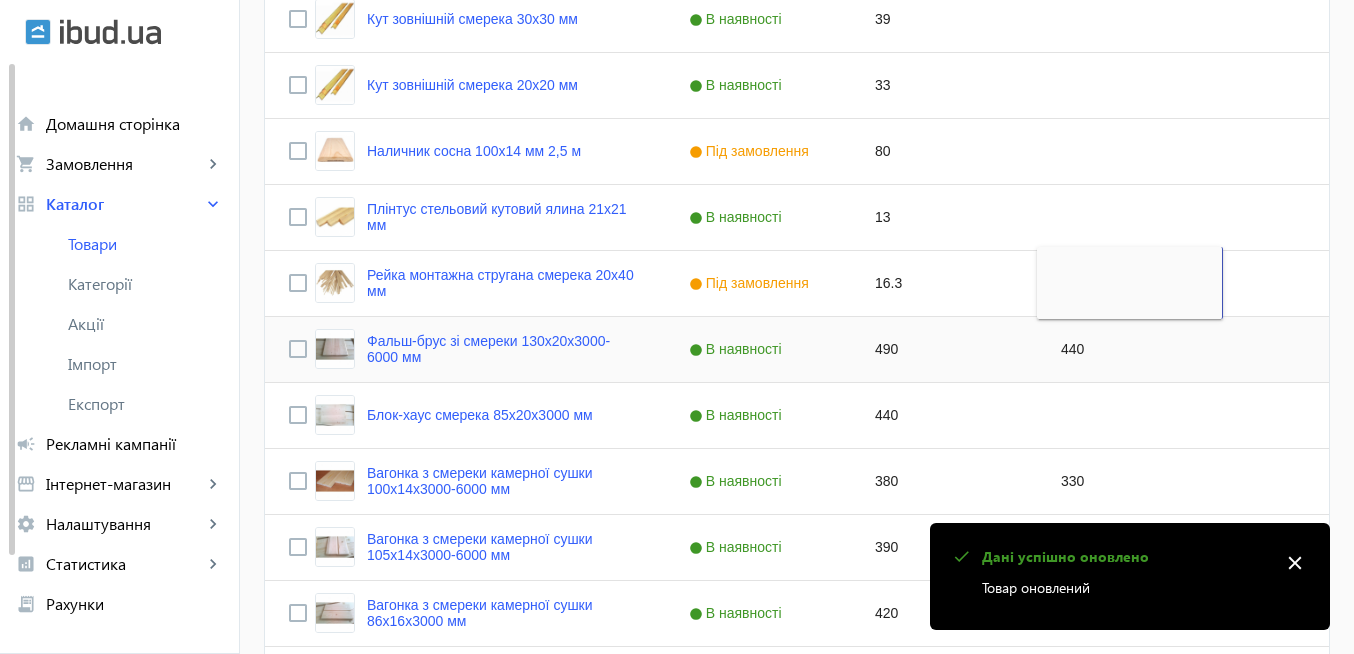 click on "440" 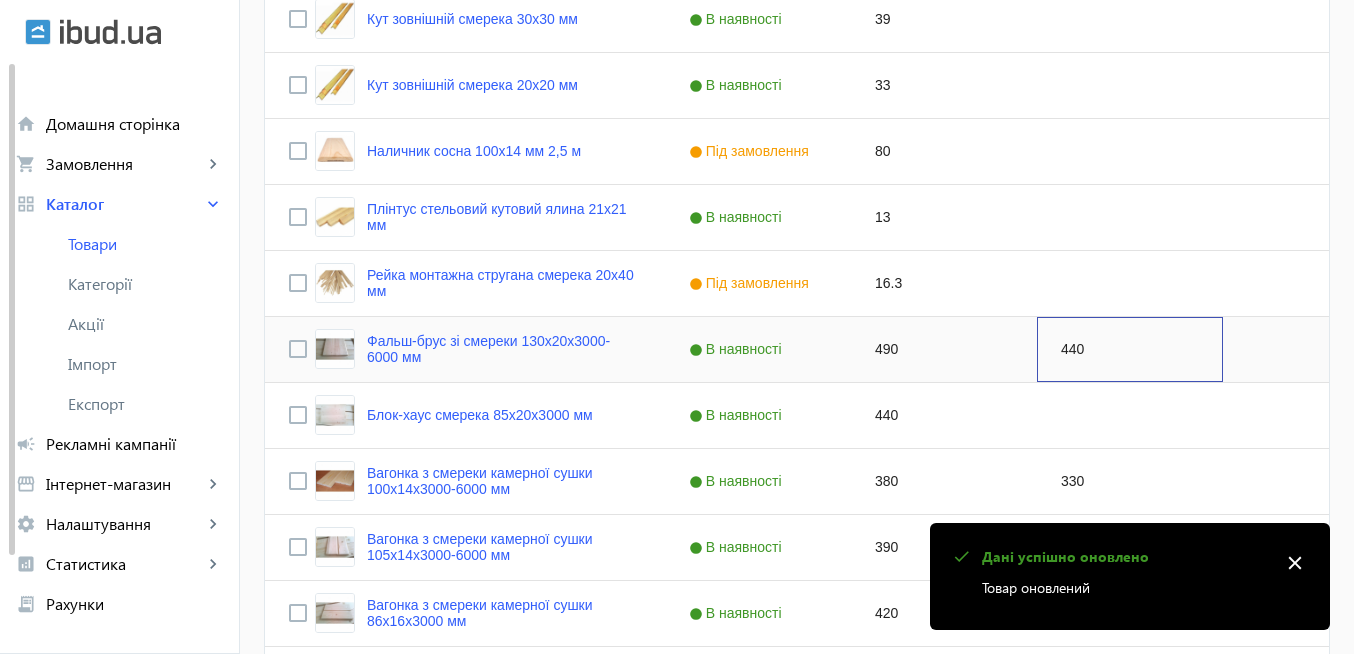 click on "440" 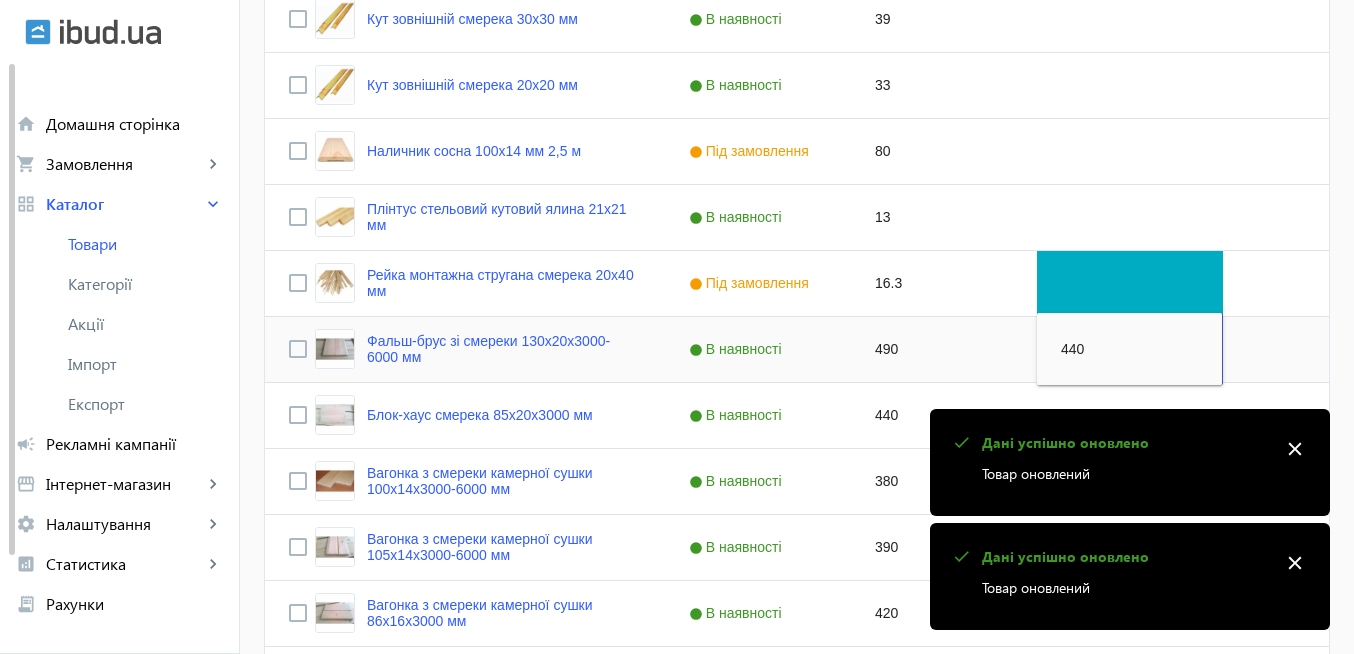 type 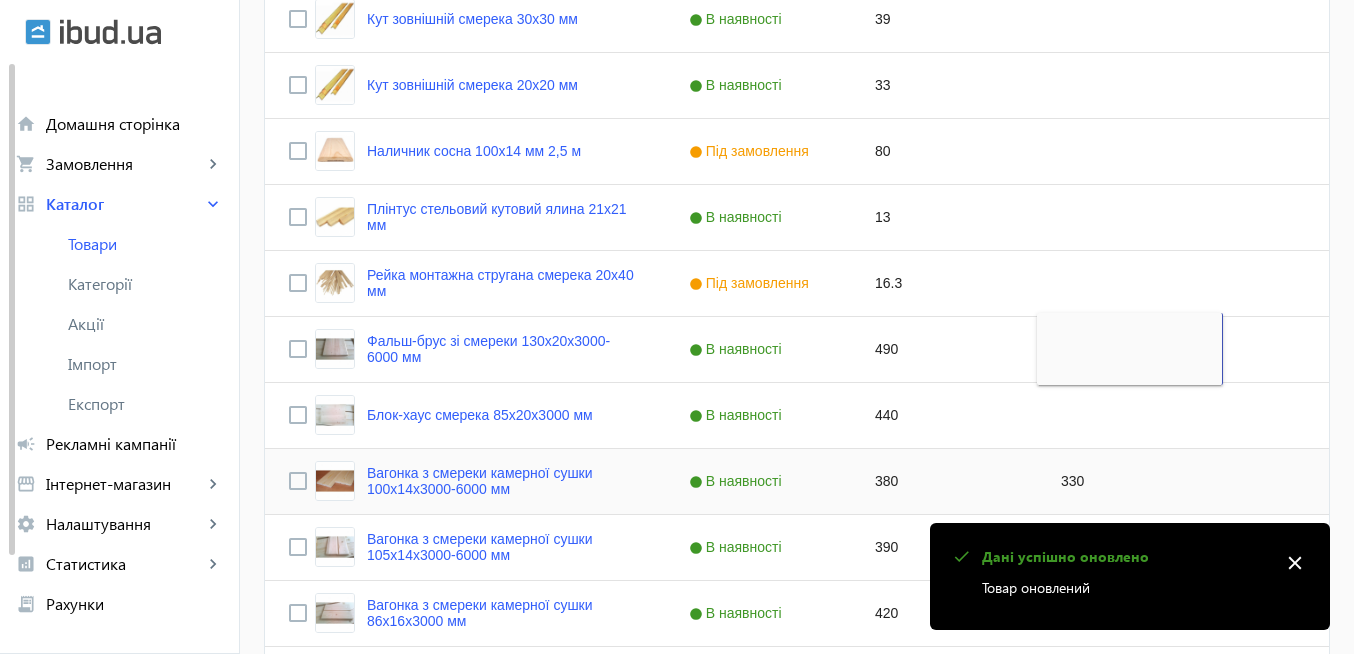 click on "330" 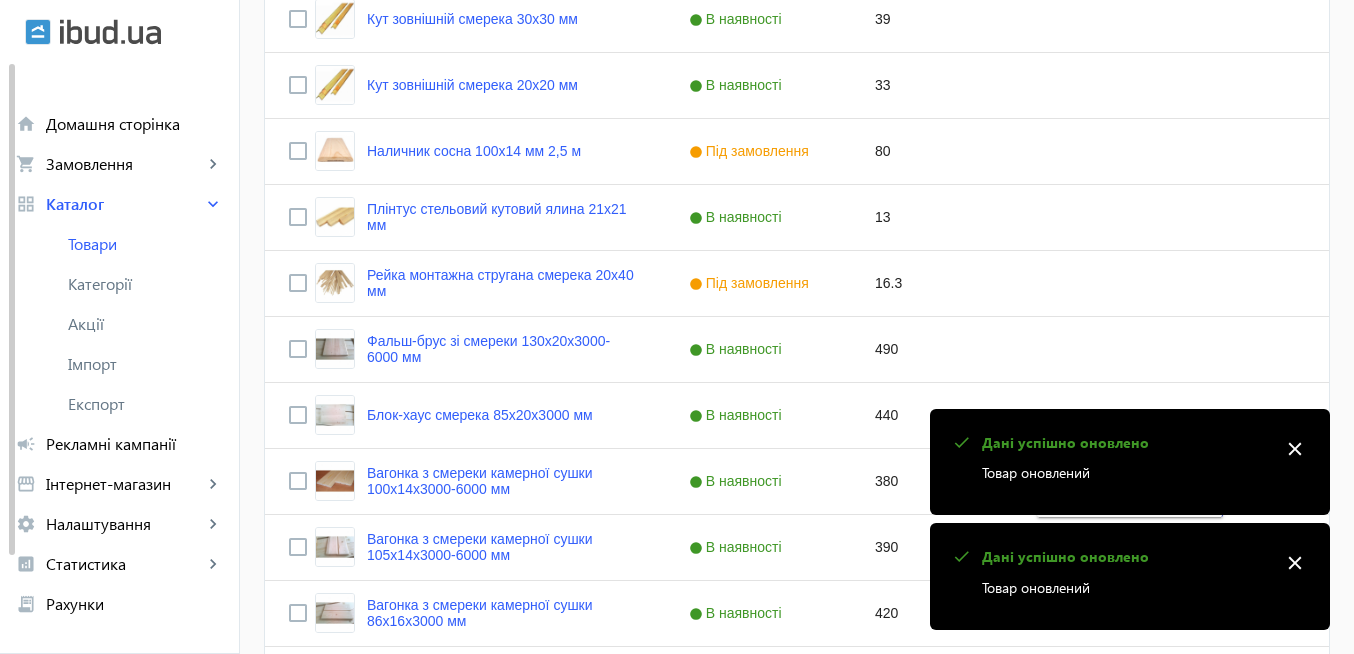 type 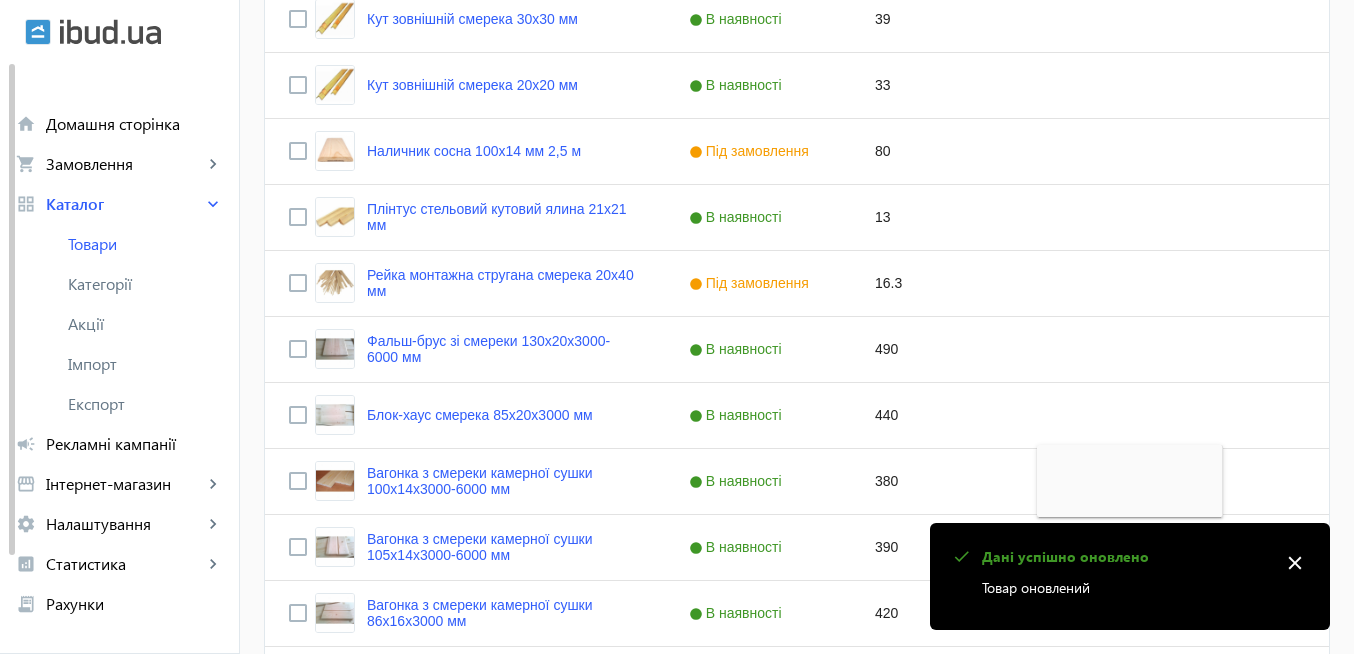 click on "close" at bounding box center [1295, 563] 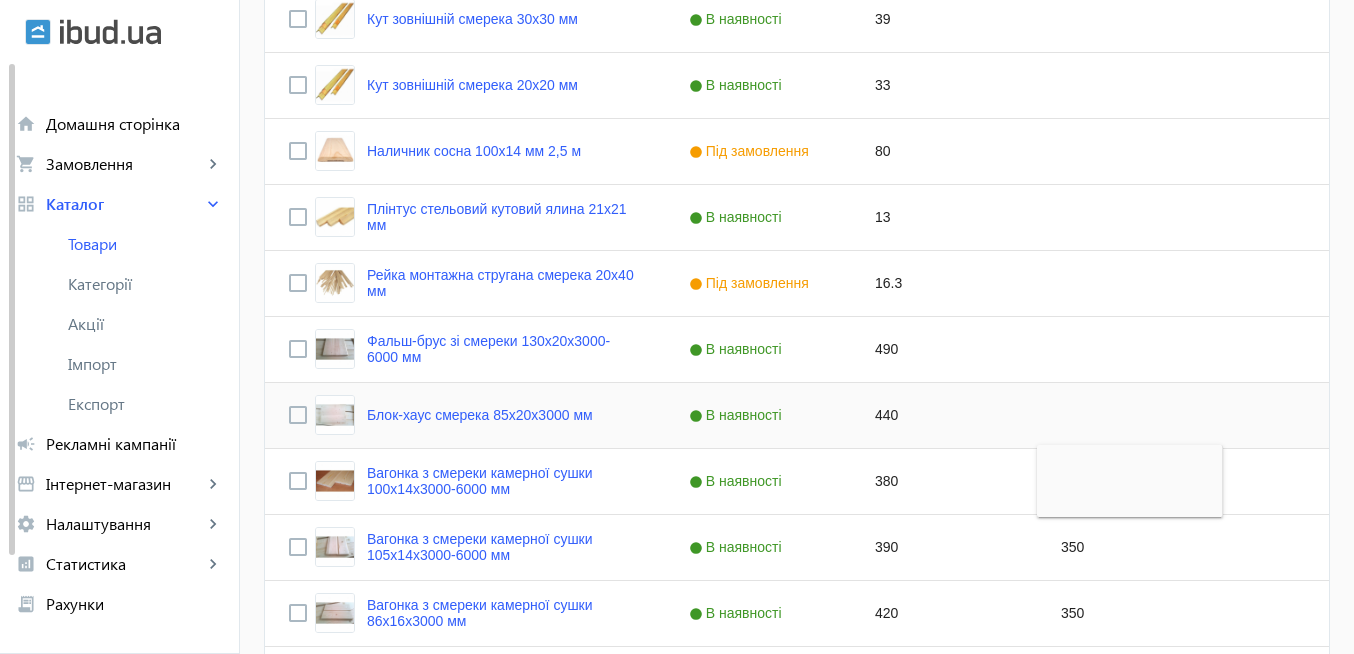 click 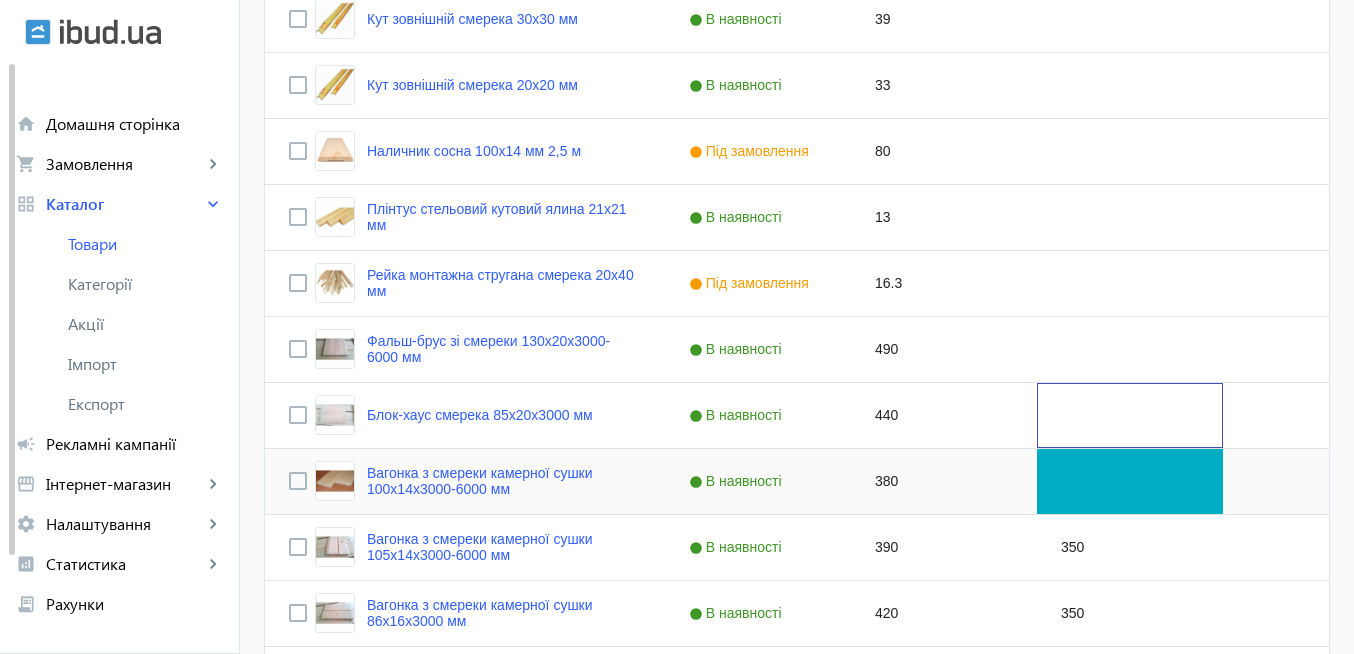 scroll, scrollTop: 840, scrollLeft: 0, axis: vertical 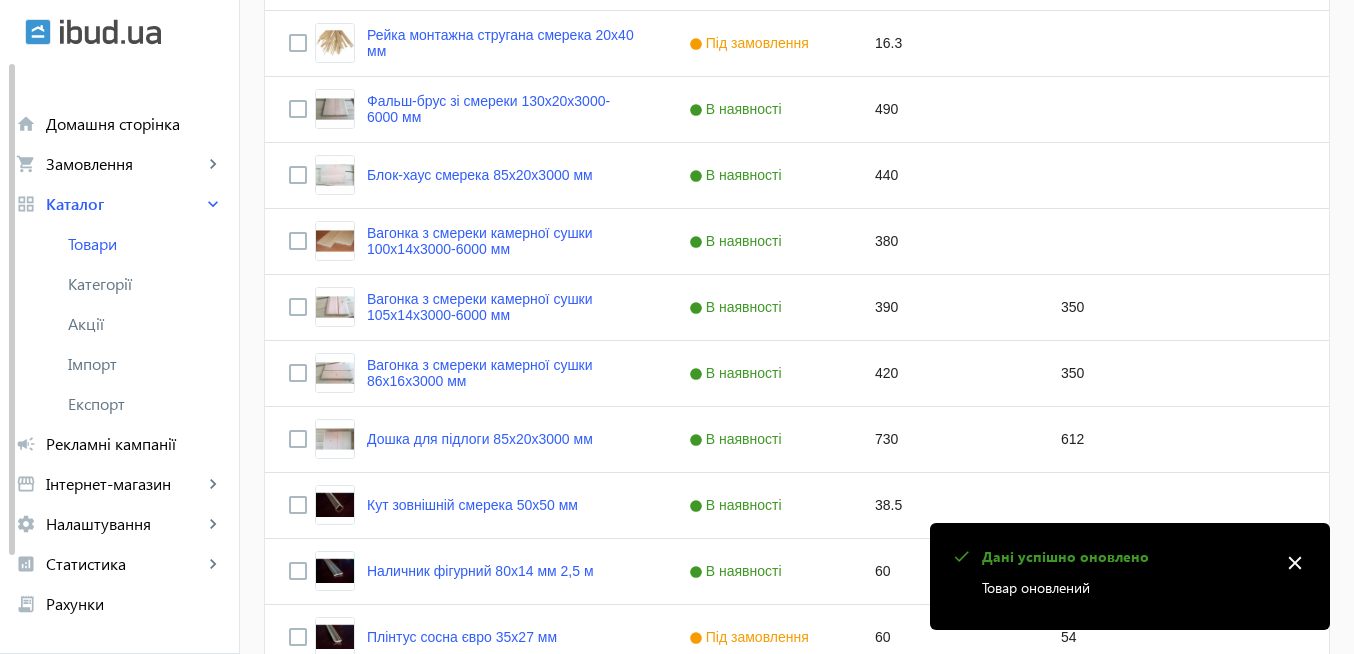 click on "close" at bounding box center (1295, 563) 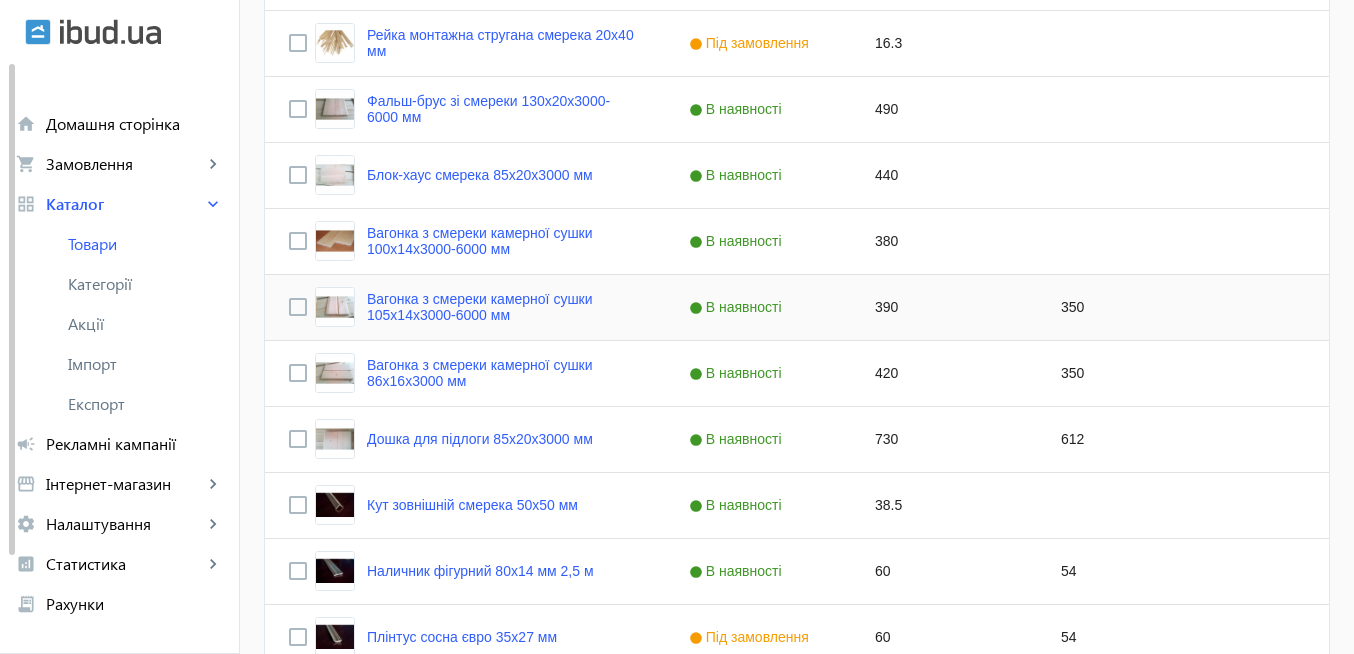 click on "350" 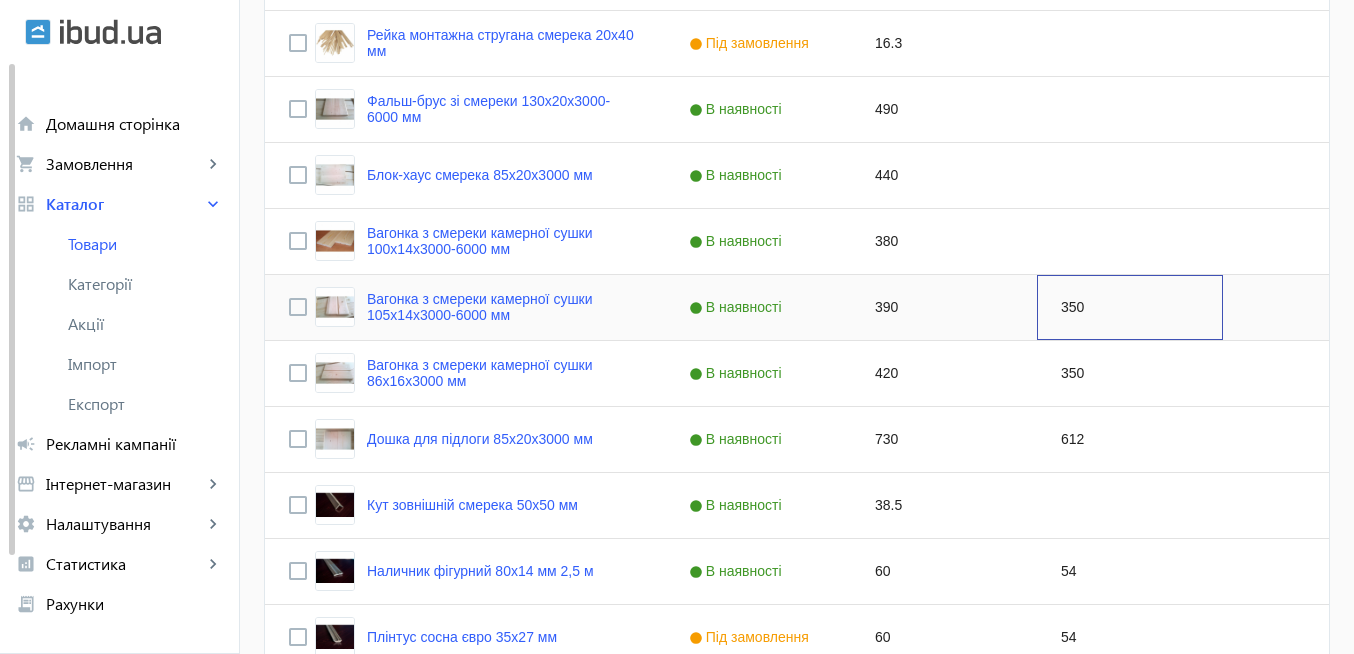click on "350" 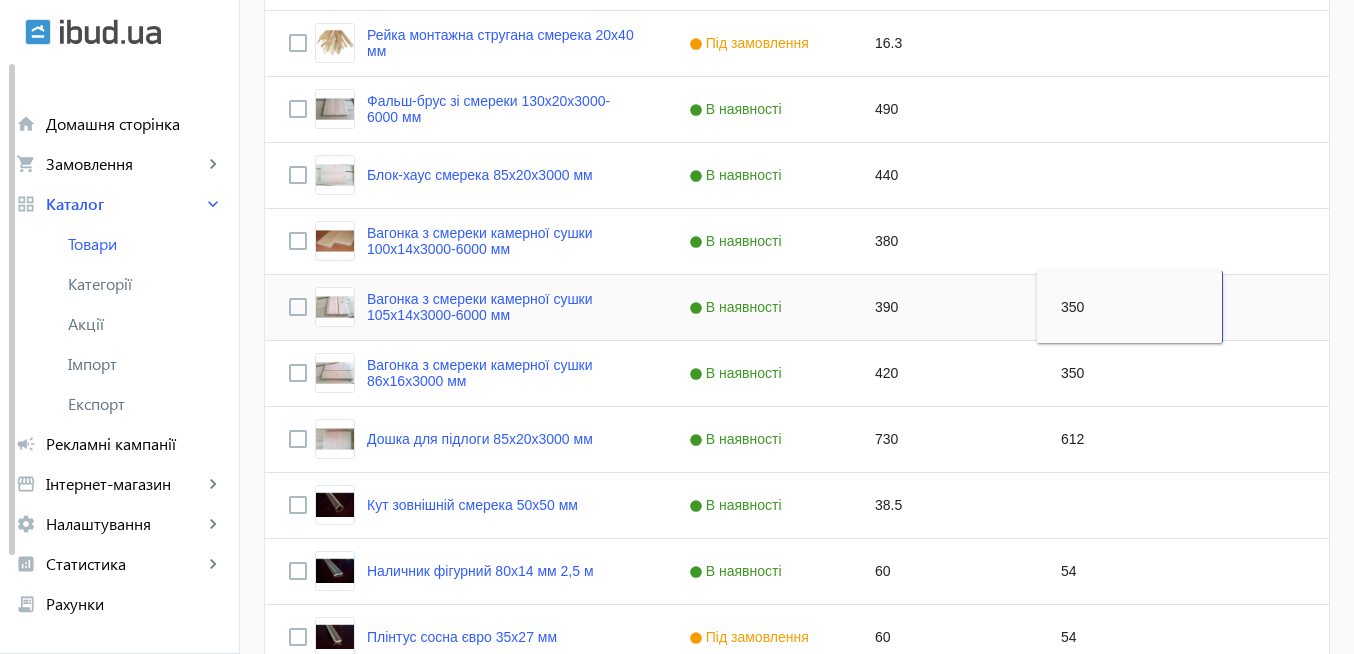 type 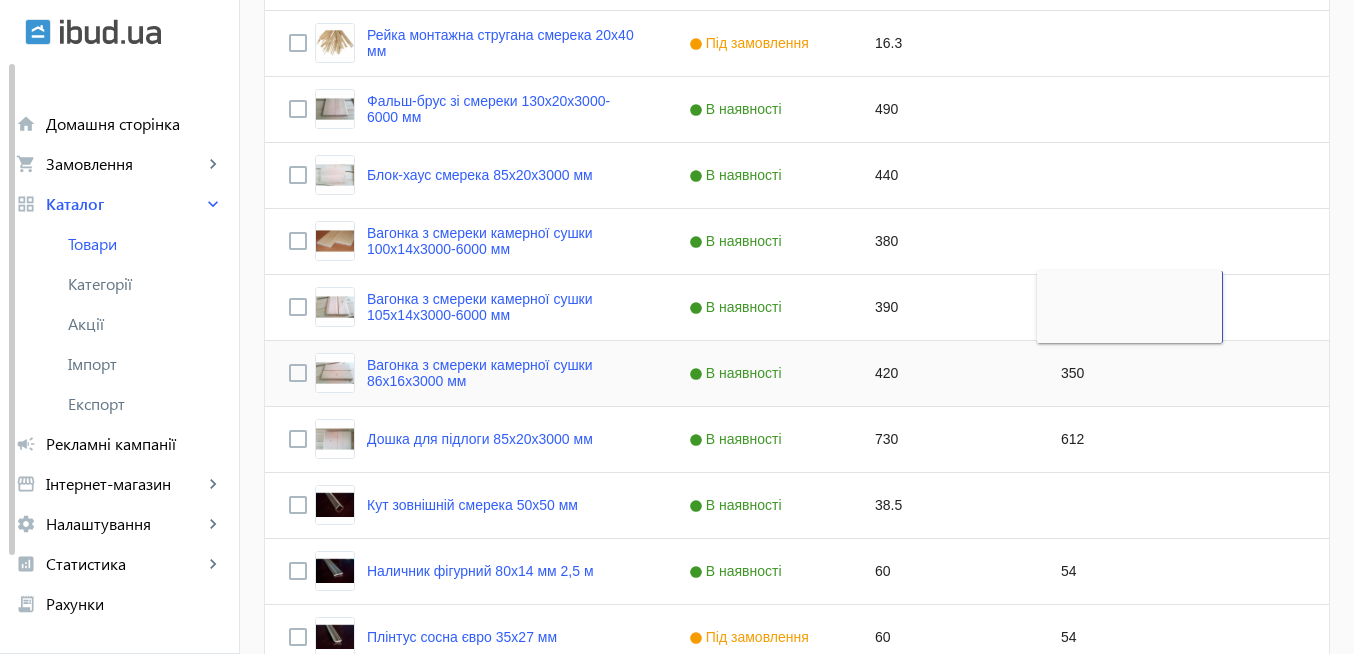 click on "350" 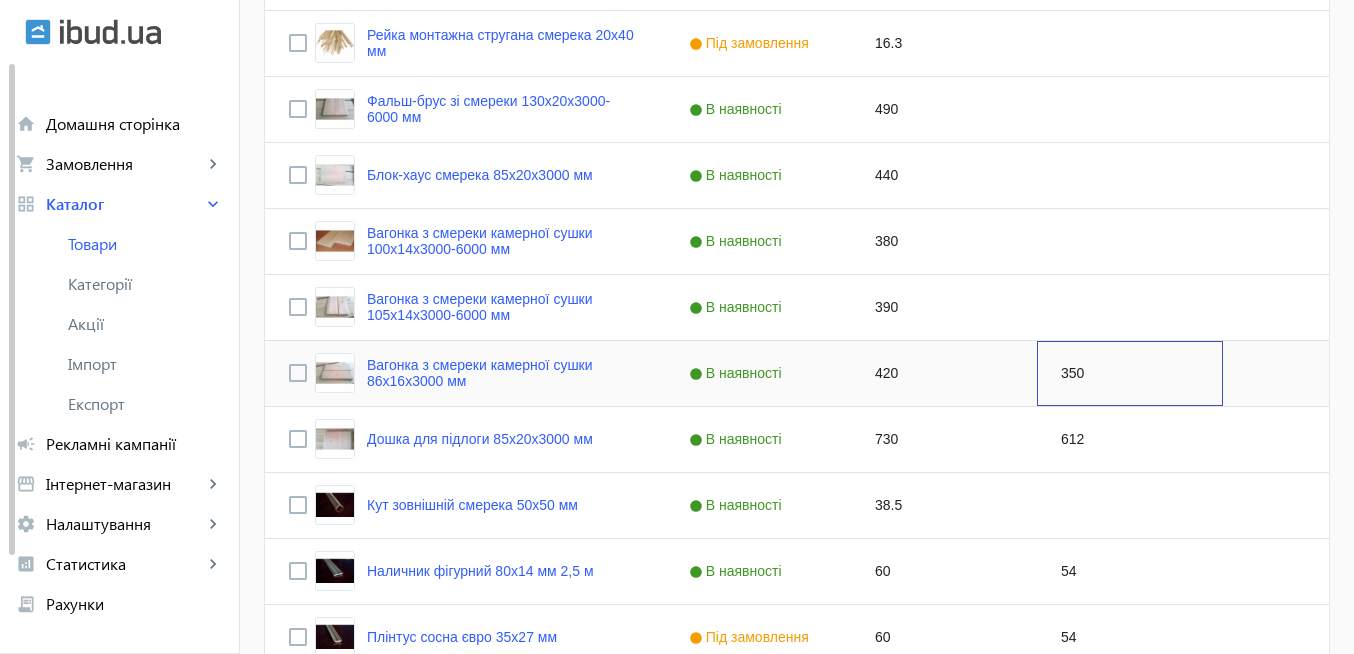 click on "350" 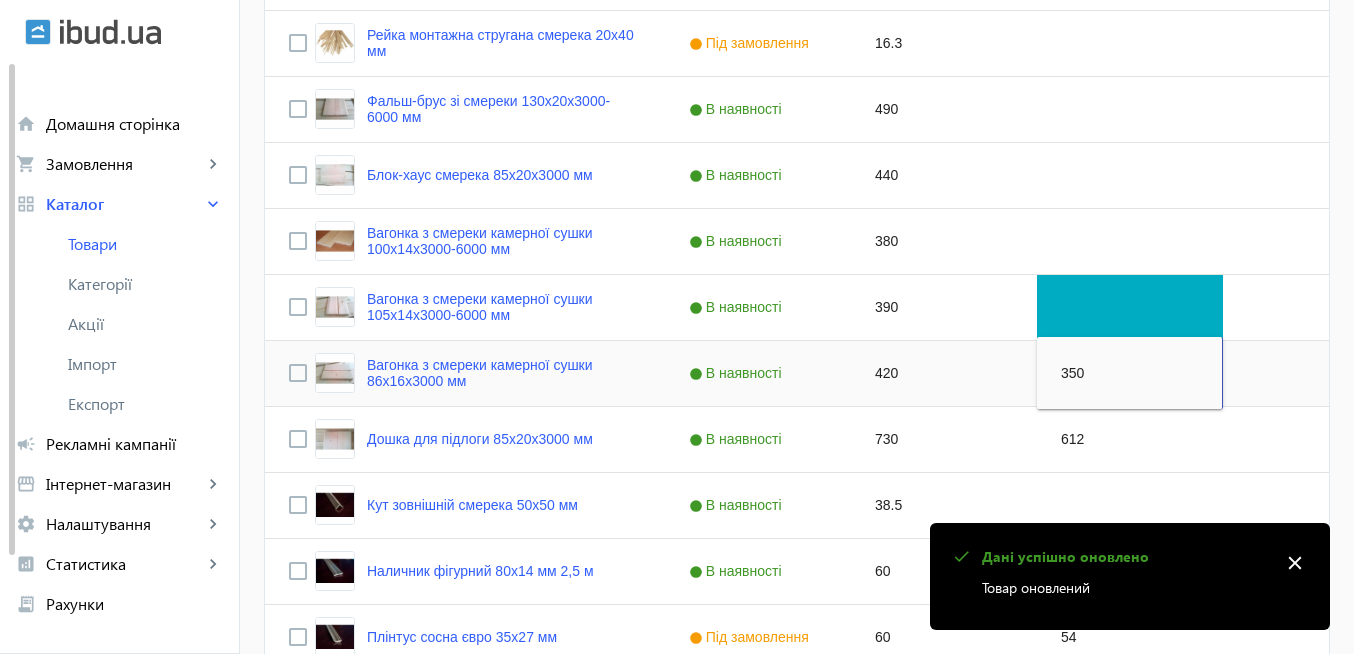 type 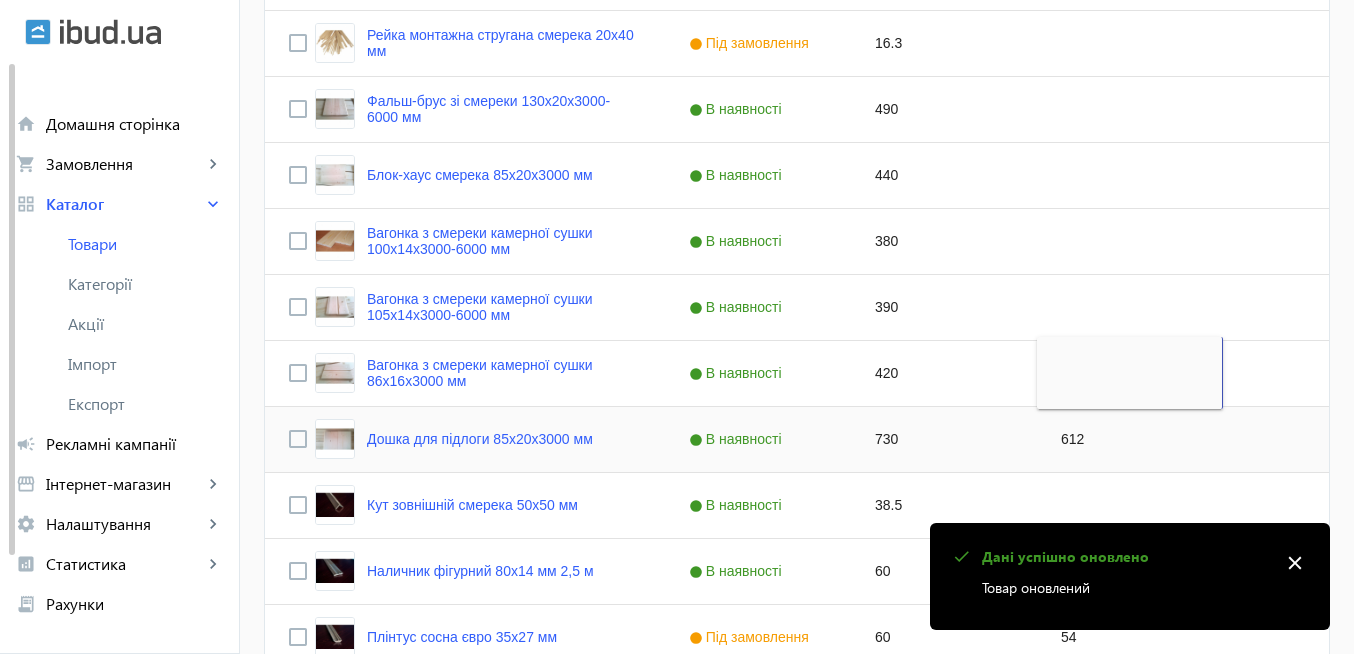 click on "612" 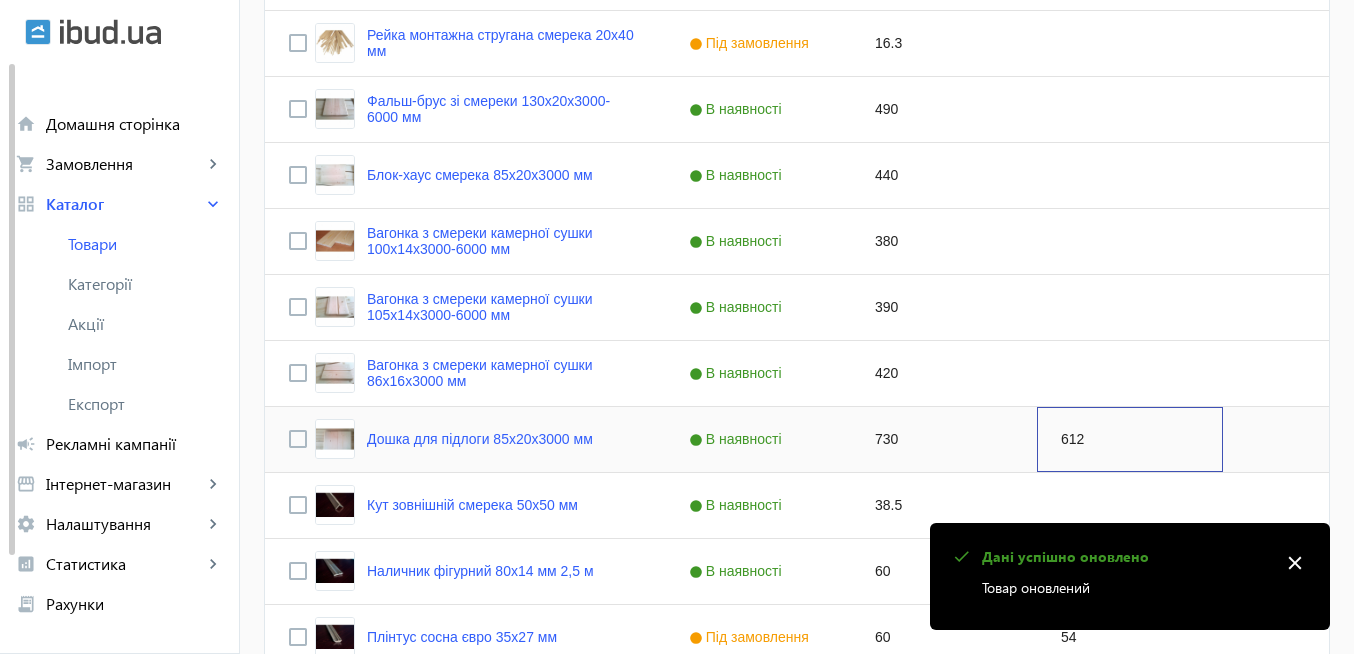 click on "612" 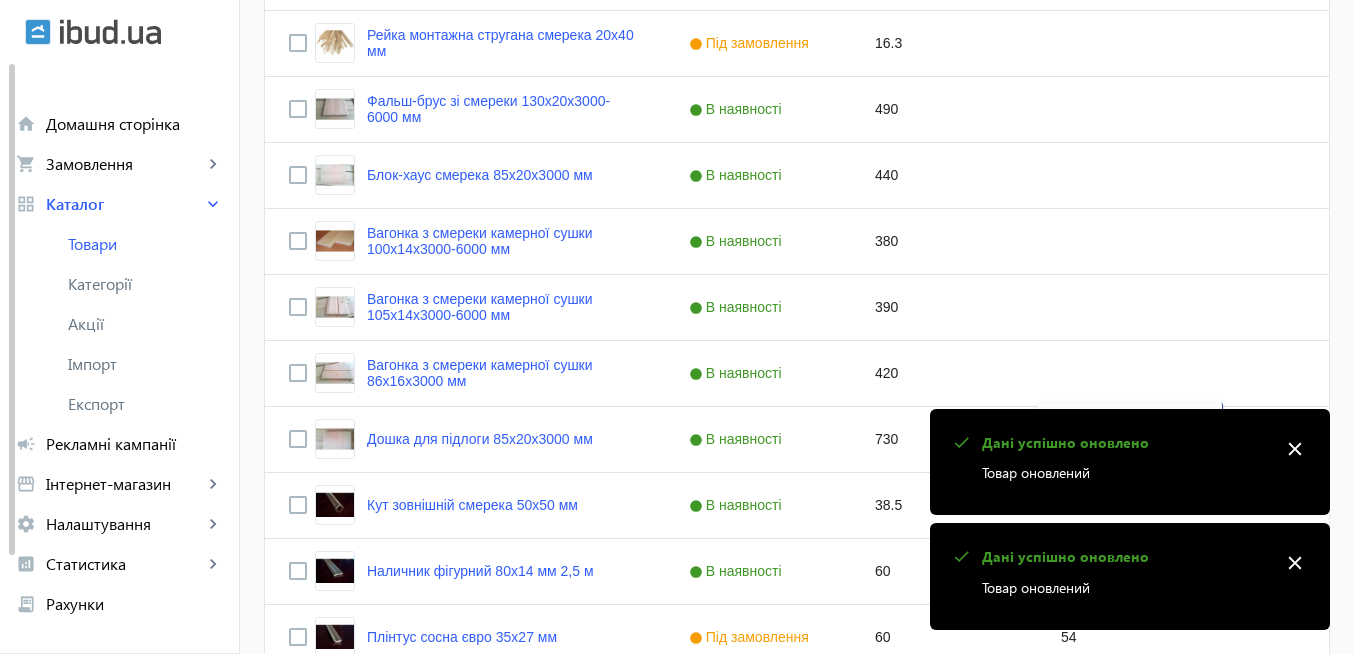 type 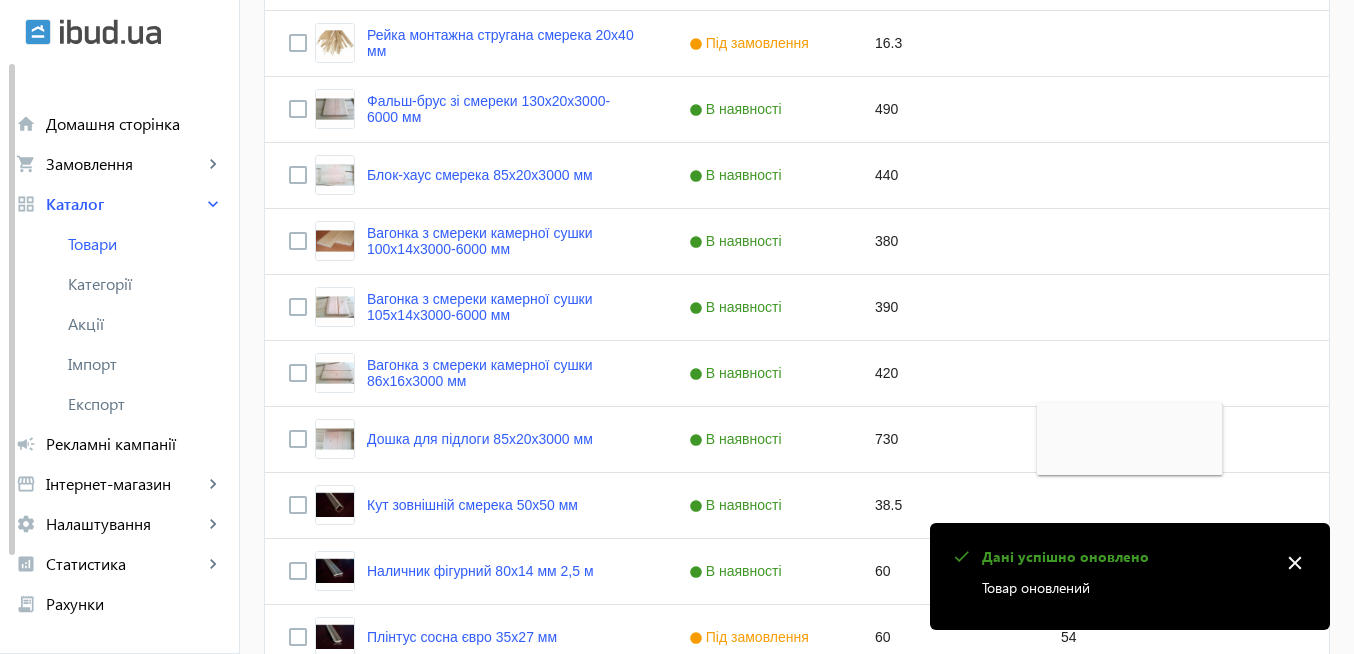 click on "close" at bounding box center [1295, 563] 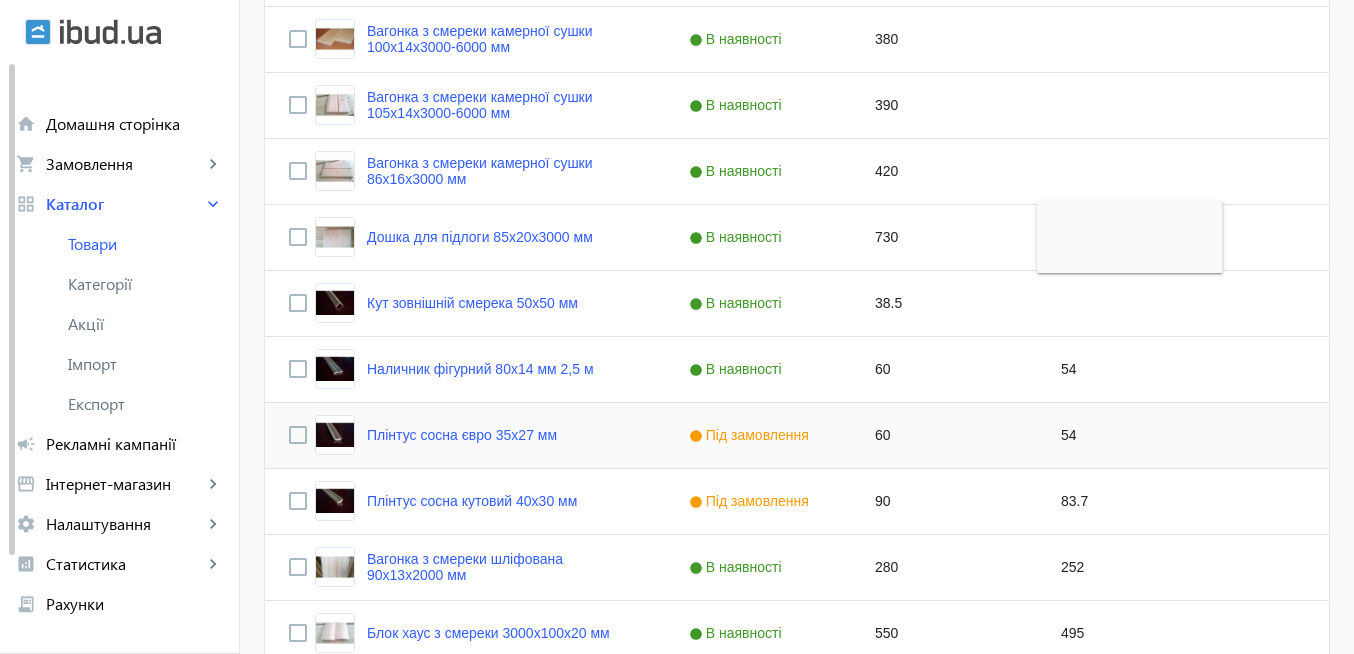 scroll, scrollTop: 1080, scrollLeft: 0, axis: vertical 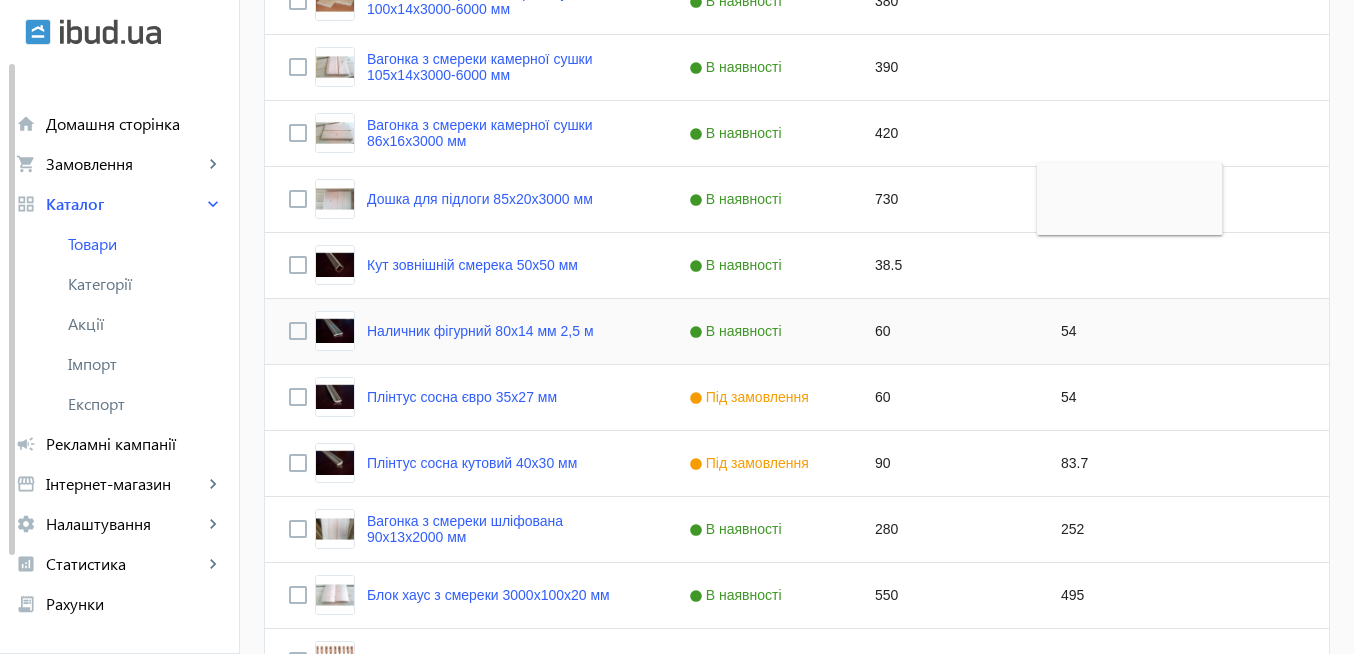 click on "54" 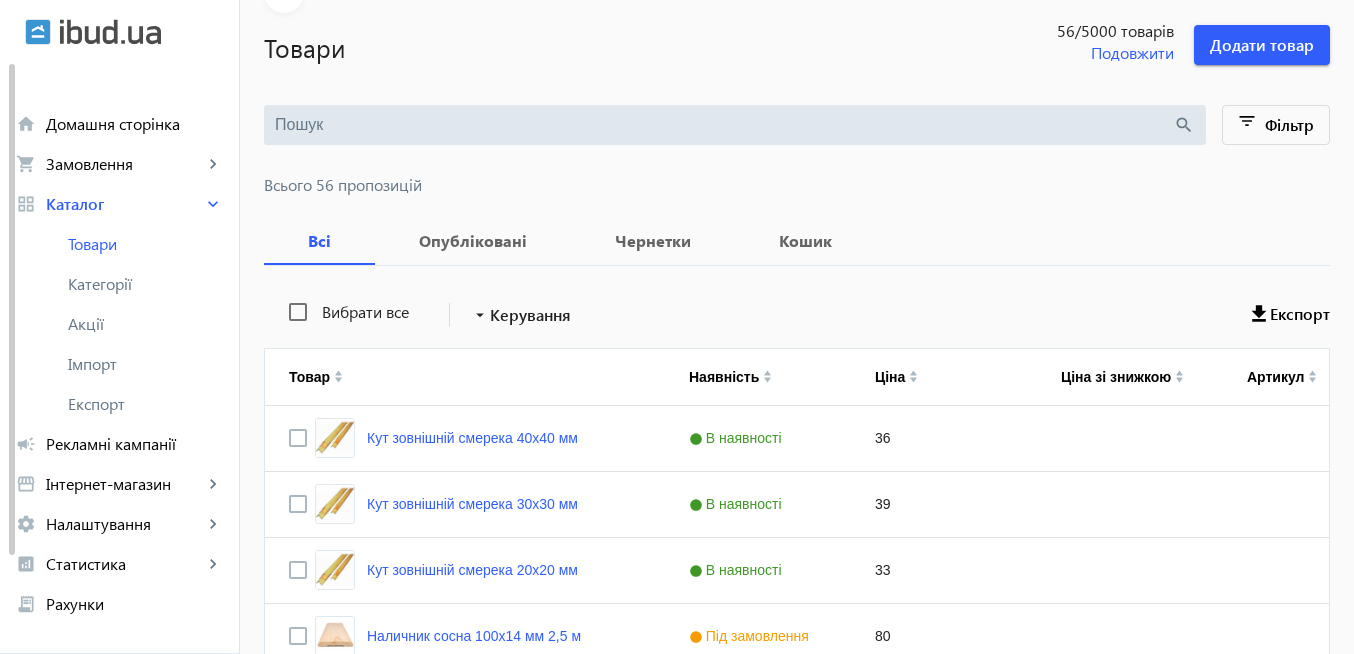 scroll, scrollTop: 360, scrollLeft: 0, axis: vertical 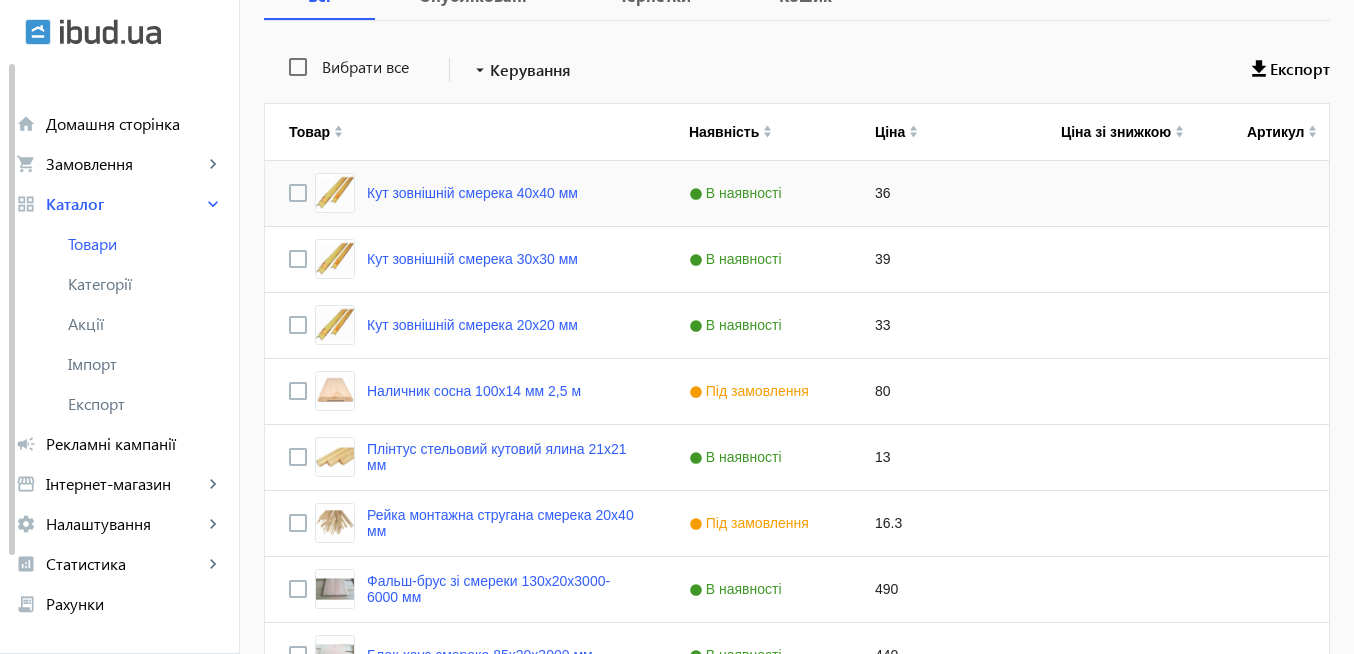 click 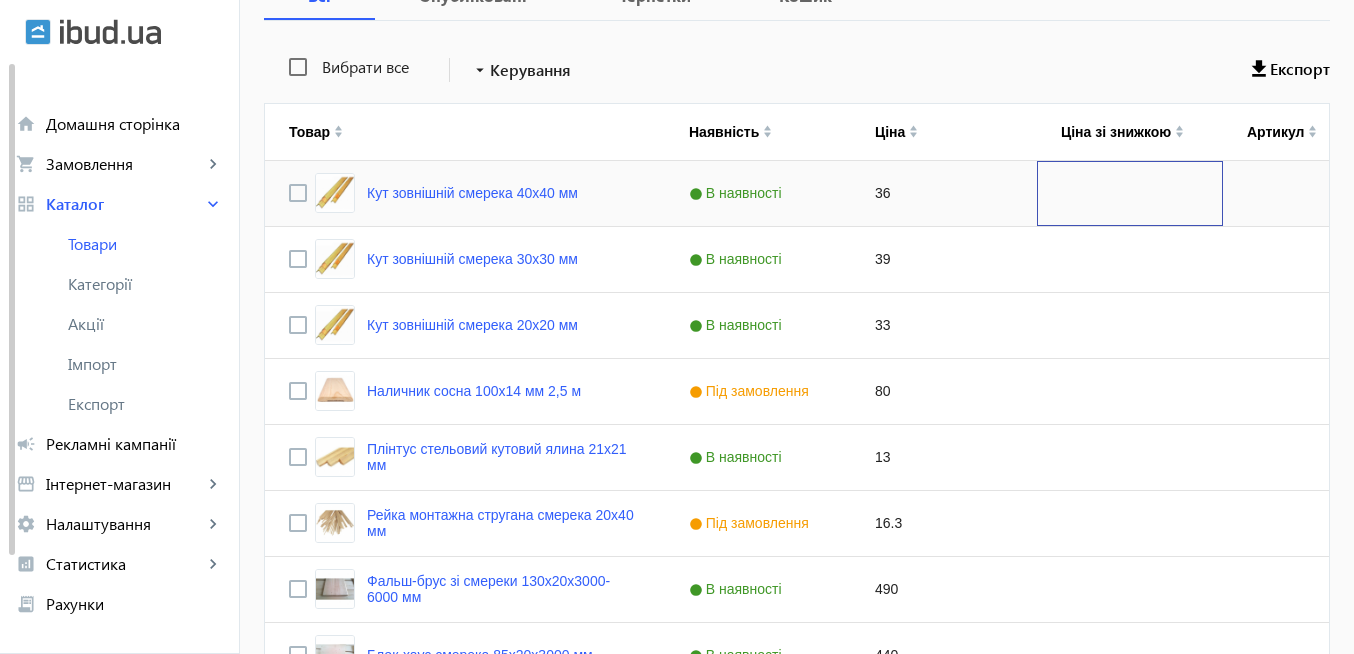 click 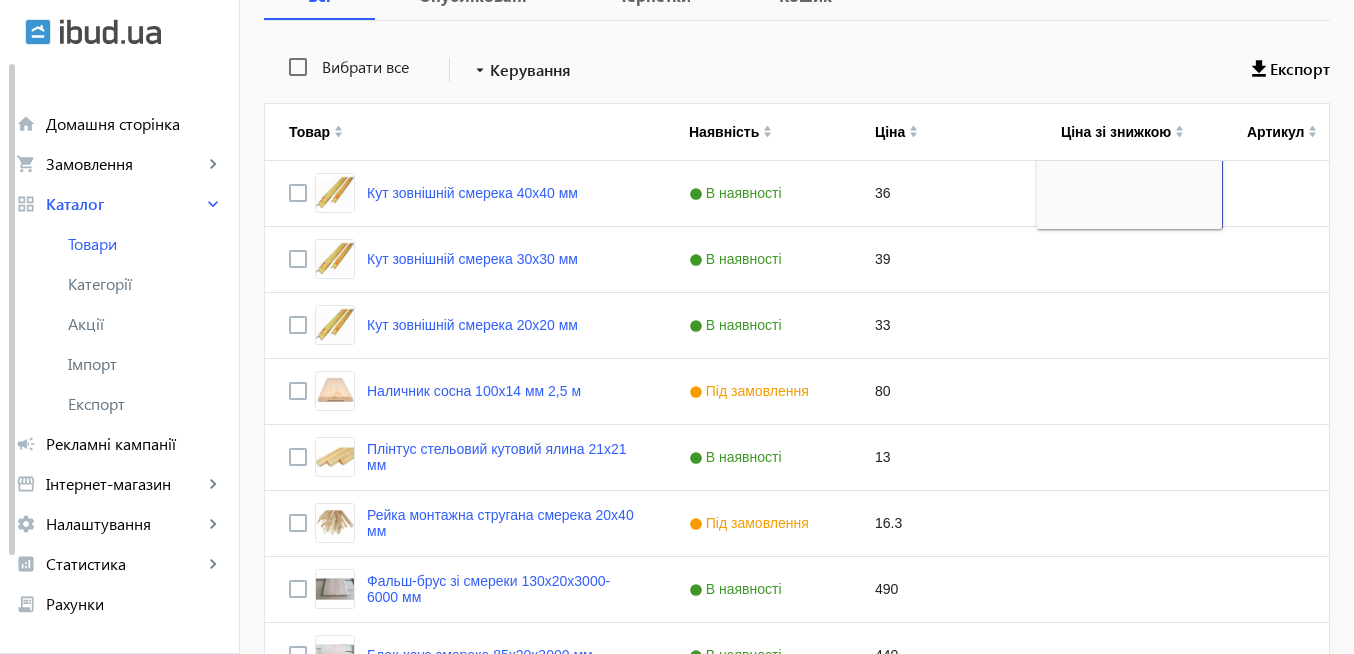 type 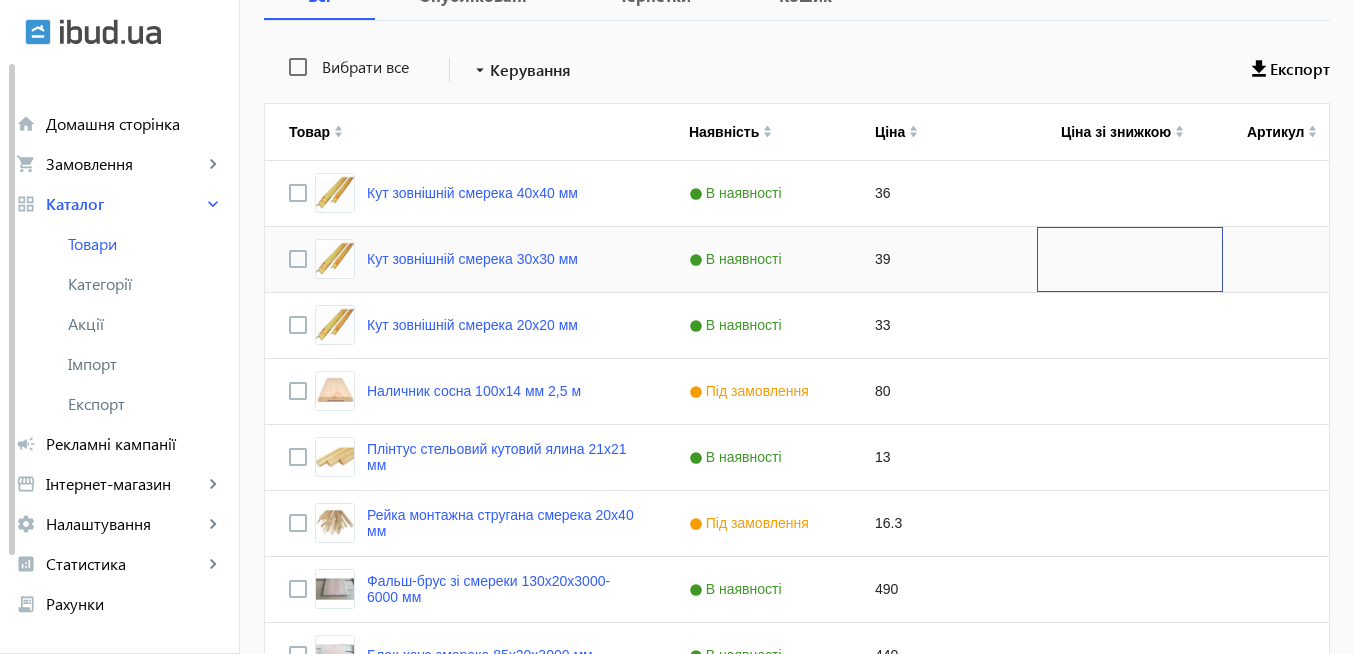 click 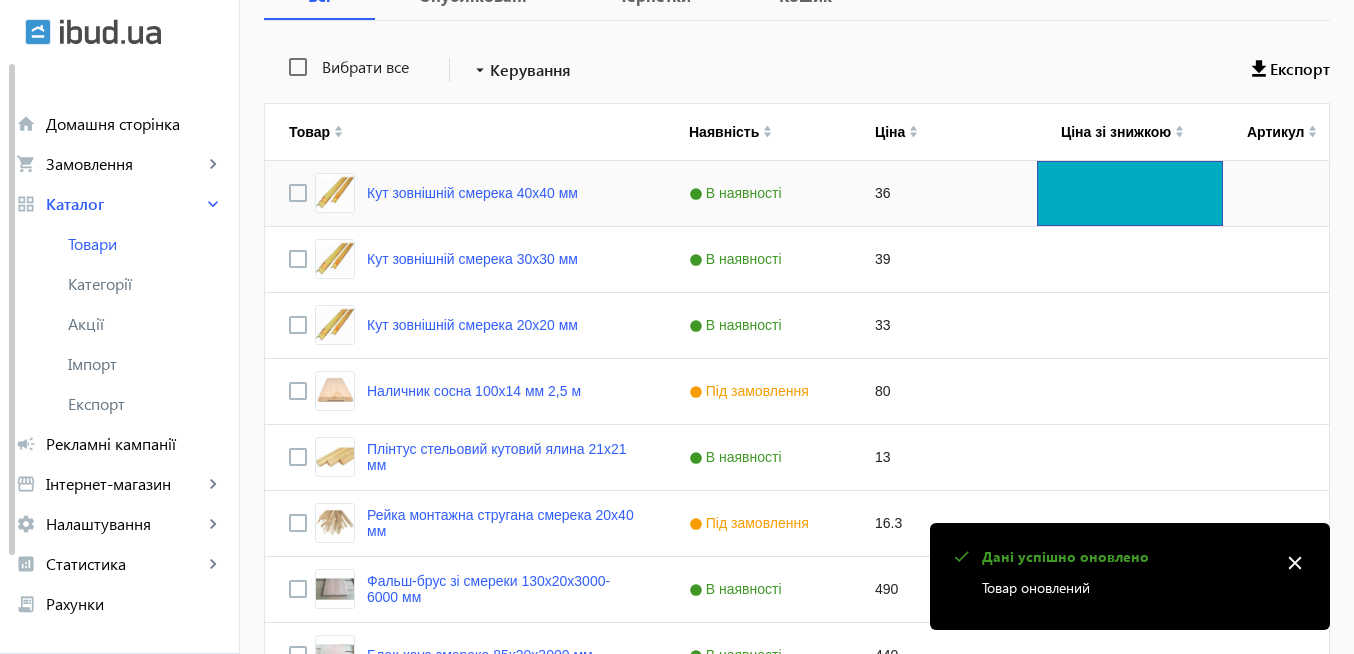 click 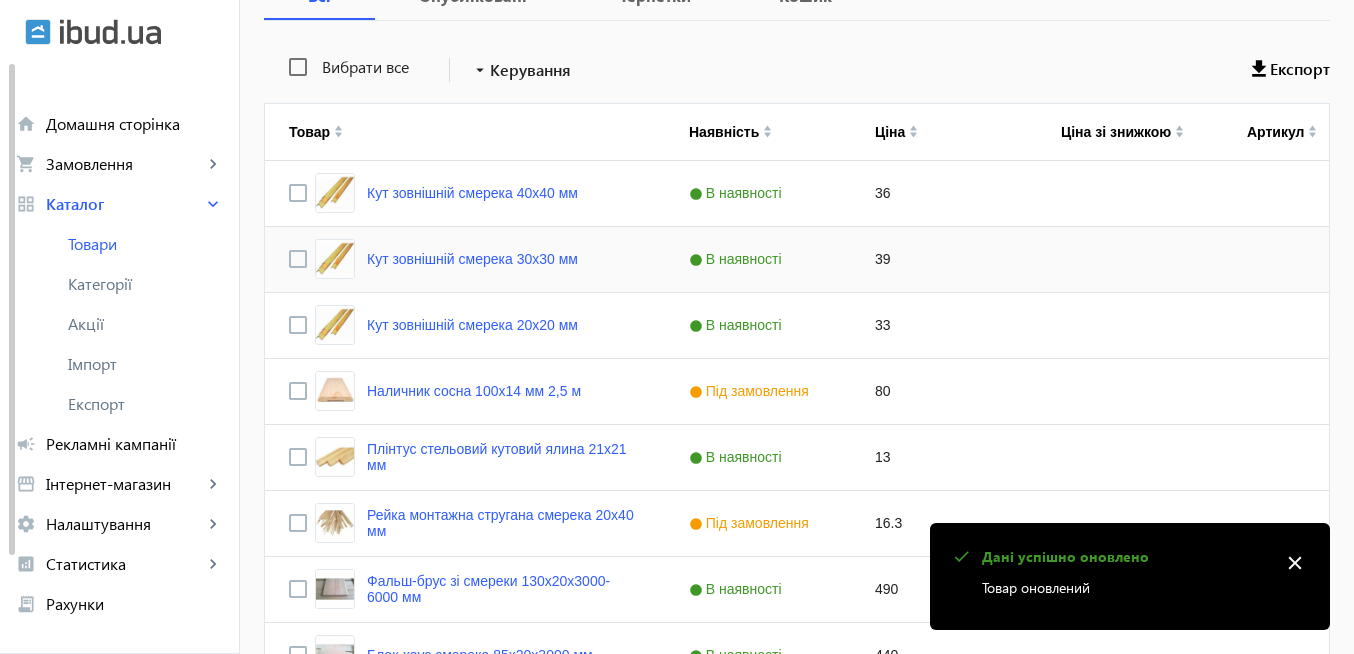click 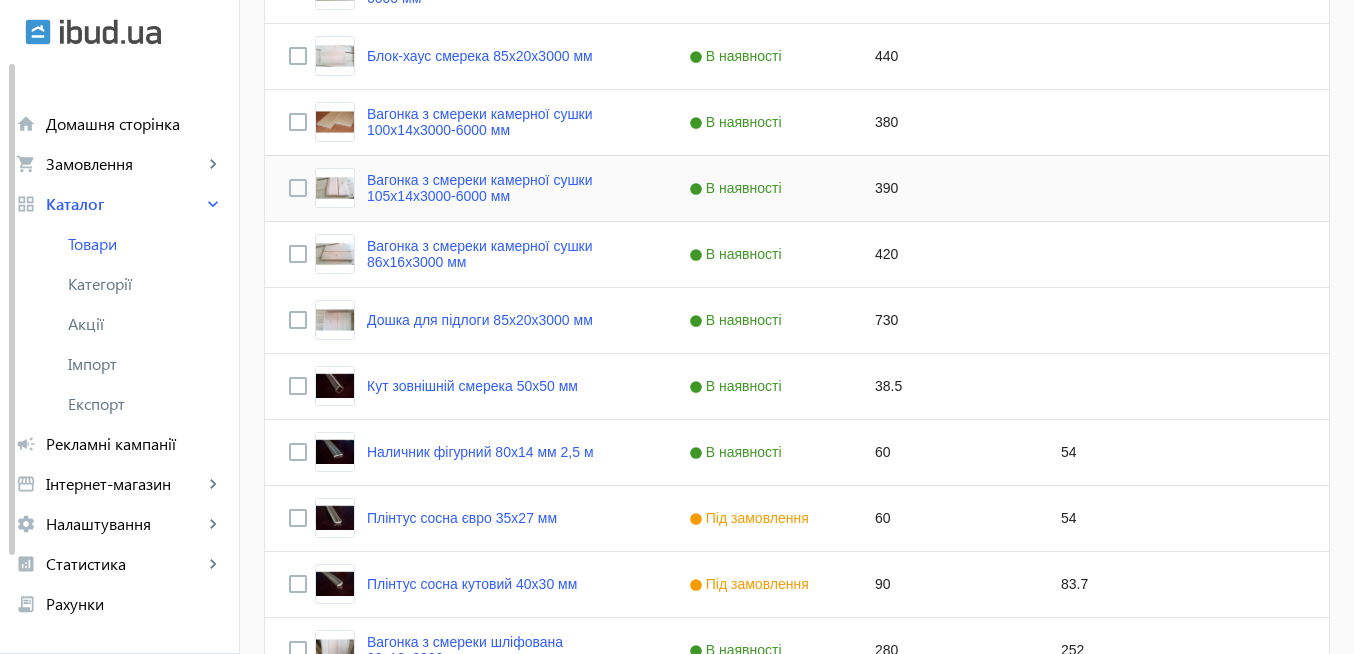 scroll, scrollTop: 960, scrollLeft: 0, axis: vertical 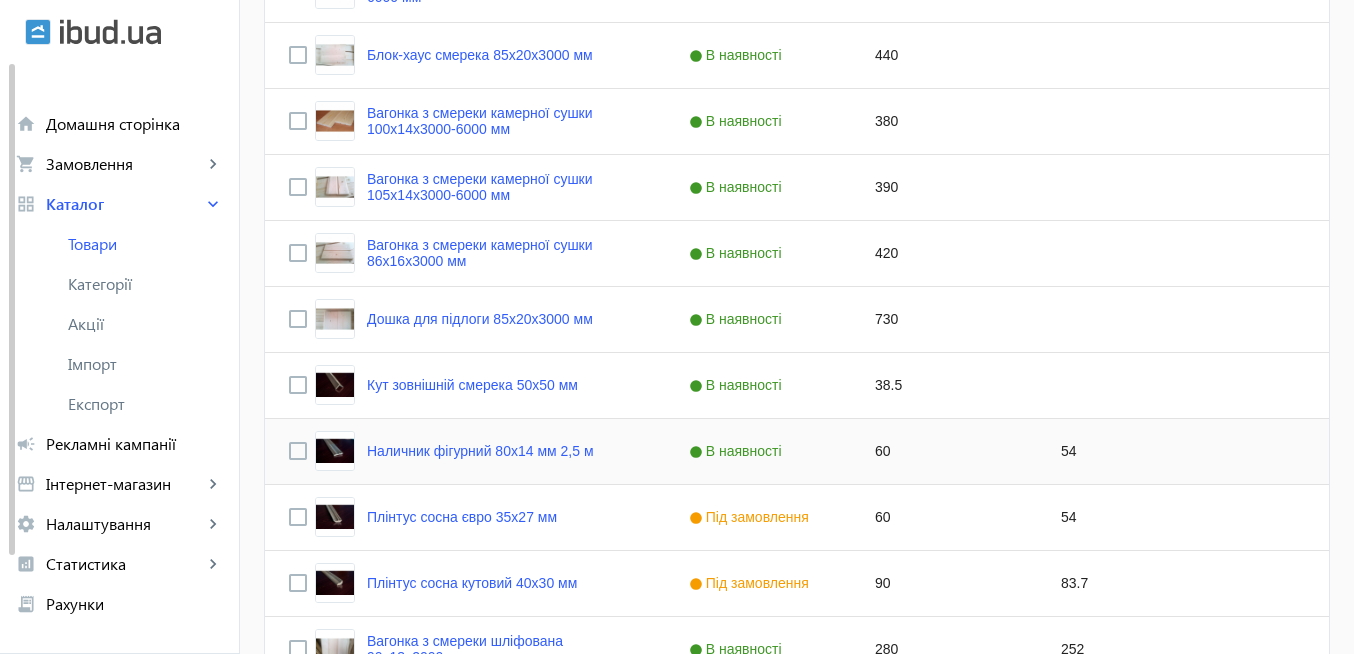 click on "54" 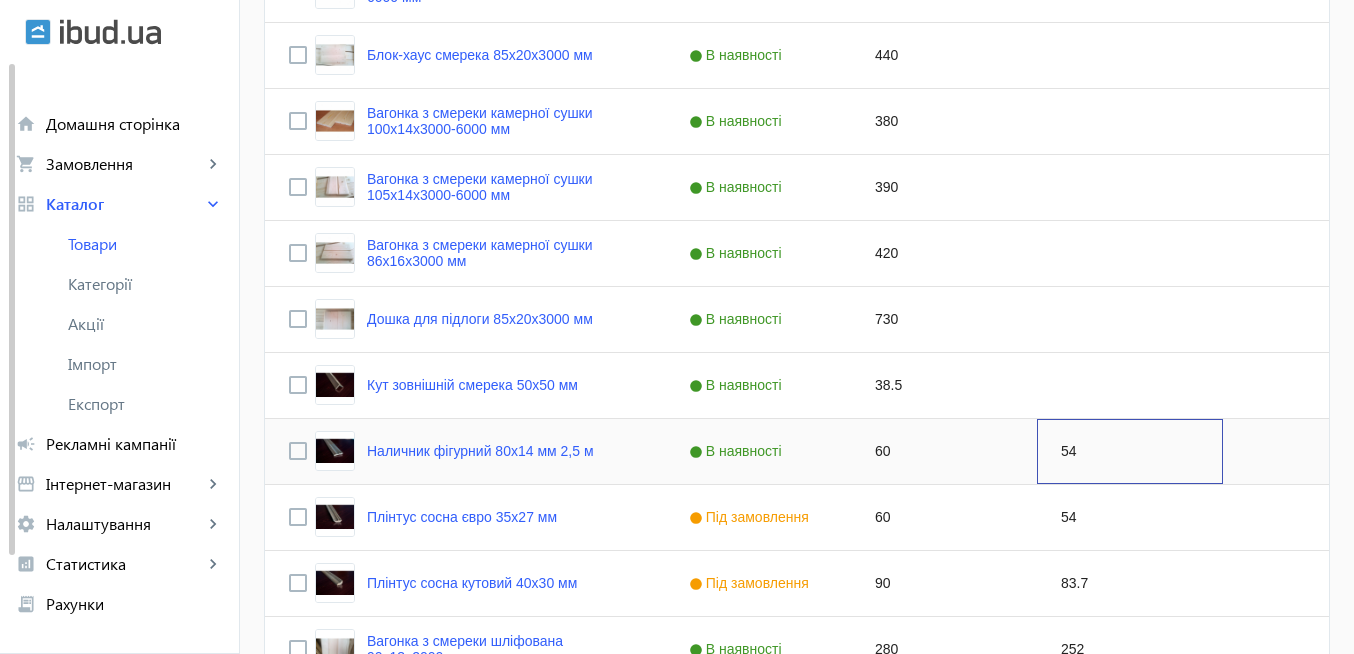 click on "54" 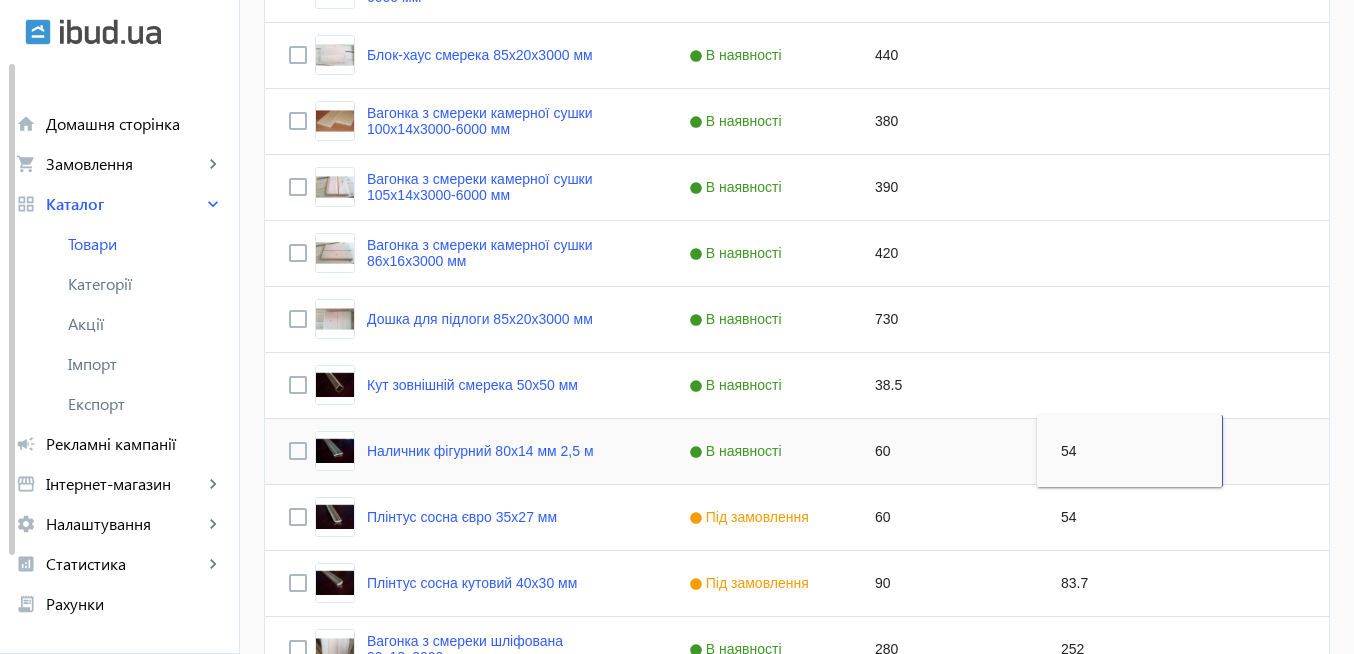 type 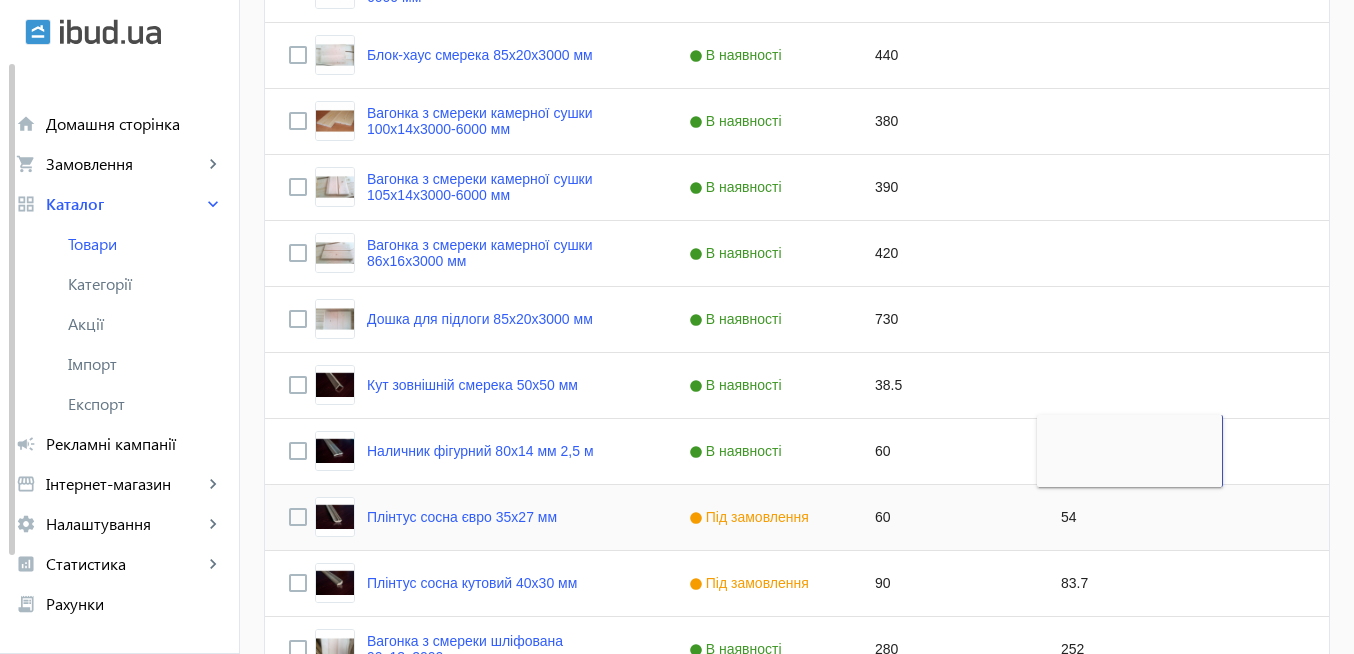 click on "54" 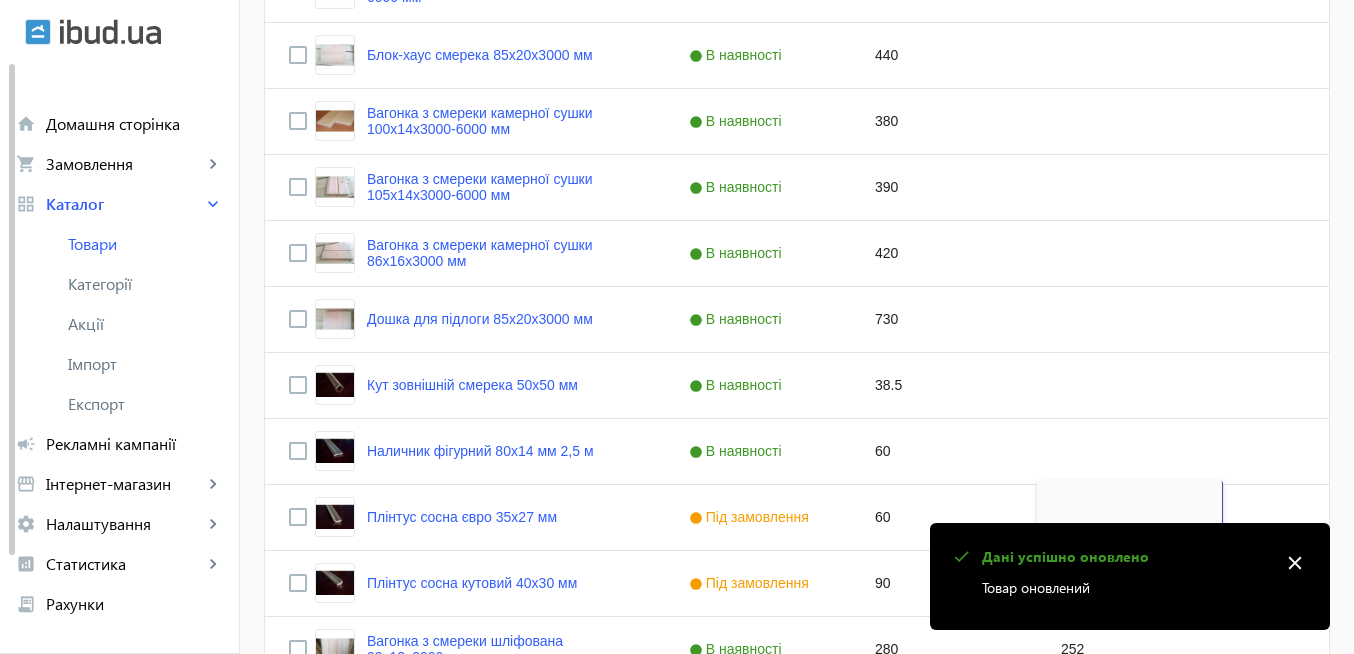 type 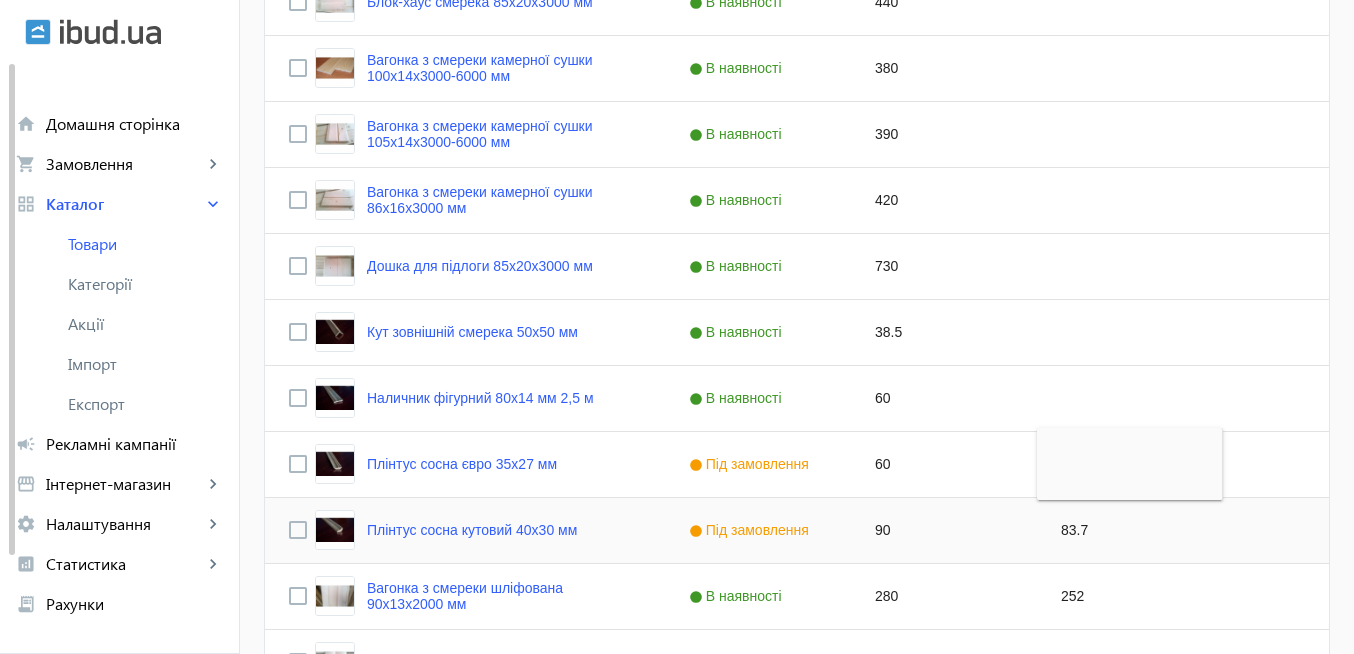 scroll, scrollTop: 1200, scrollLeft: 0, axis: vertical 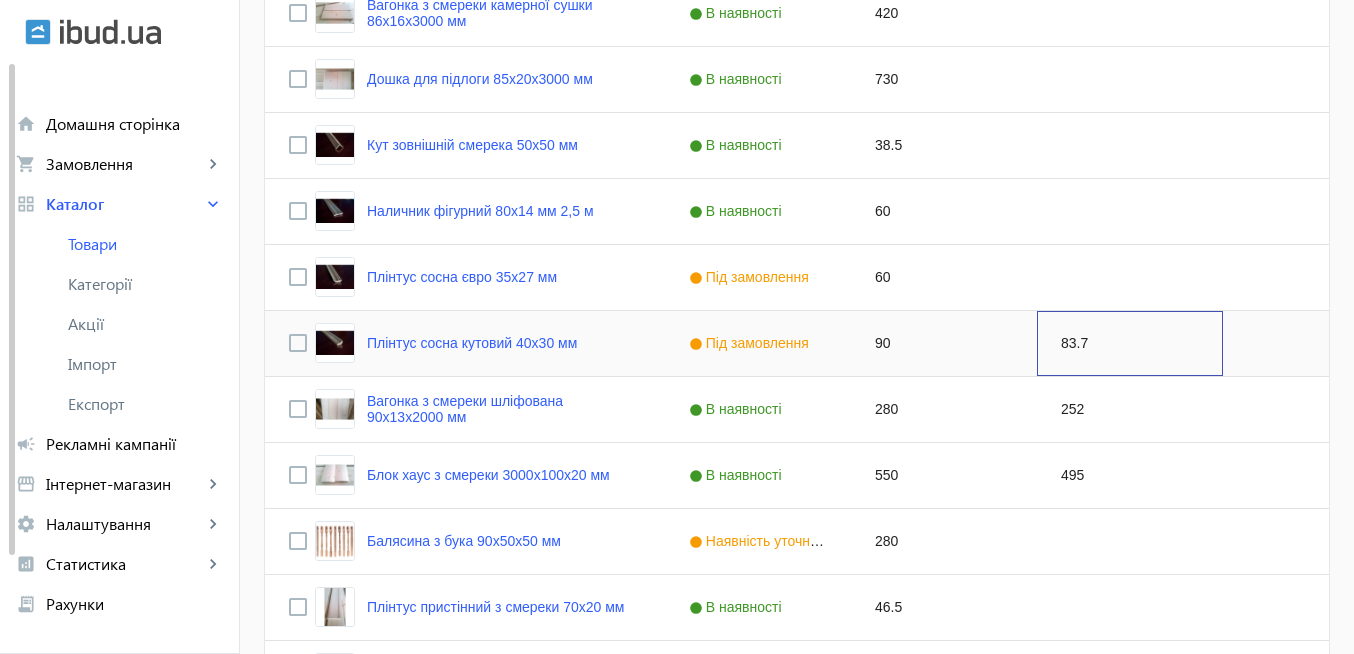 click on "83.7" 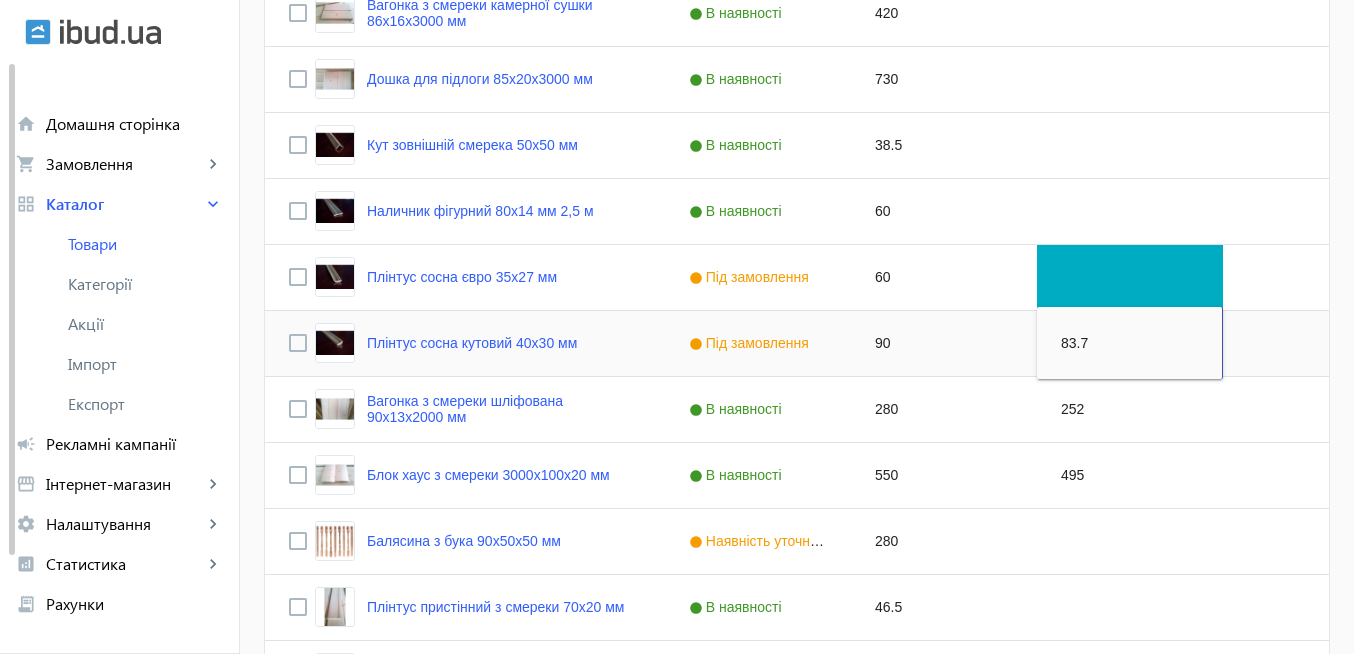 type 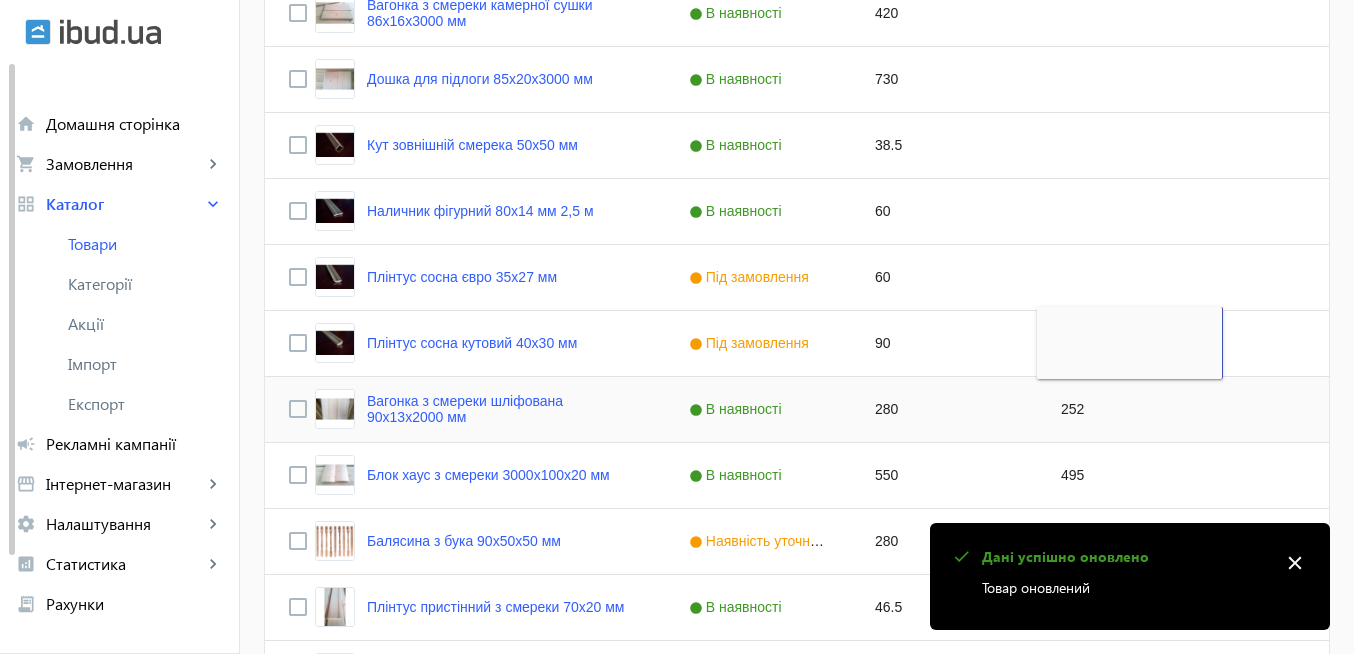 click on "252" 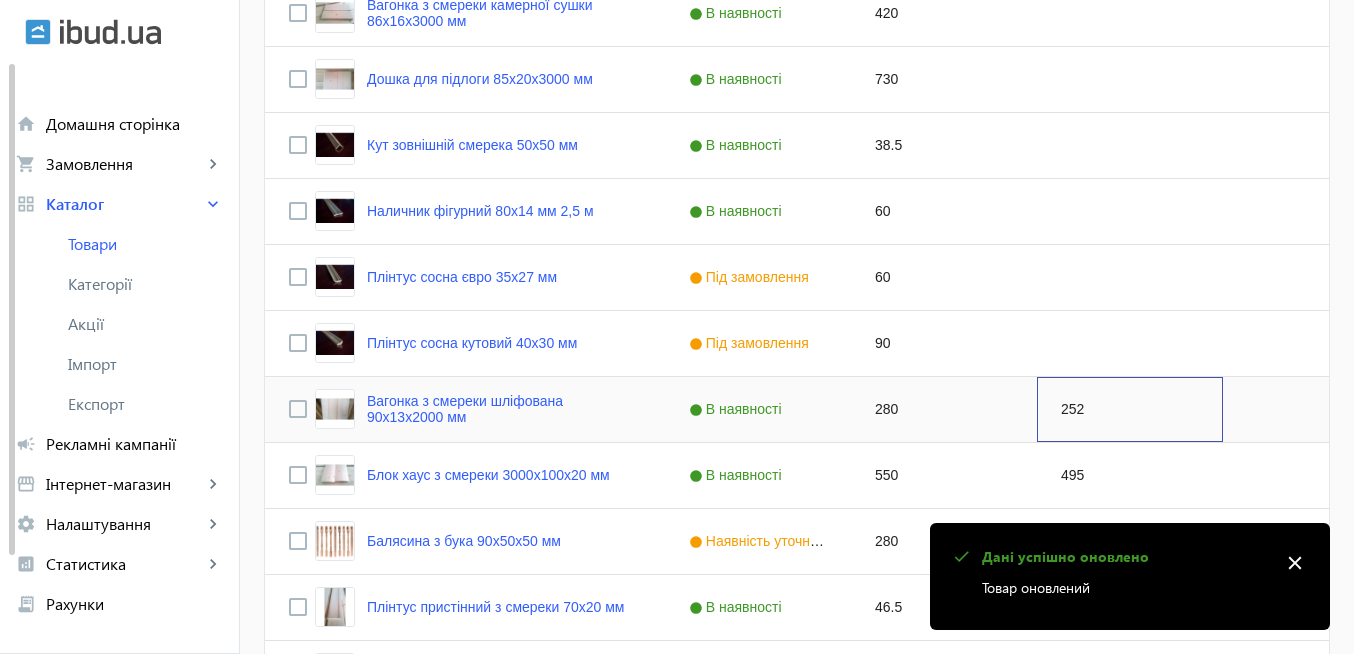 click on "252" 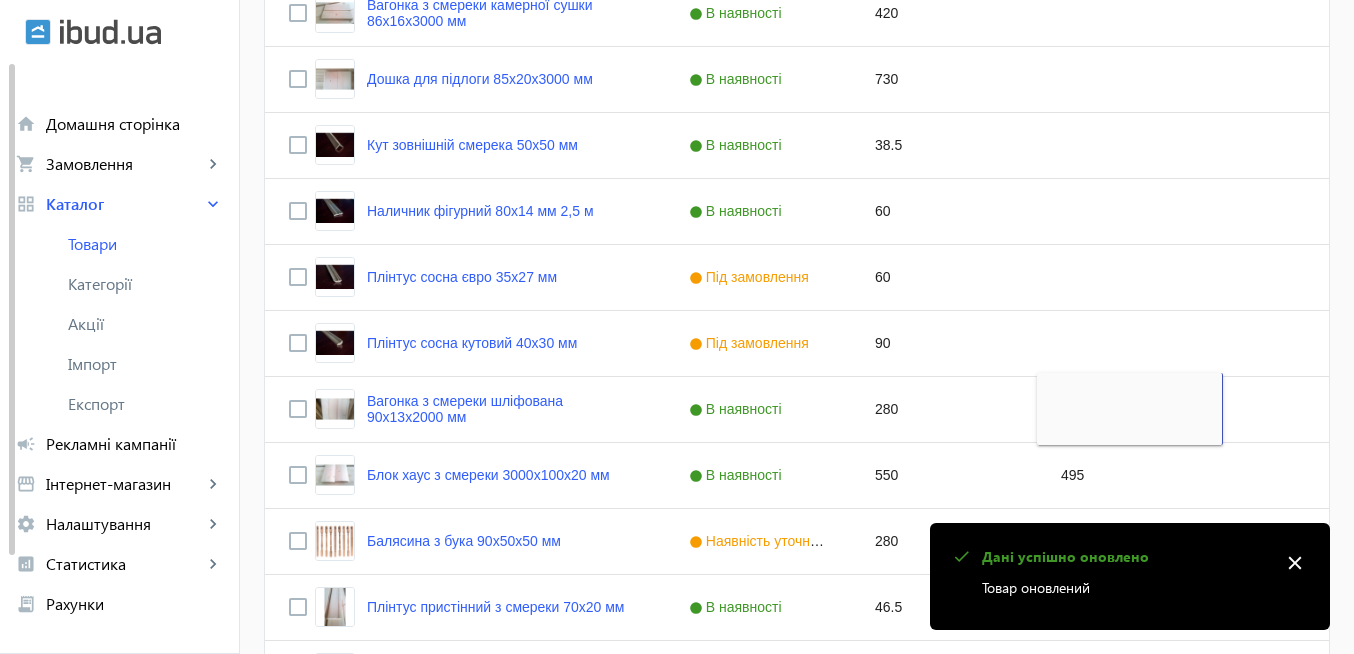 type 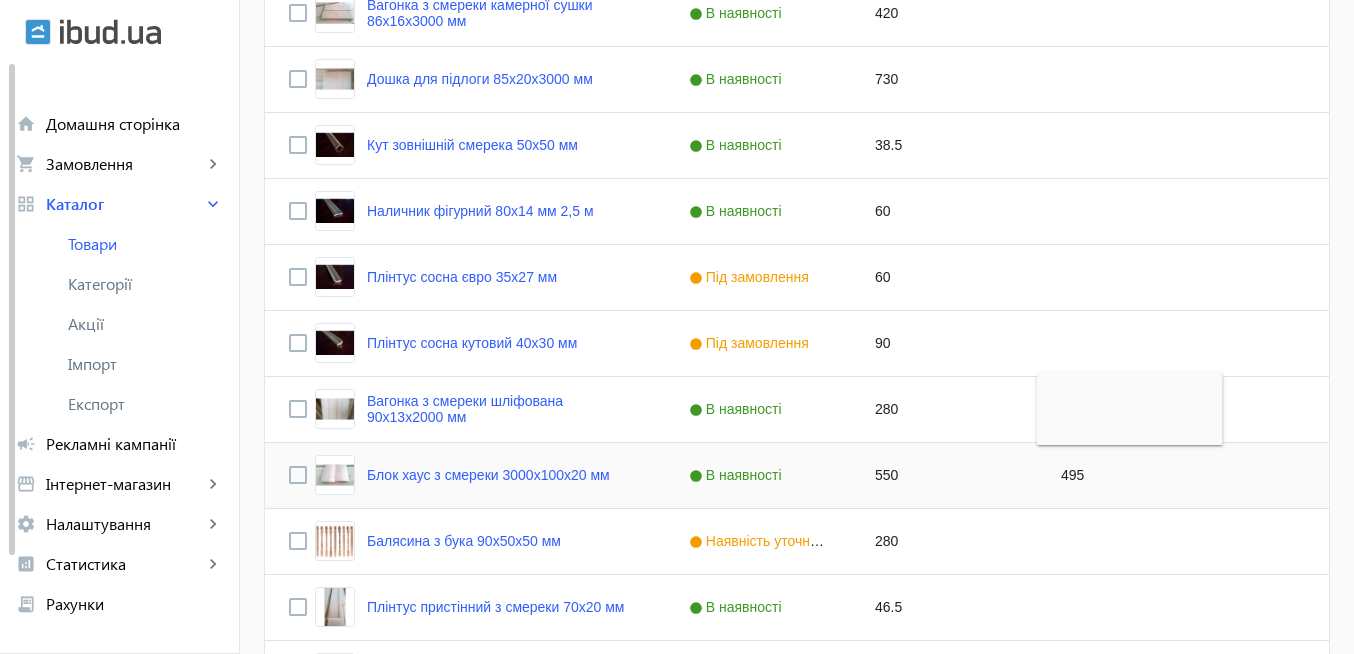 click on "495" 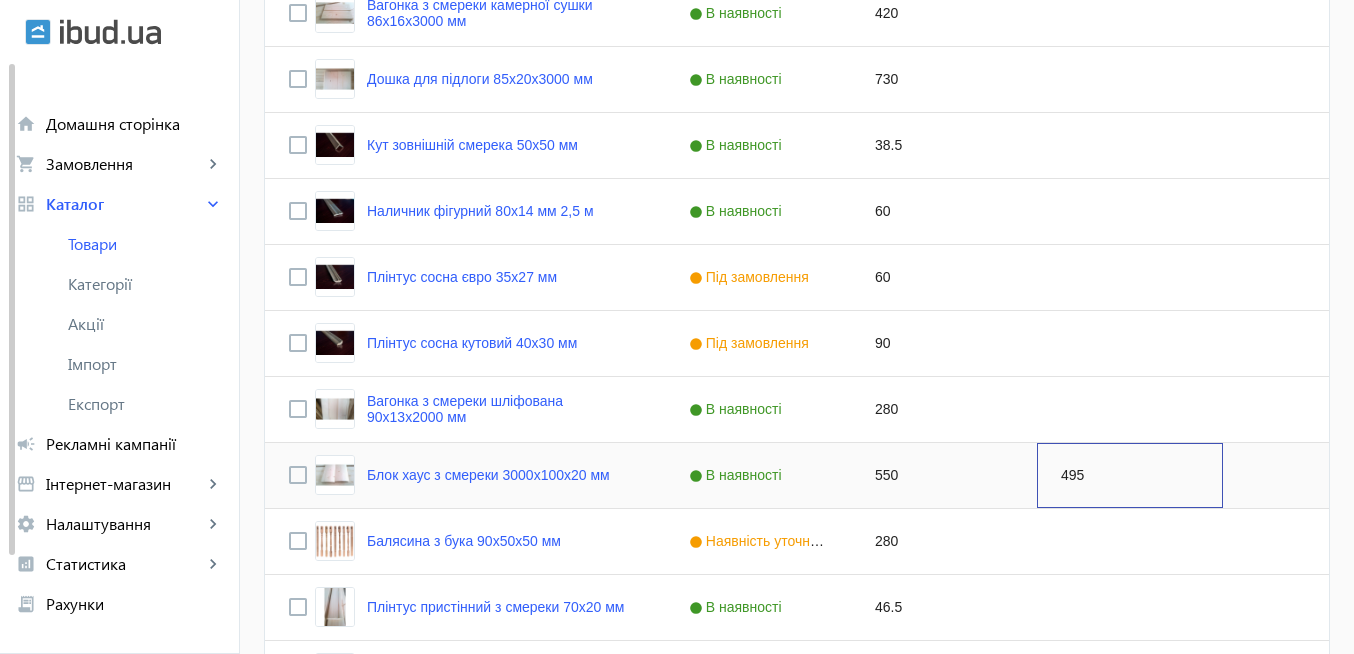 click on "495" 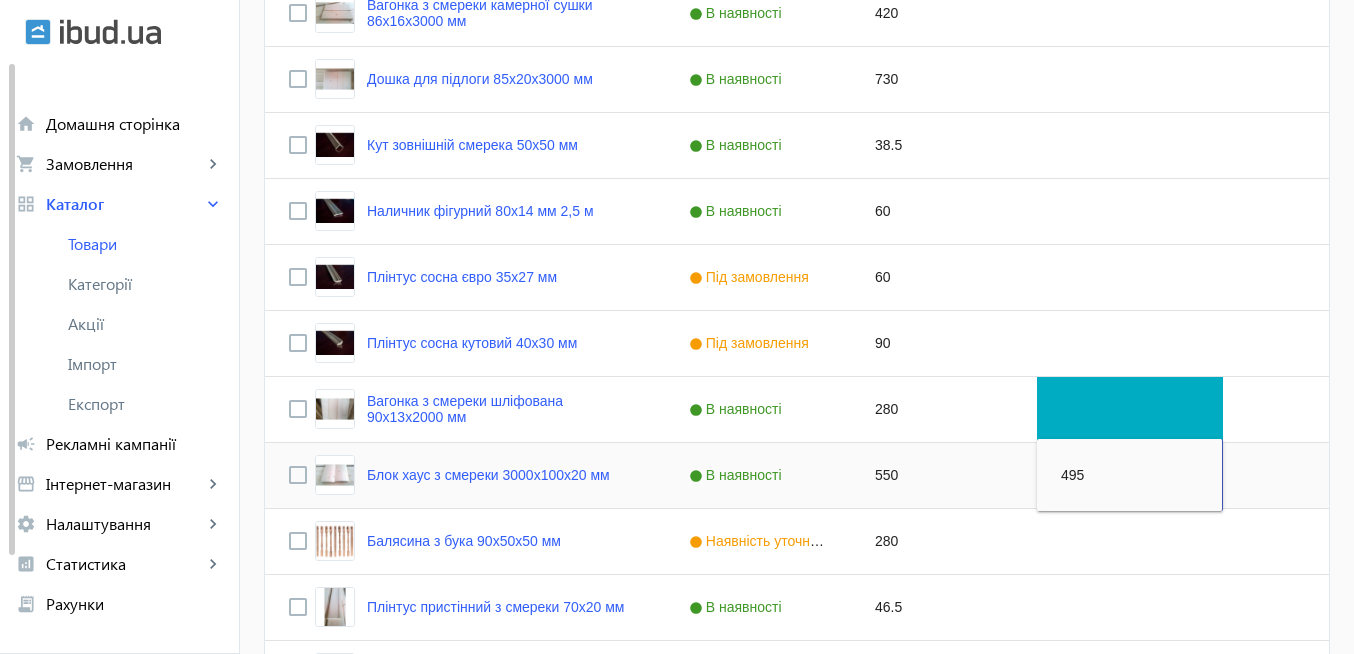 type 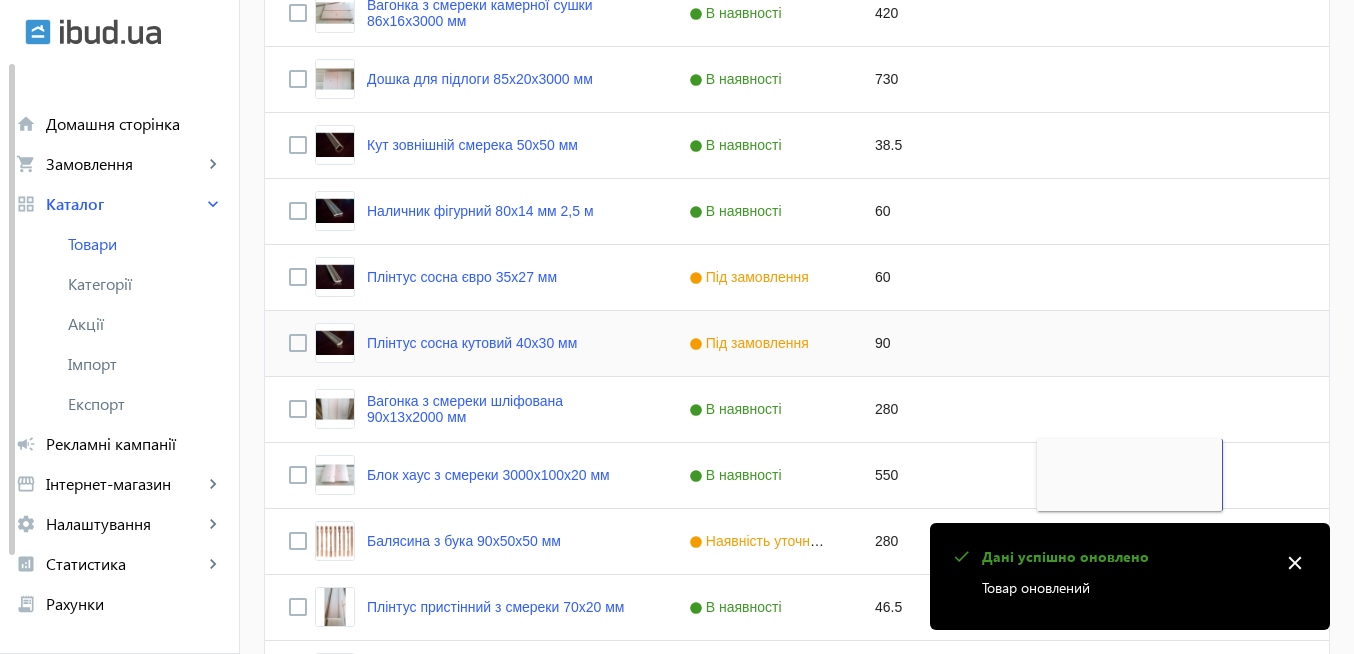 click 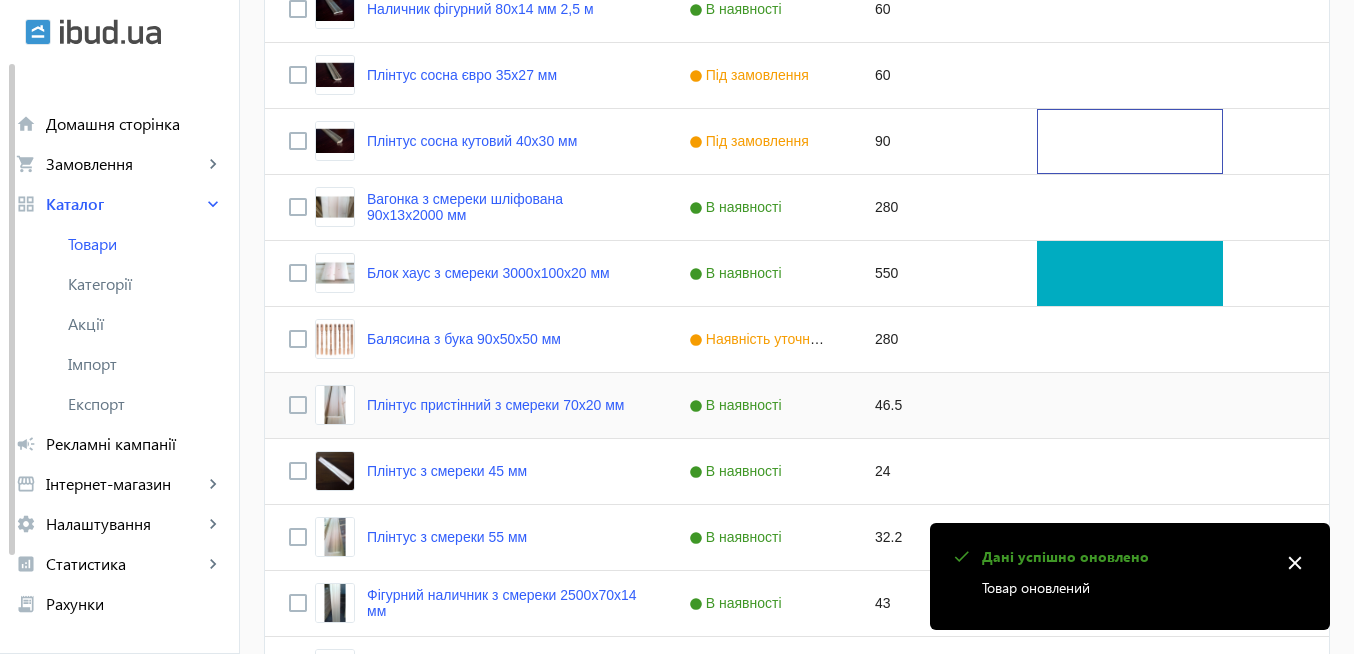 scroll, scrollTop: 1440, scrollLeft: 0, axis: vertical 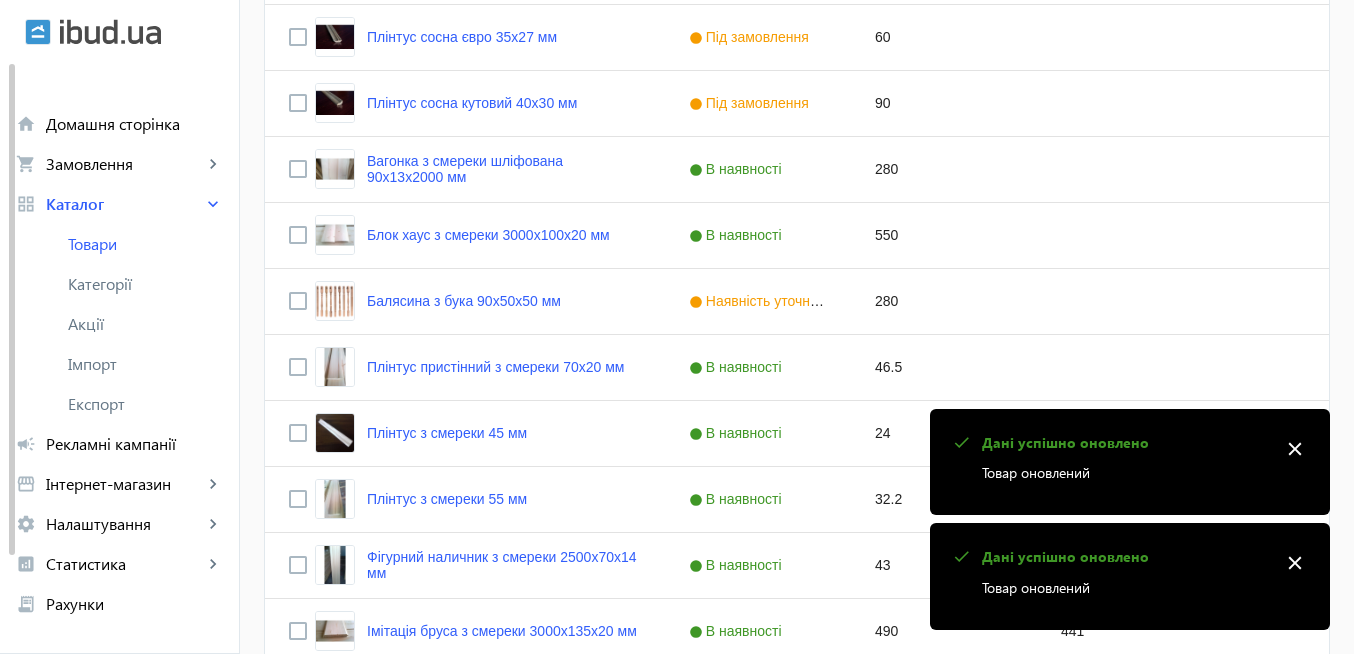 click on "close" at bounding box center (1295, 563) 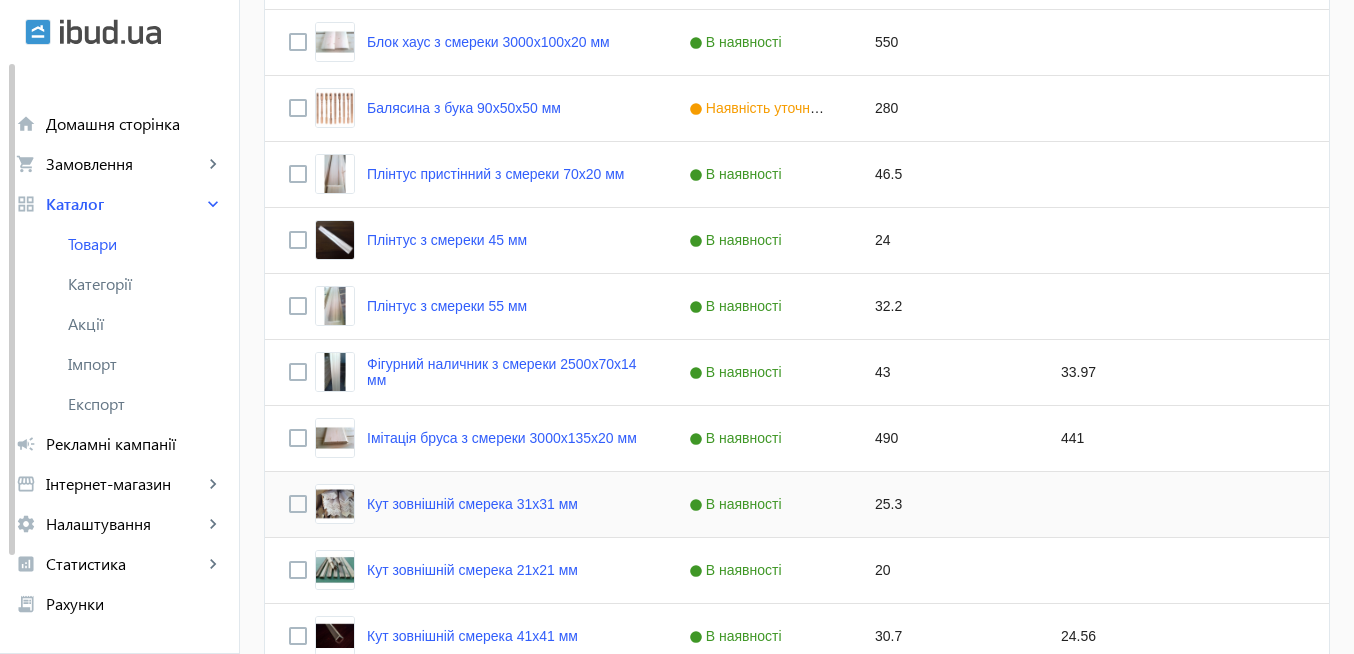 scroll, scrollTop: 1680, scrollLeft: 0, axis: vertical 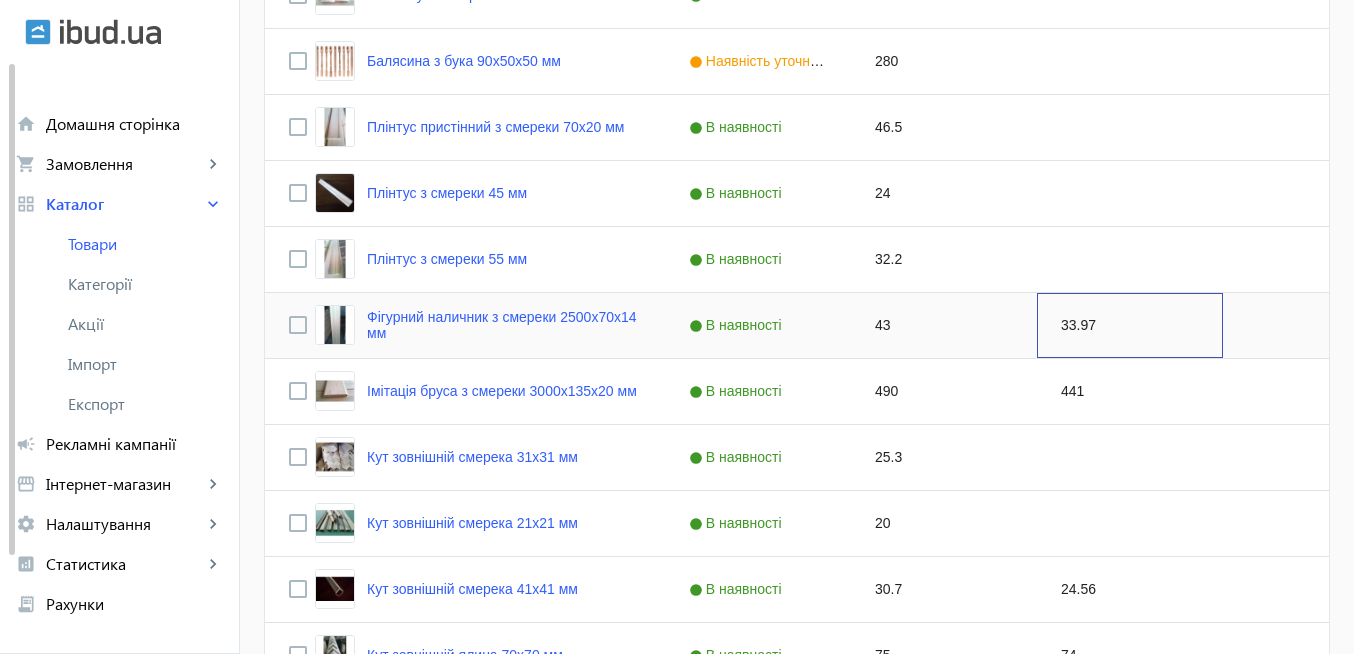 click on "33.97" 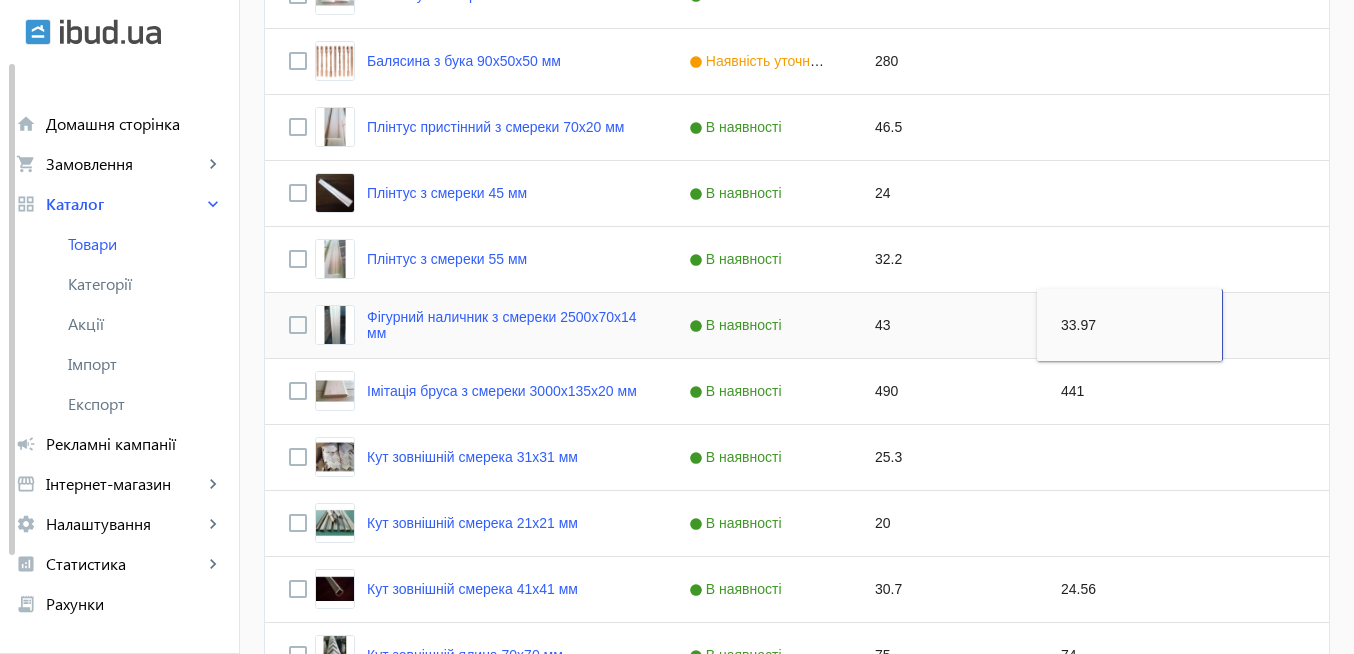 type 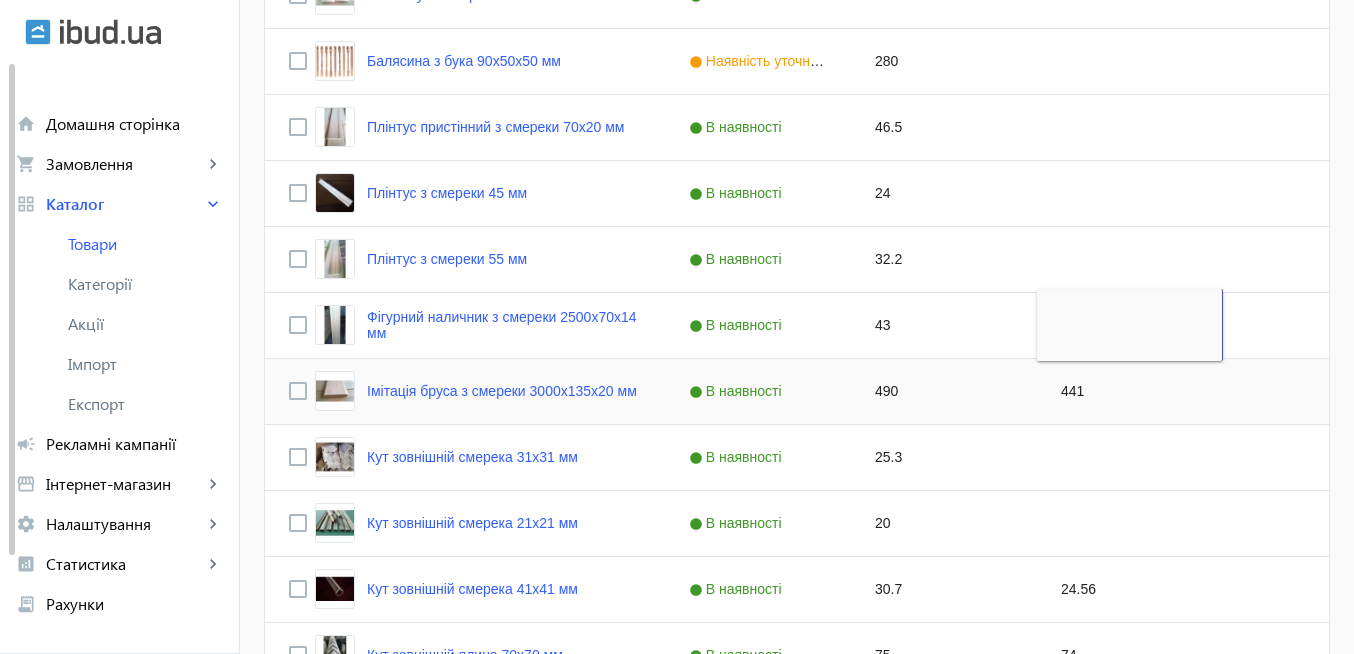 click on "441" 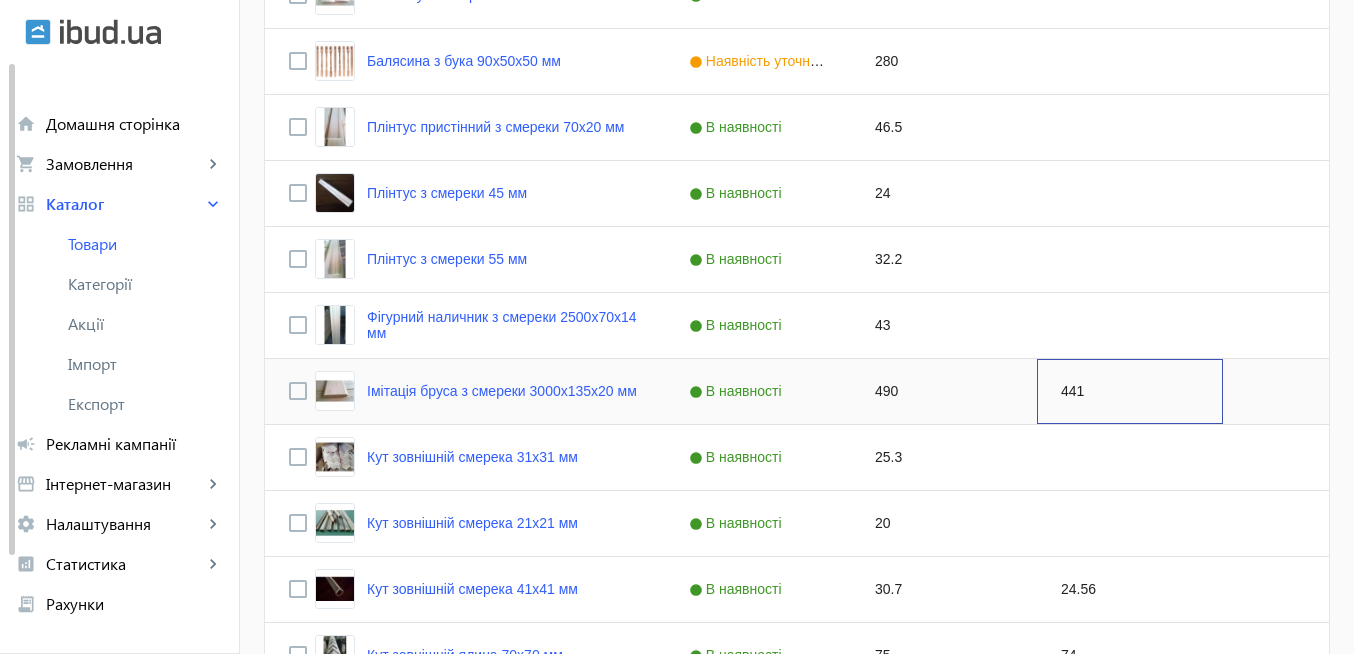 click on "441" 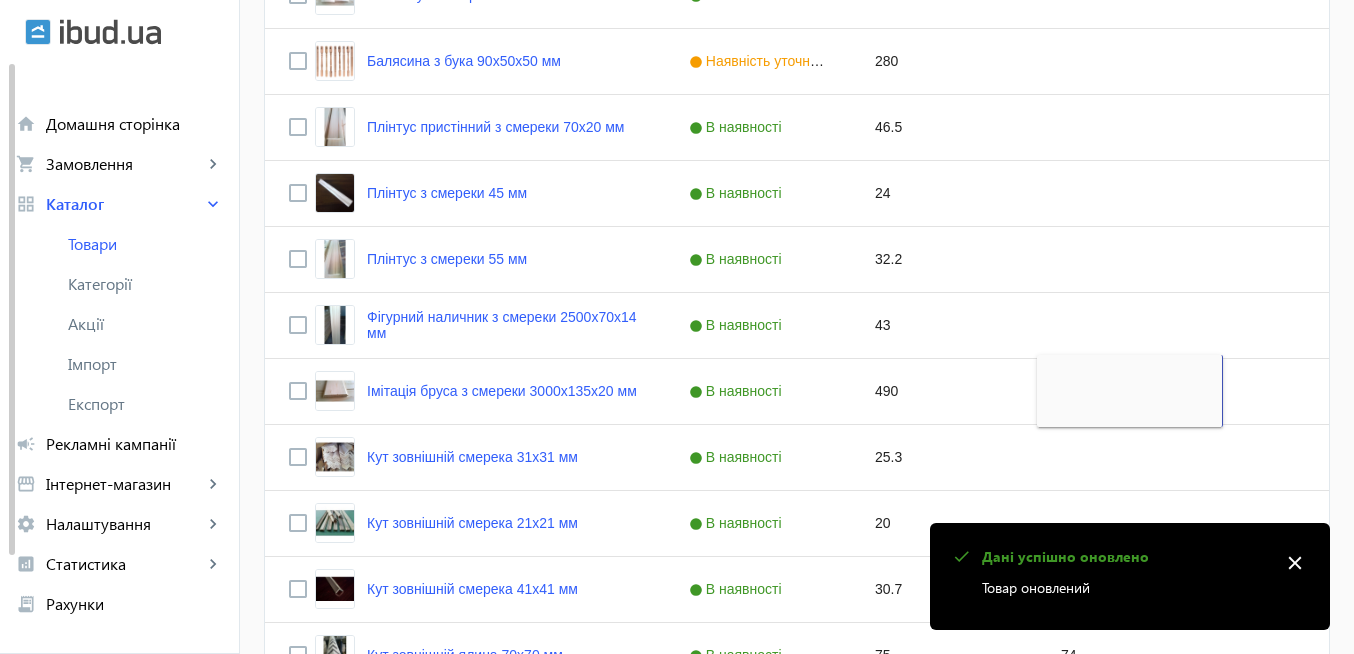 type 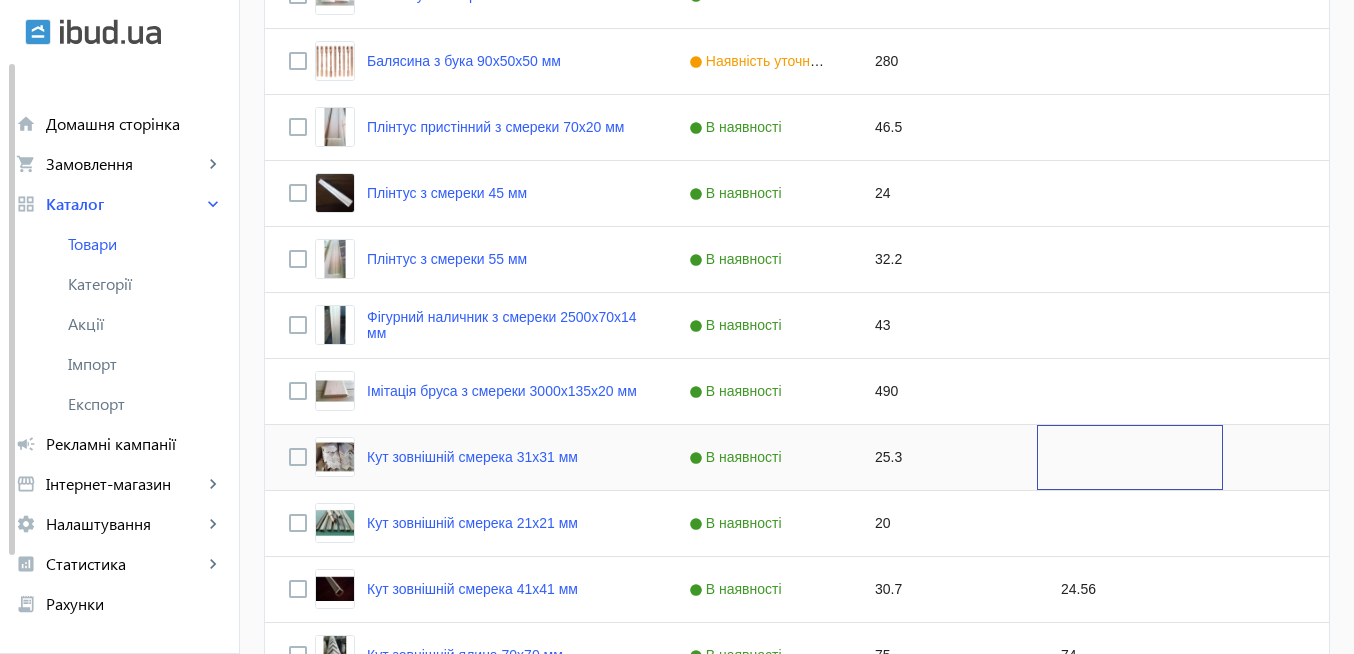click 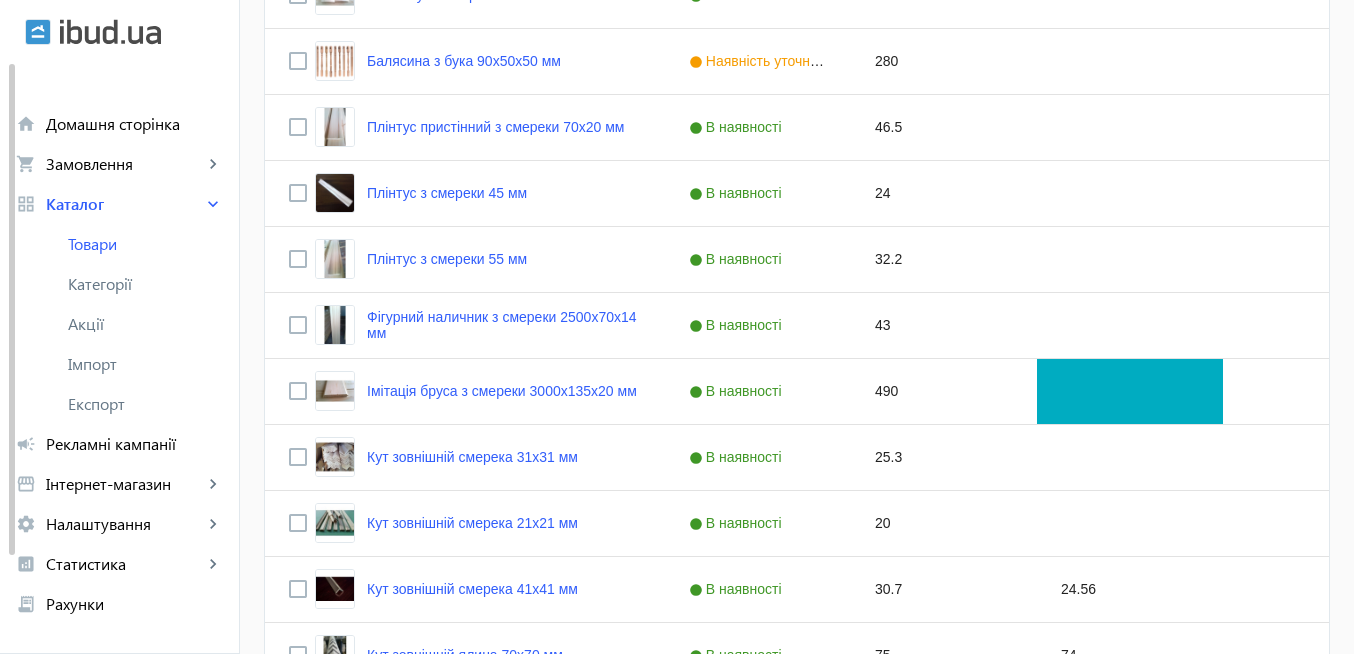 click on "check  Дані успішно оновлено  Товар оновлений close" at bounding box center [1130, 630] 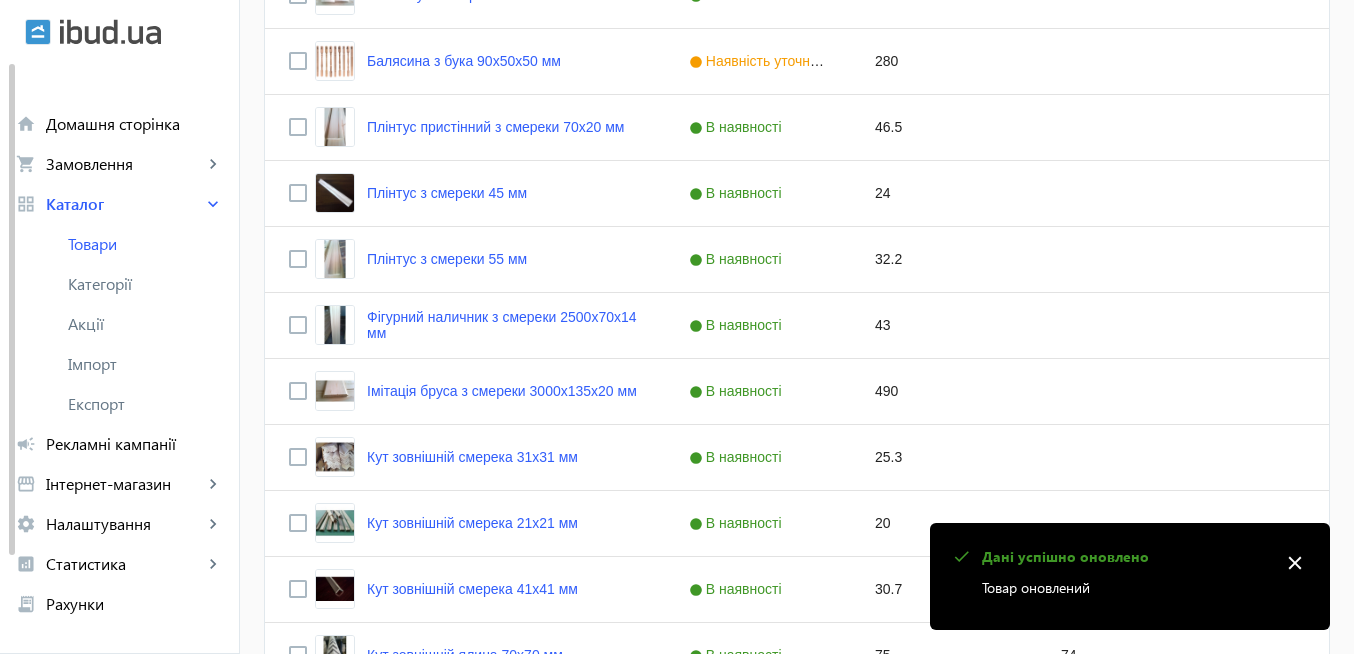 click on "close" at bounding box center (1295, 563) 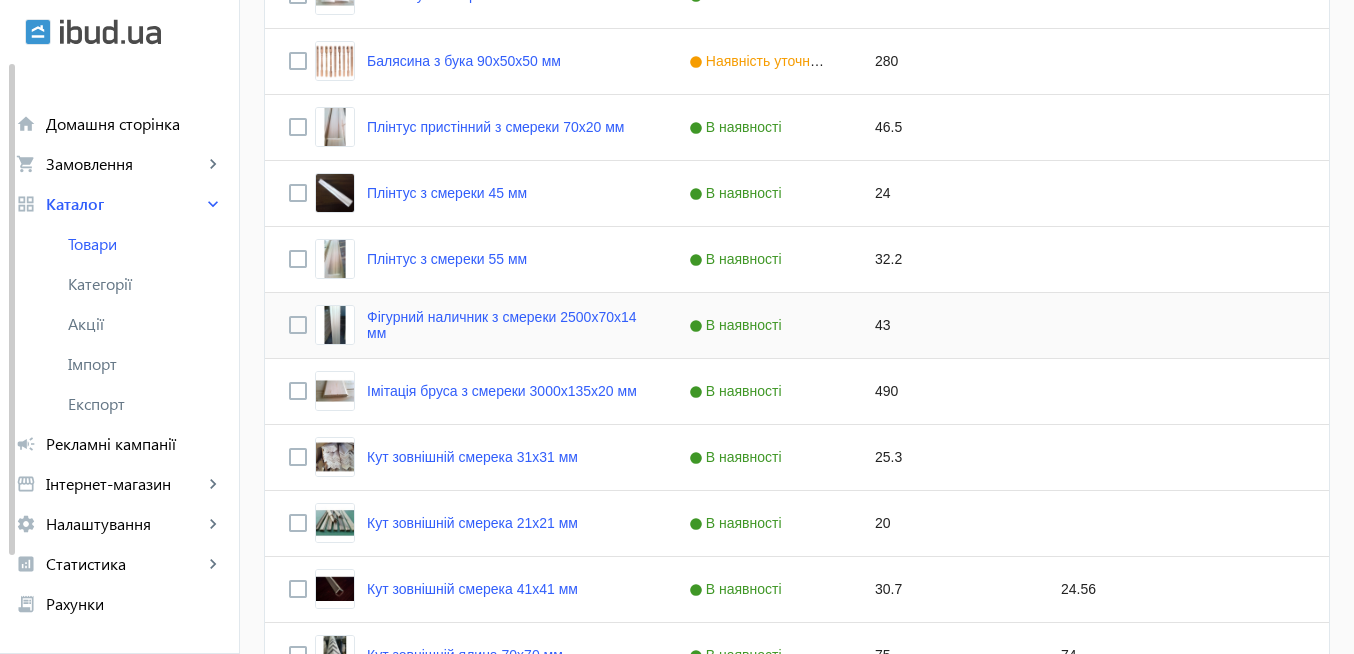 click 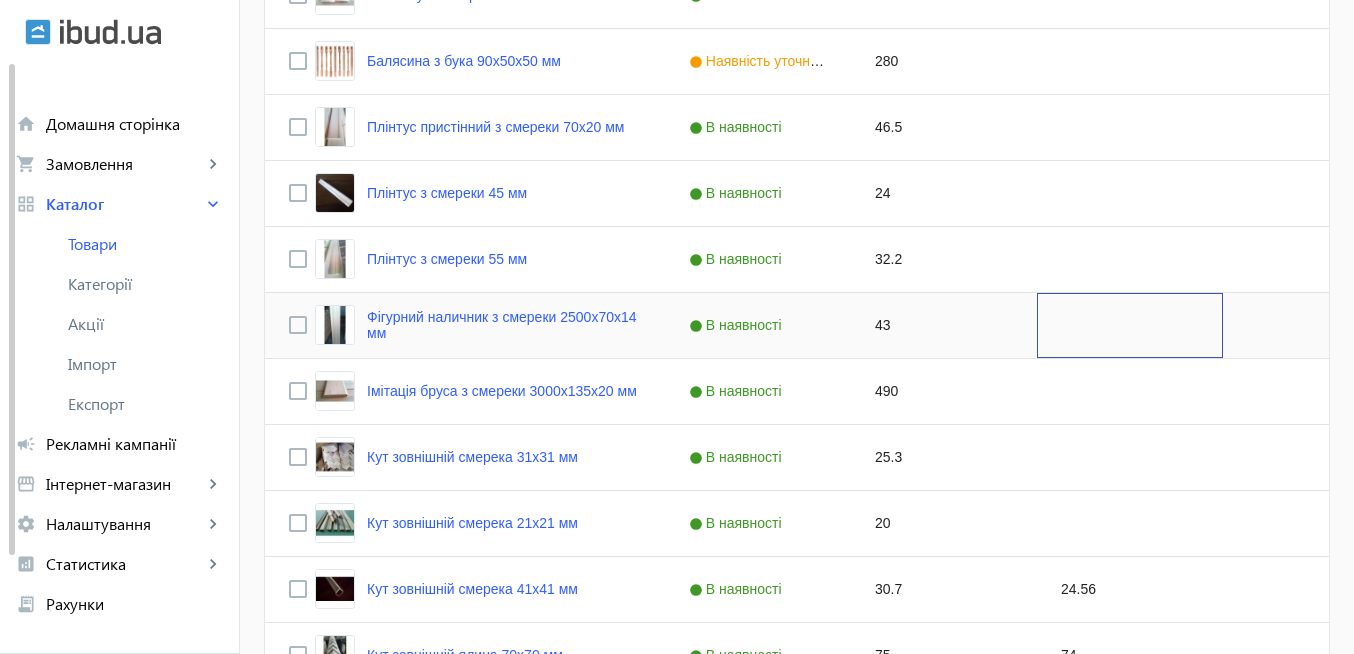 click 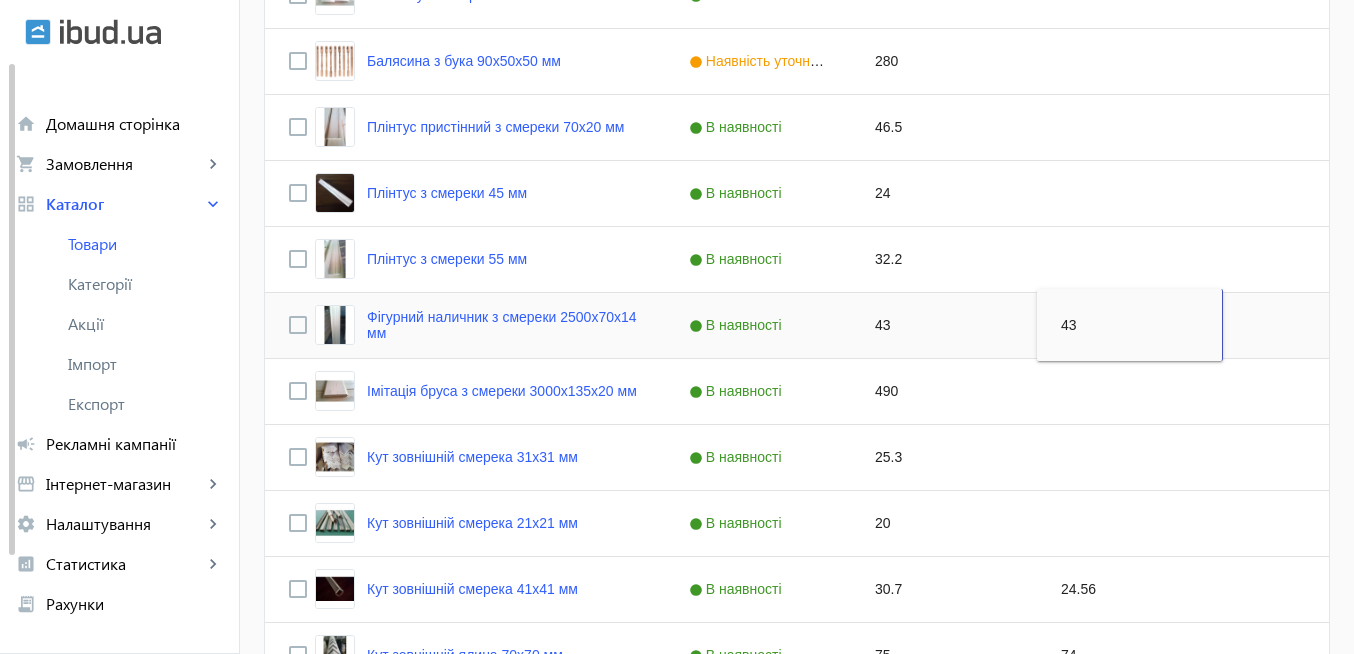 type 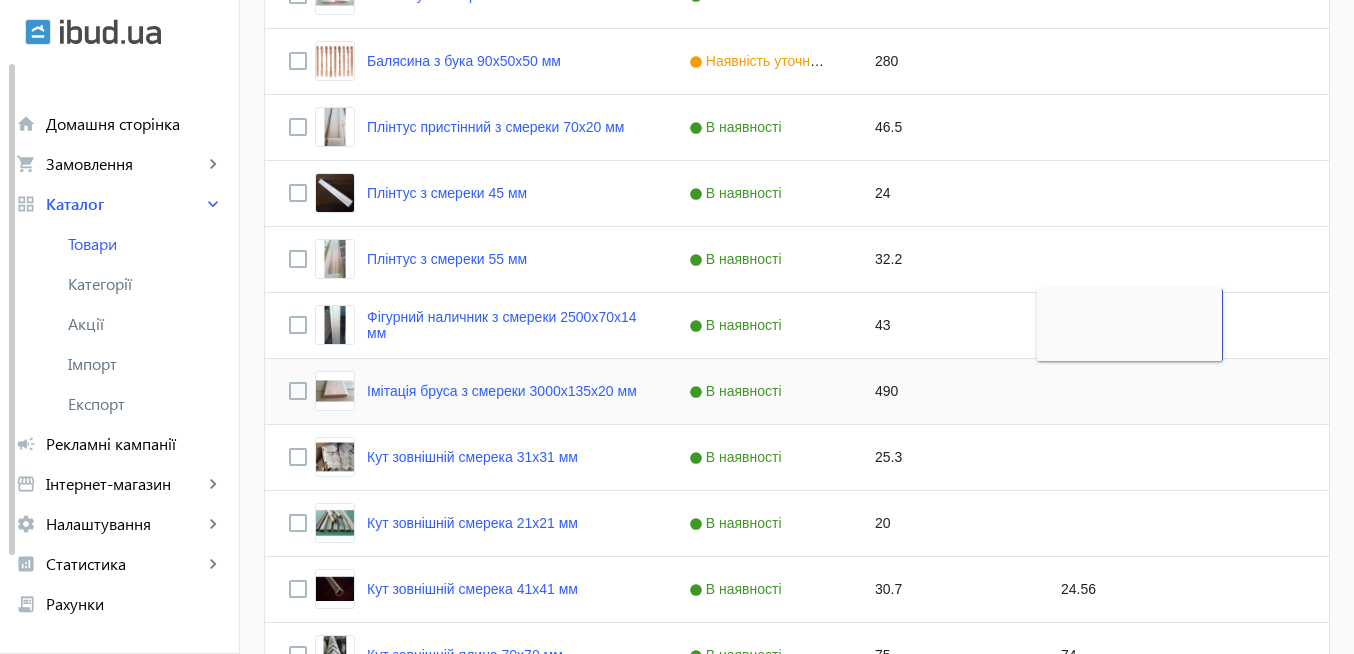 click 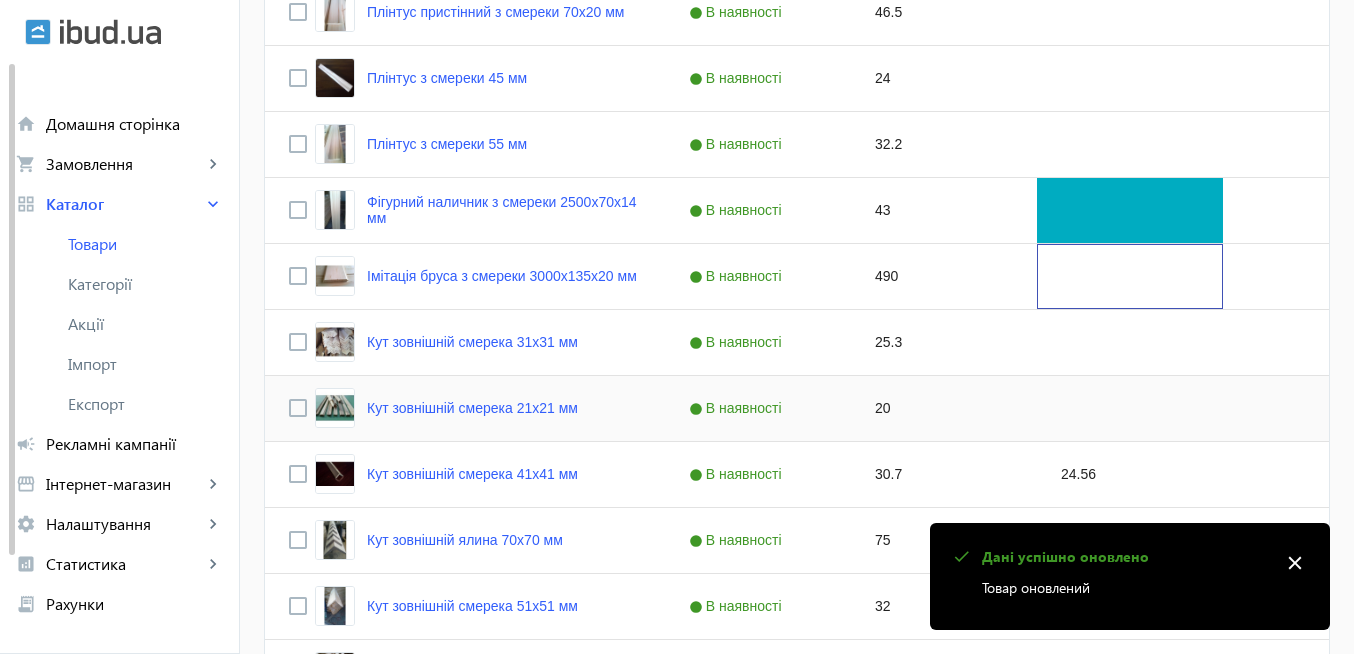scroll, scrollTop: 1800, scrollLeft: 0, axis: vertical 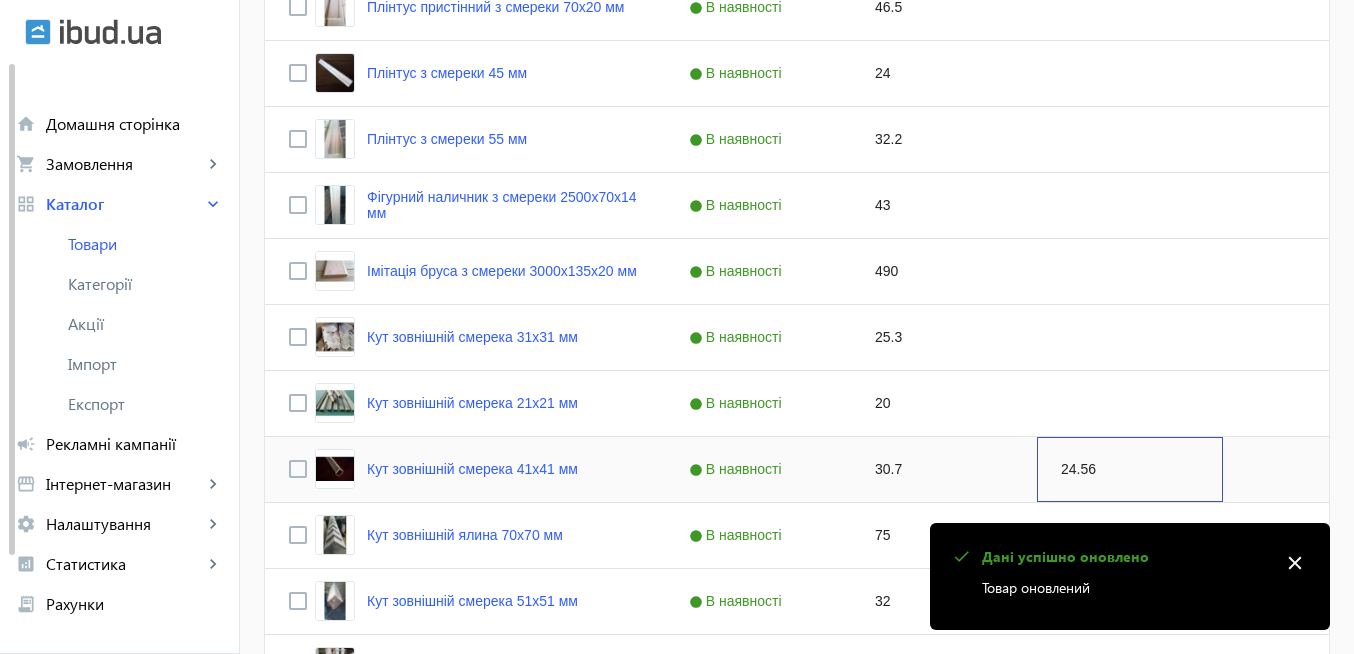 click on "24.56" 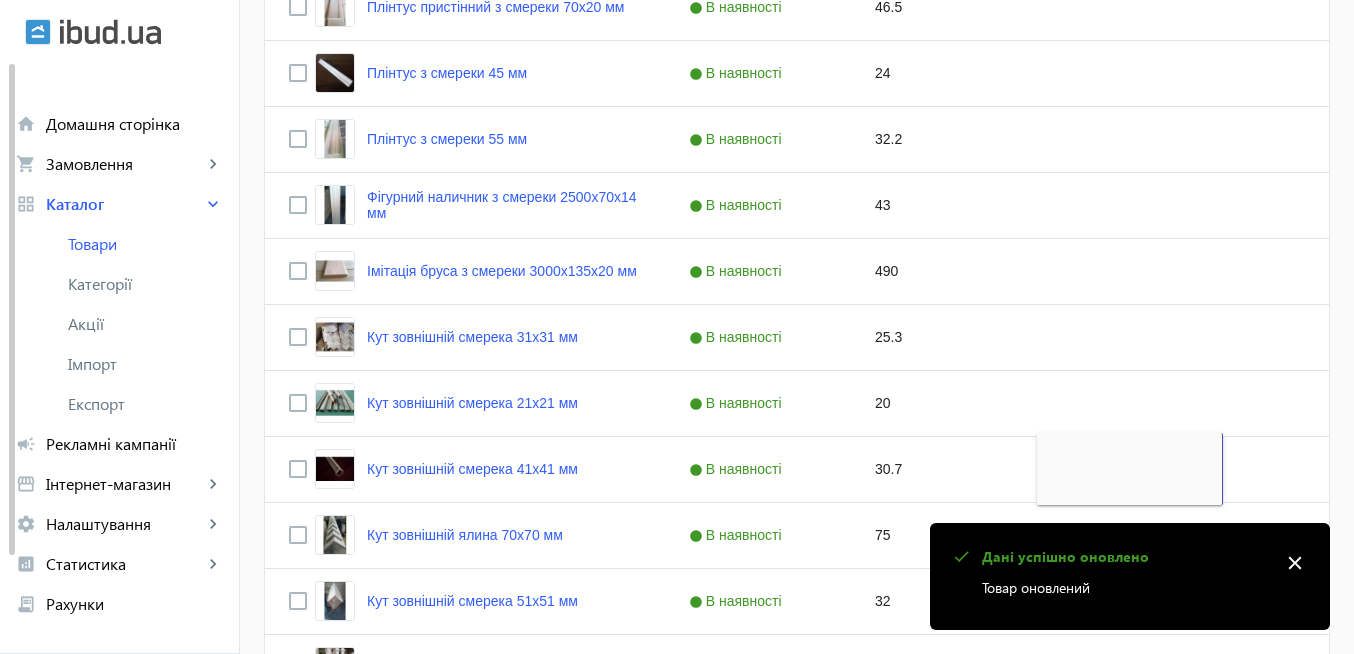 type 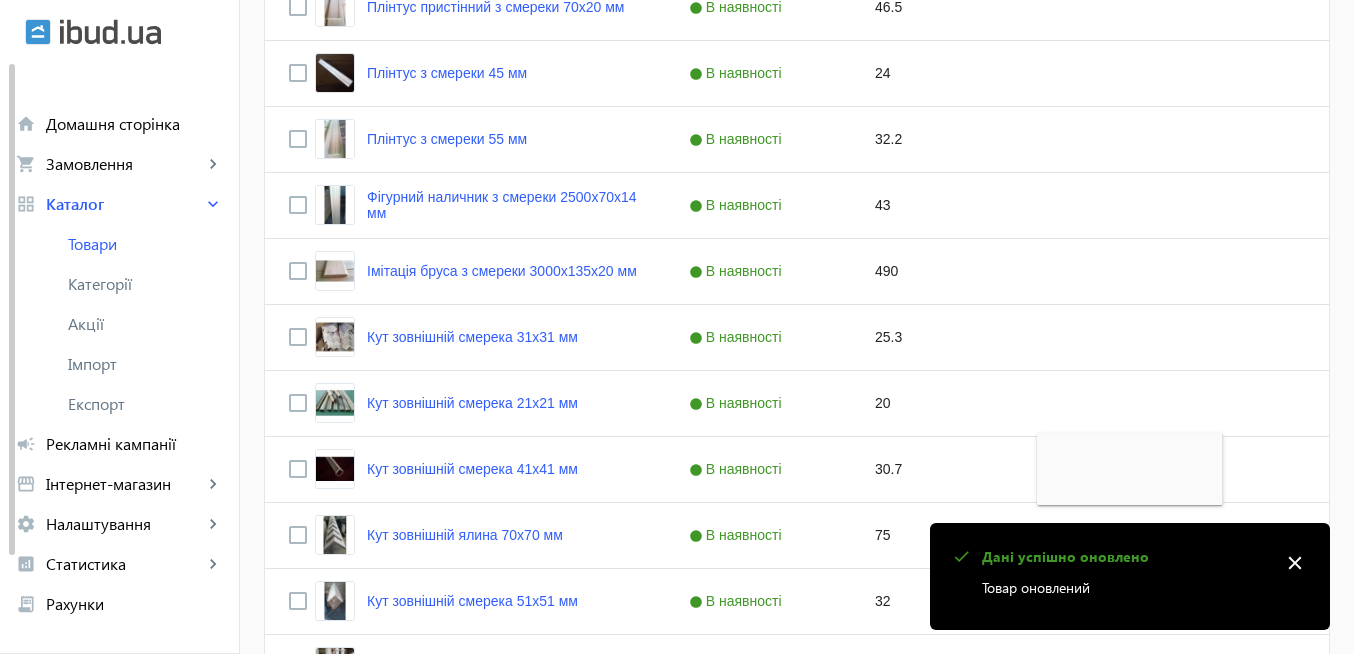 click on "close" at bounding box center [1295, 563] 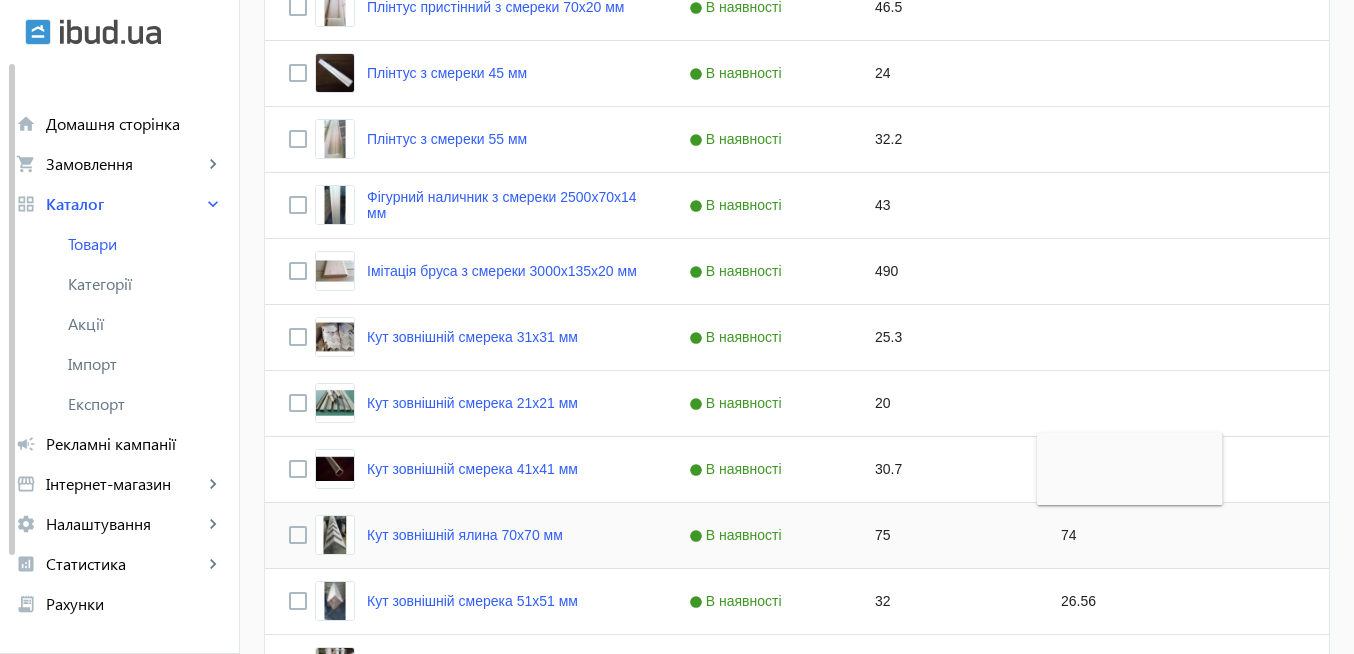 click on "74" 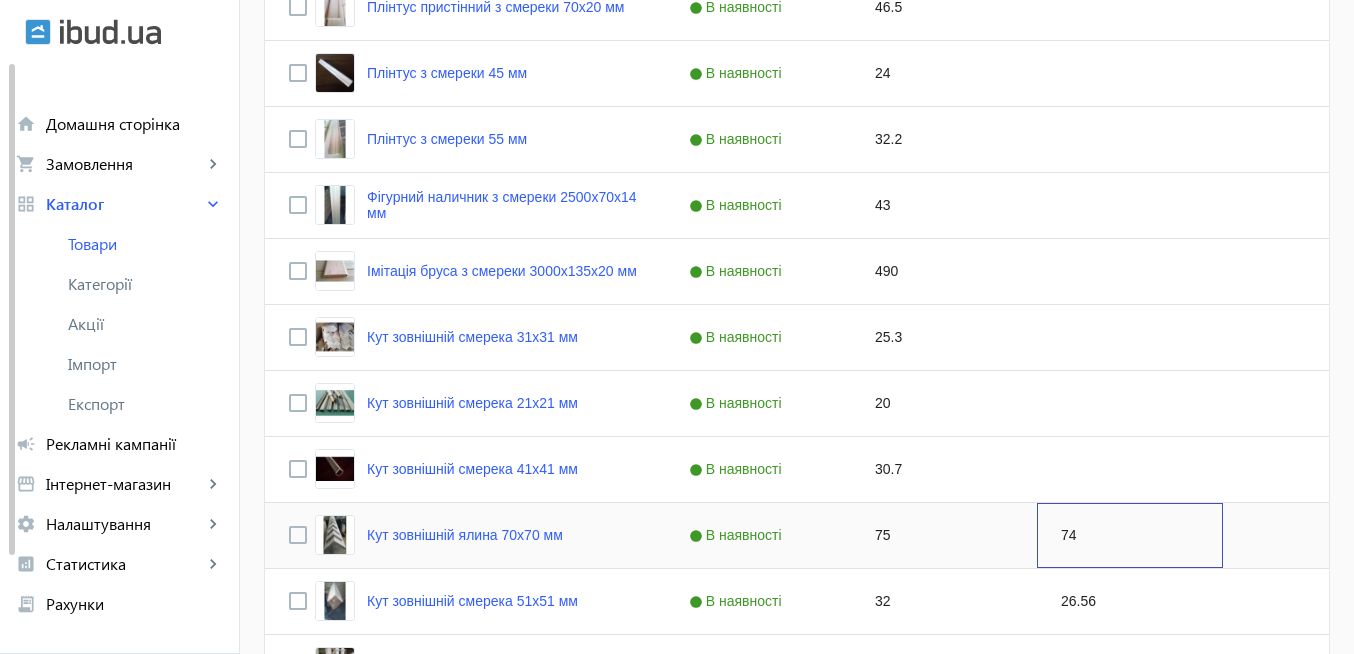 click on "74" 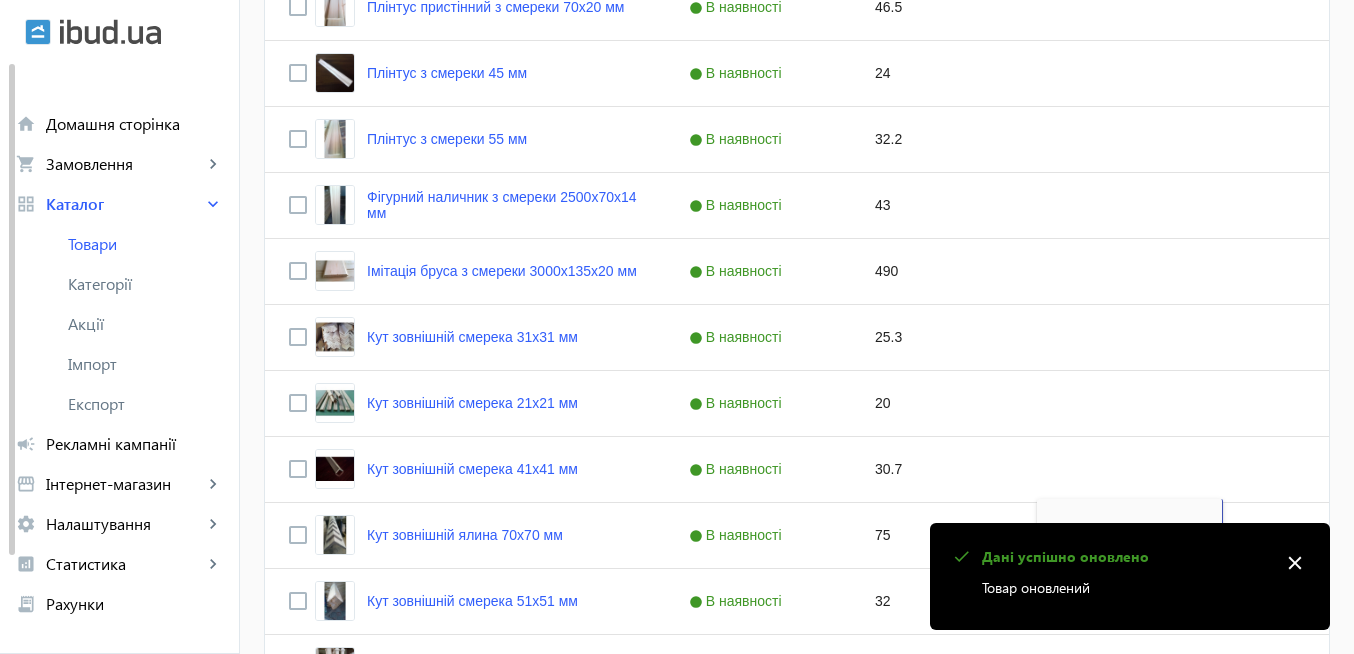 type 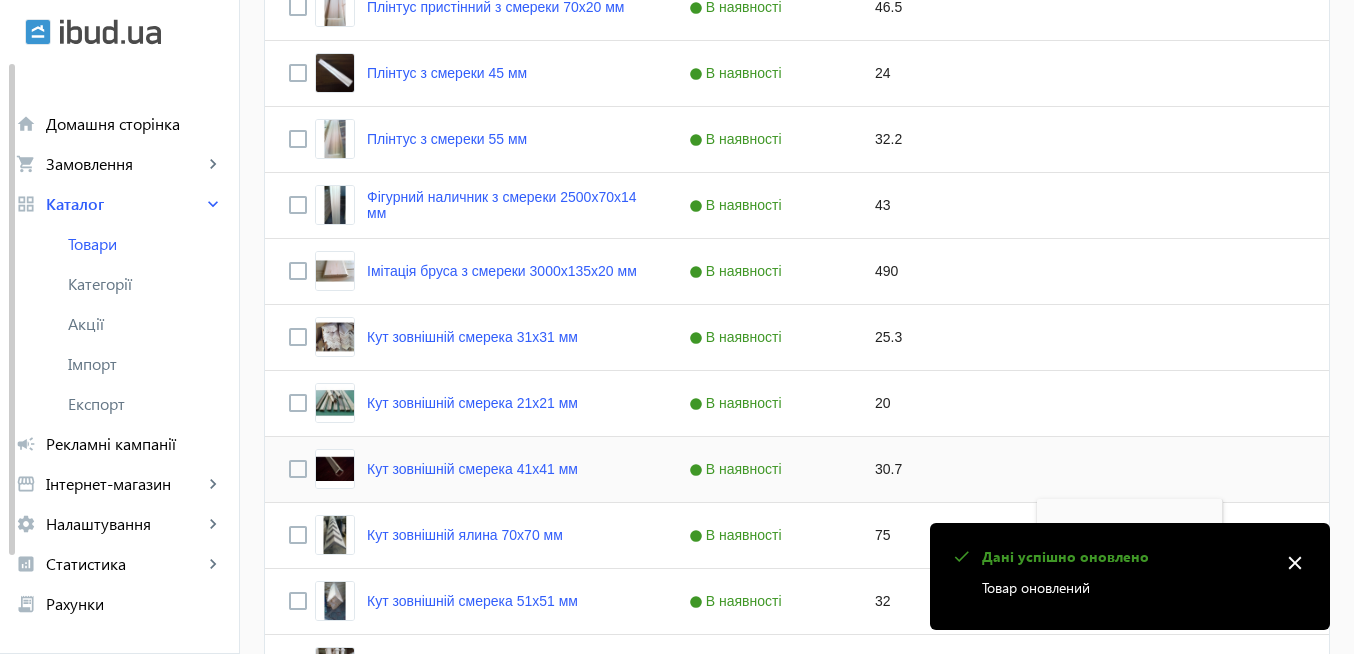 scroll, scrollTop: 2040, scrollLeft: 0, axis: vertical 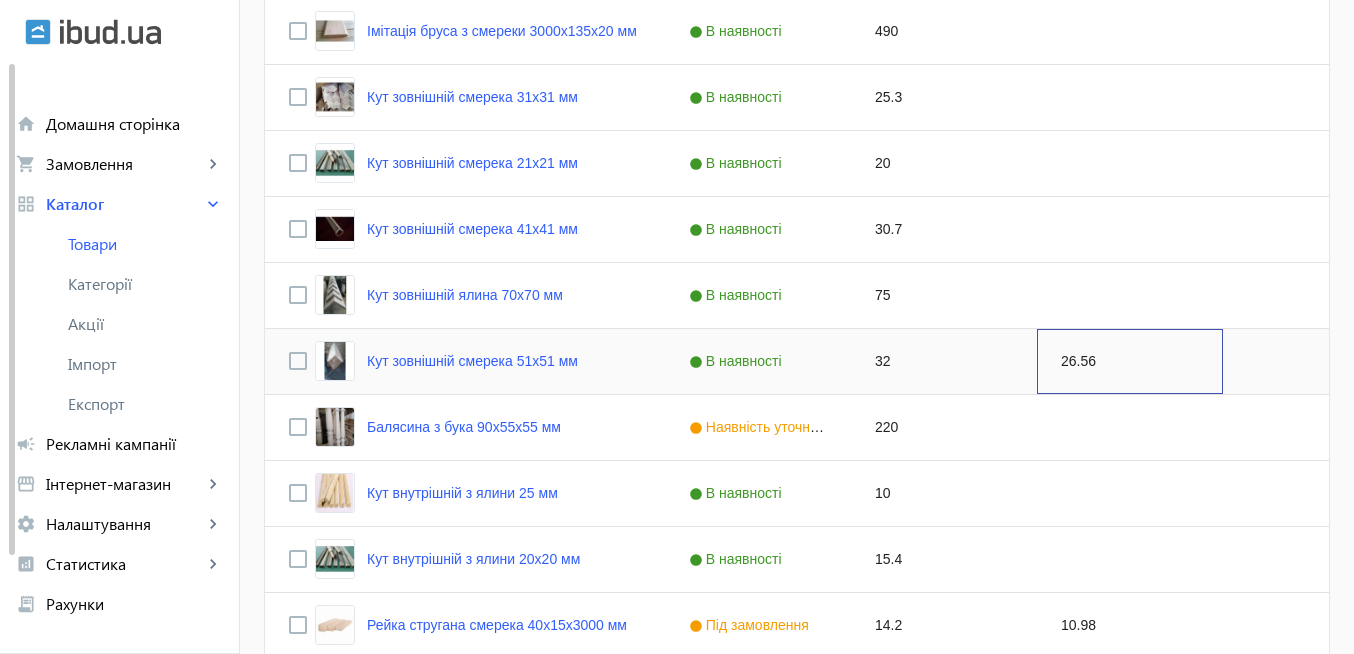 click on "26.56" 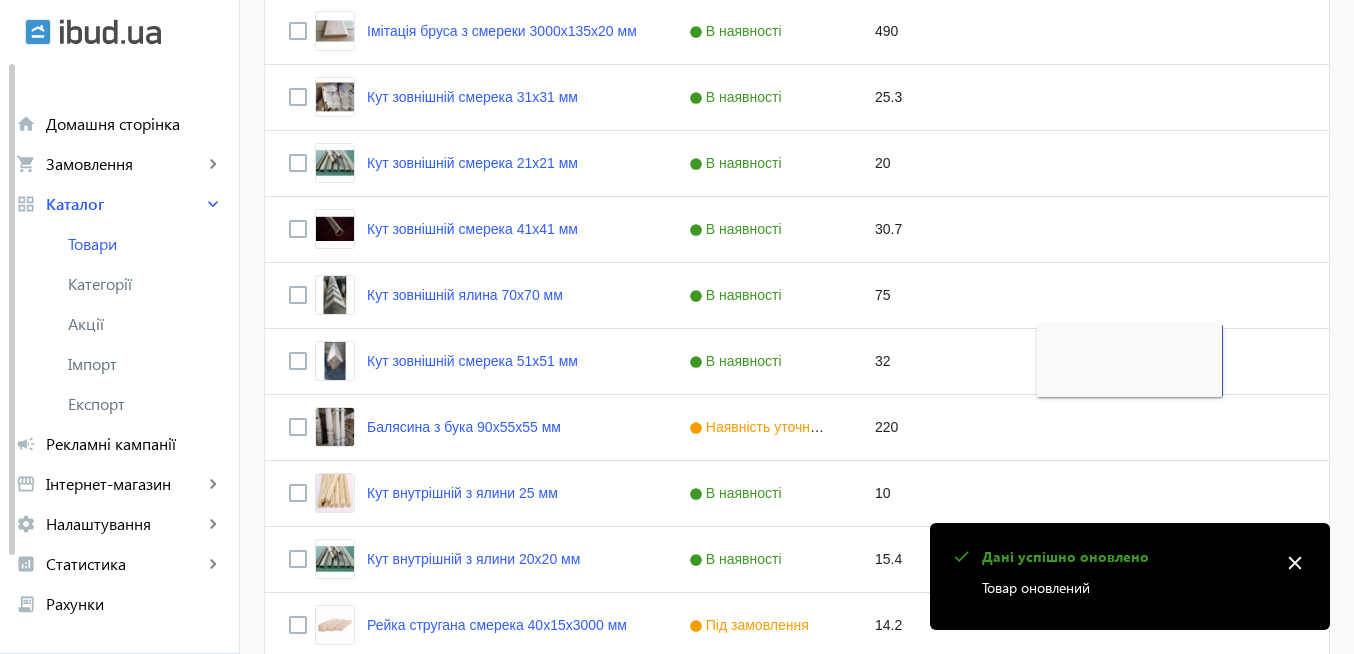 type 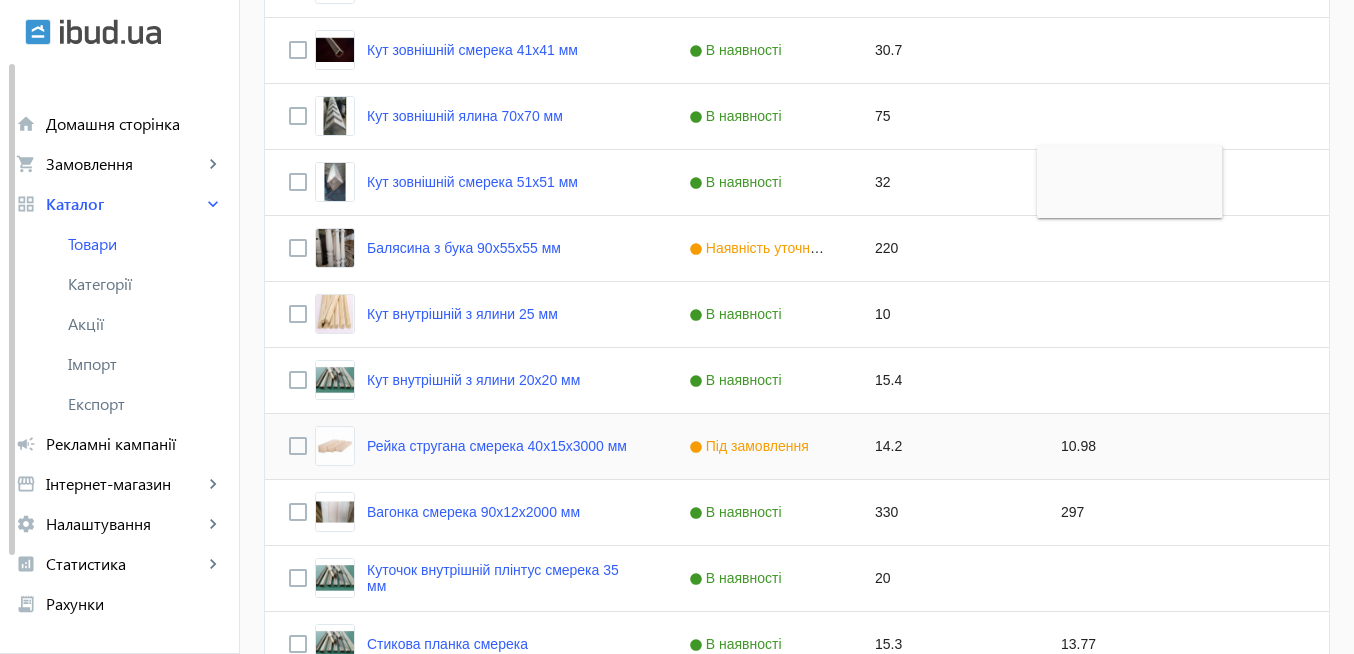 scroll, scrollTop: 2280, scrollLeft: 0, axis: vertical 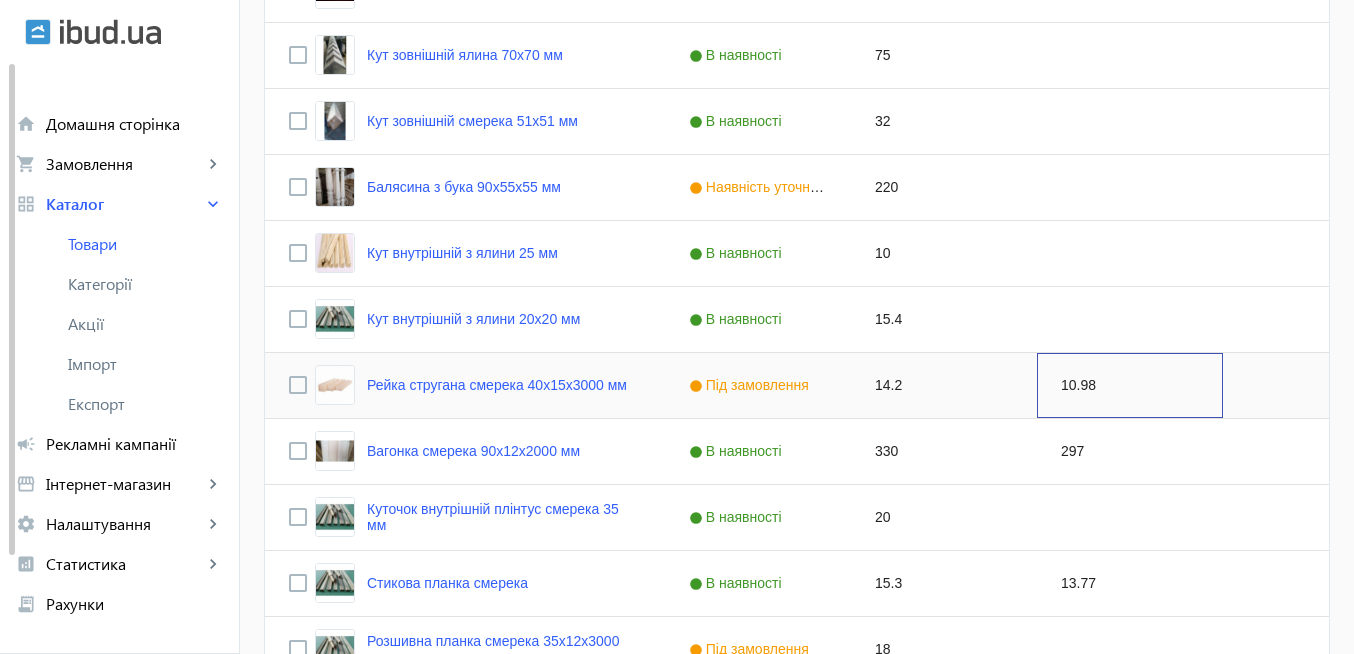 click on "10.98" 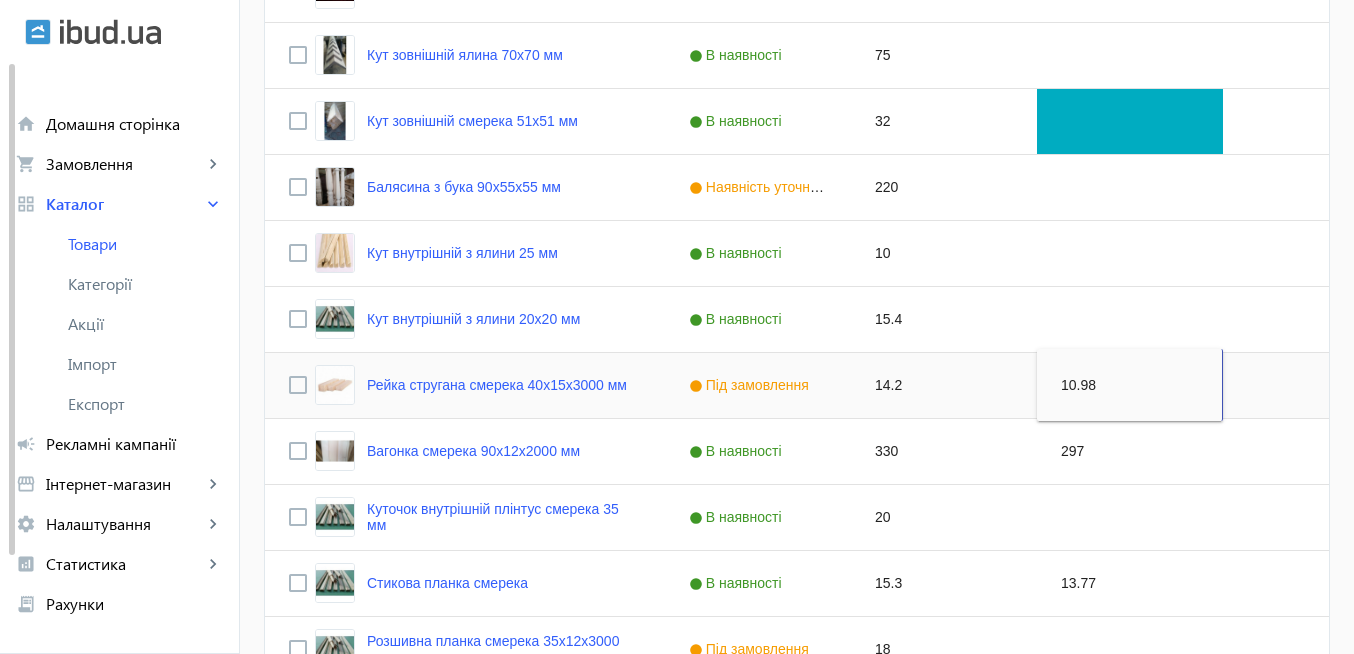 type 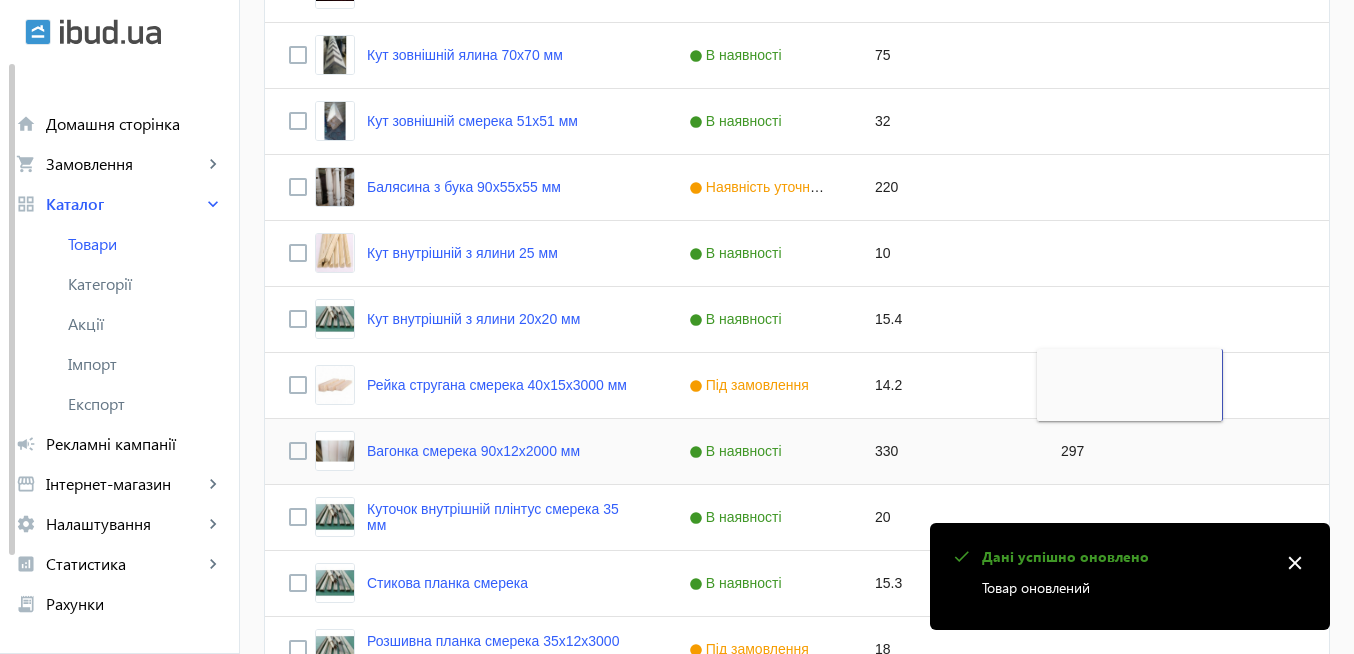 click on "297" 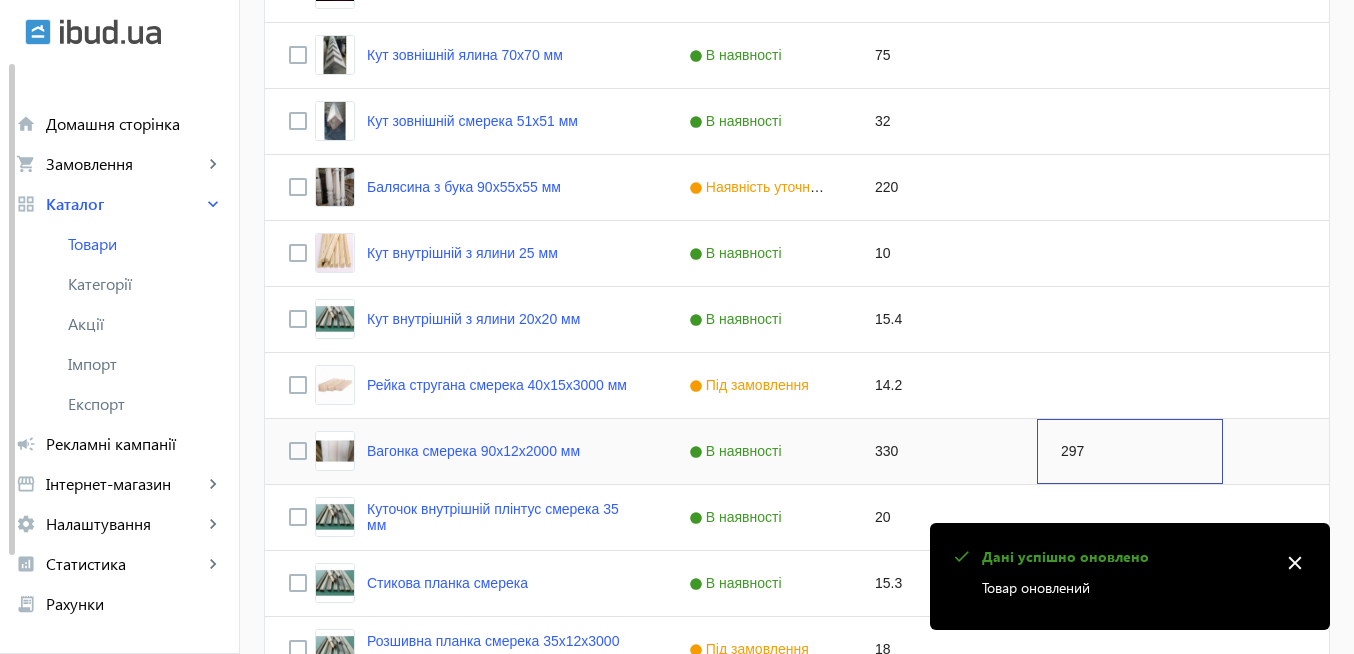 click on "297" 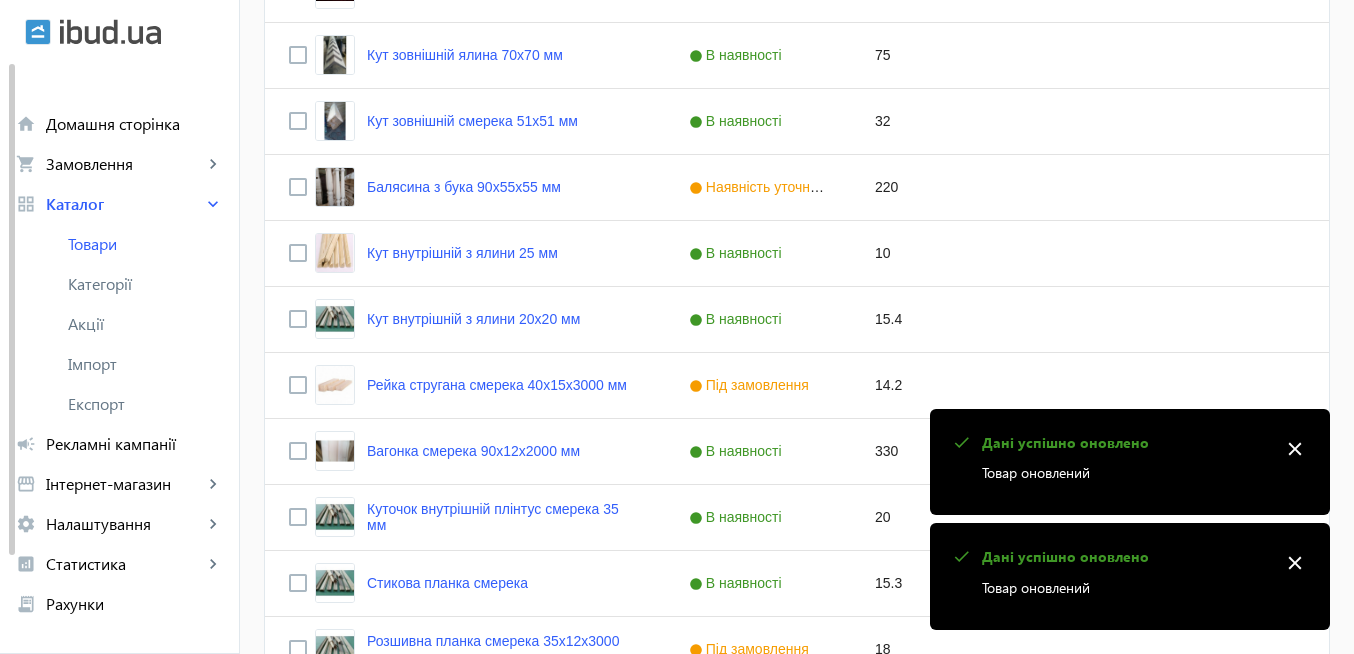 type 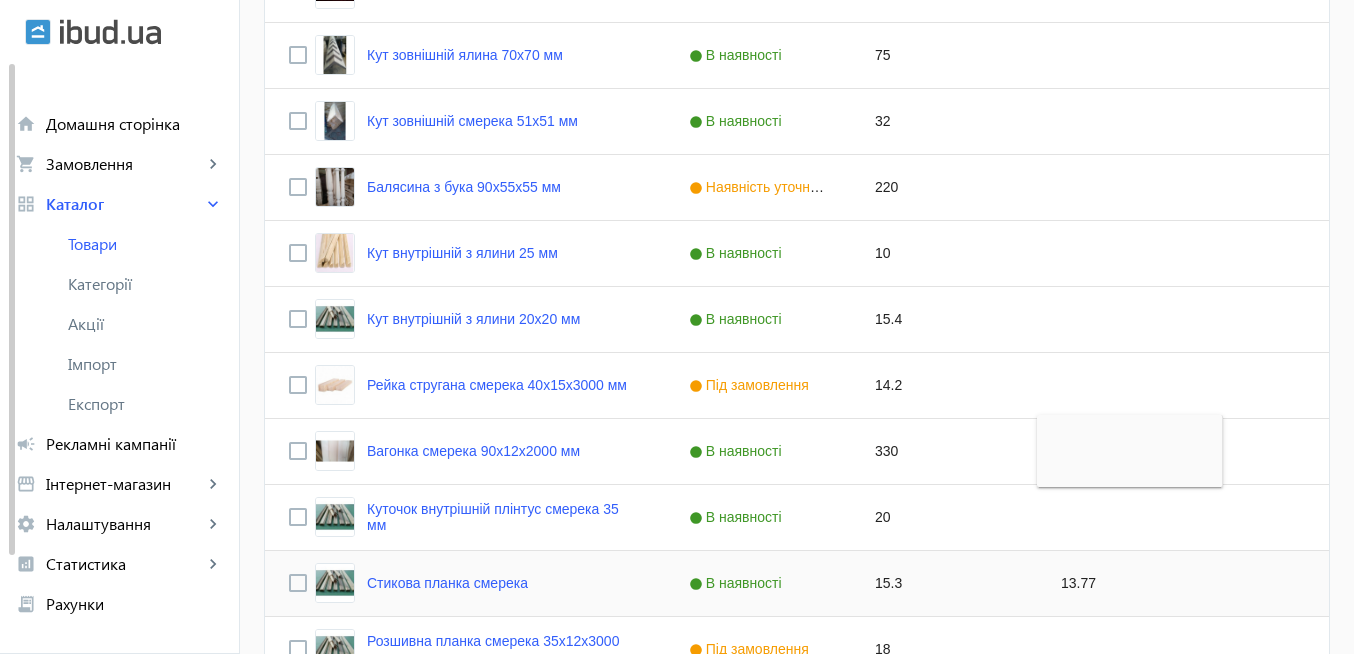 click on "13.77" 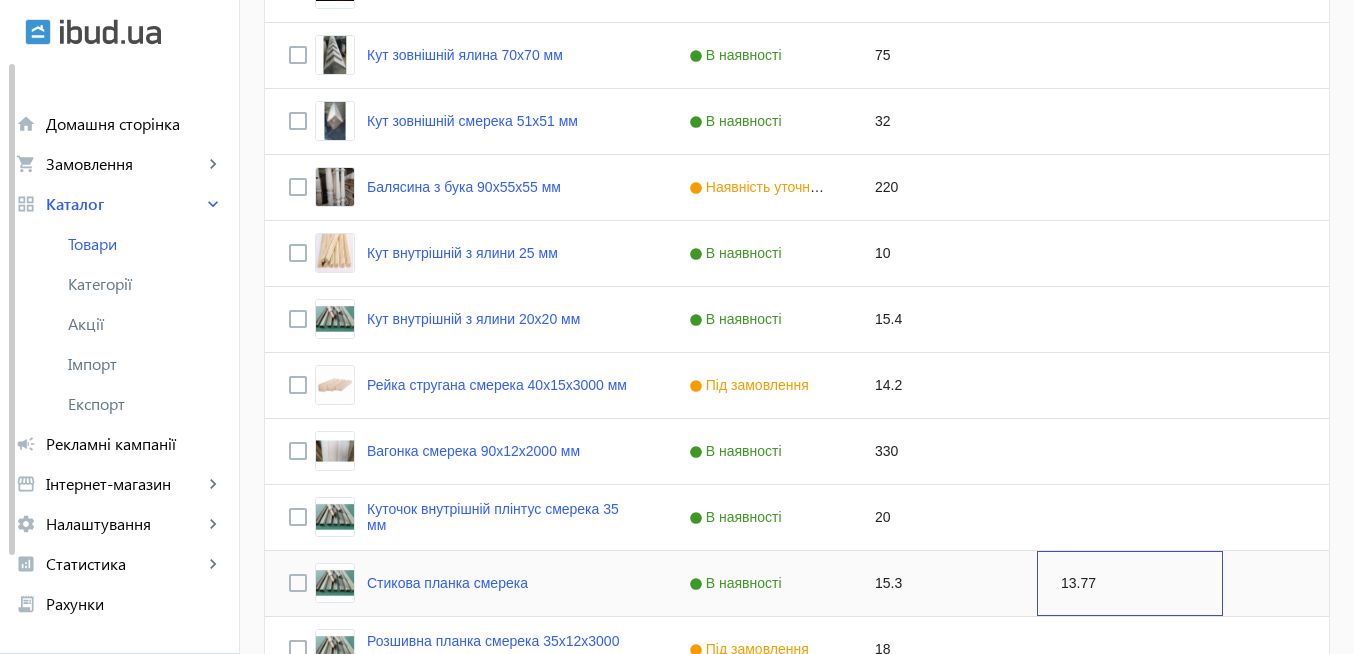 click on "13.77" 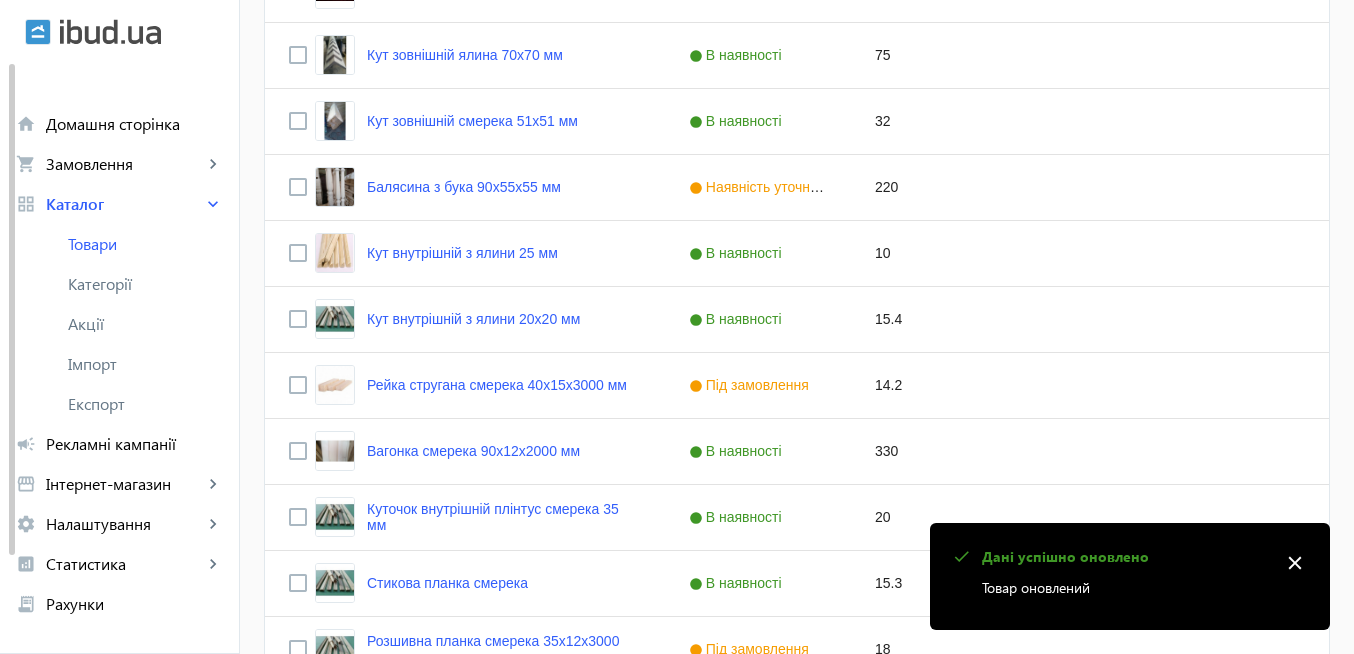 type 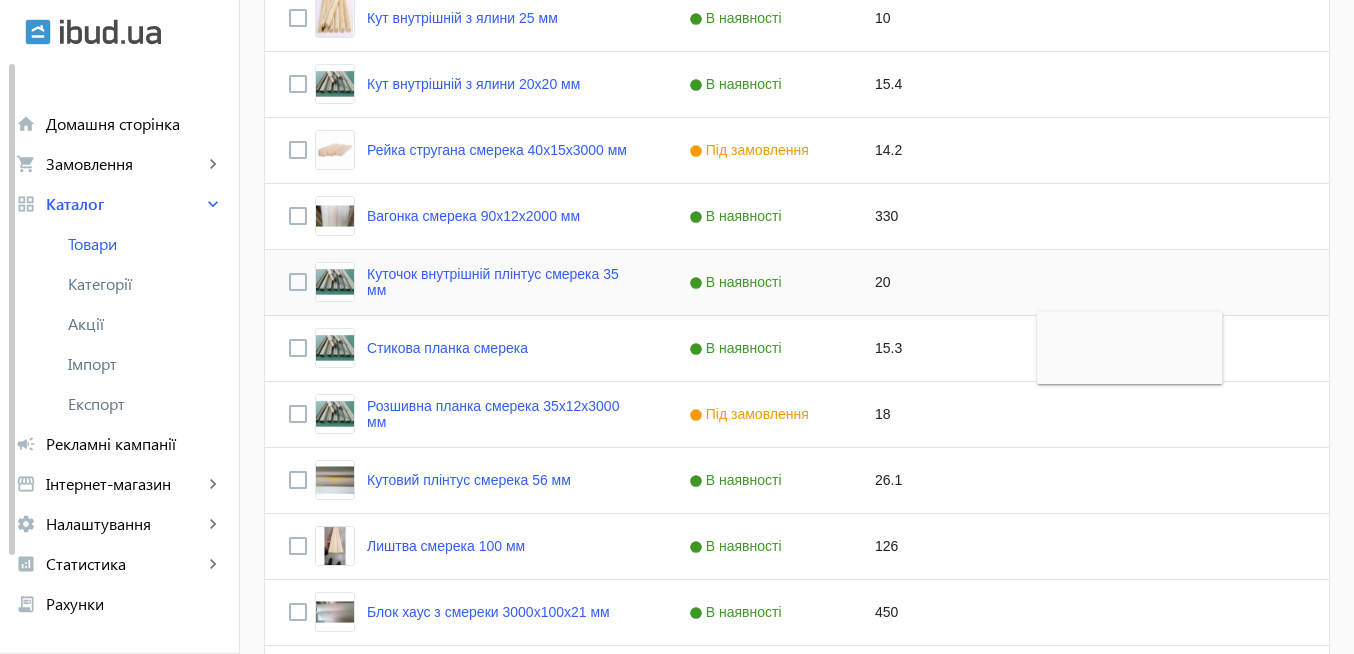 scroll, scrollTop: 2520, scrollLeft: 0, axis: vertical 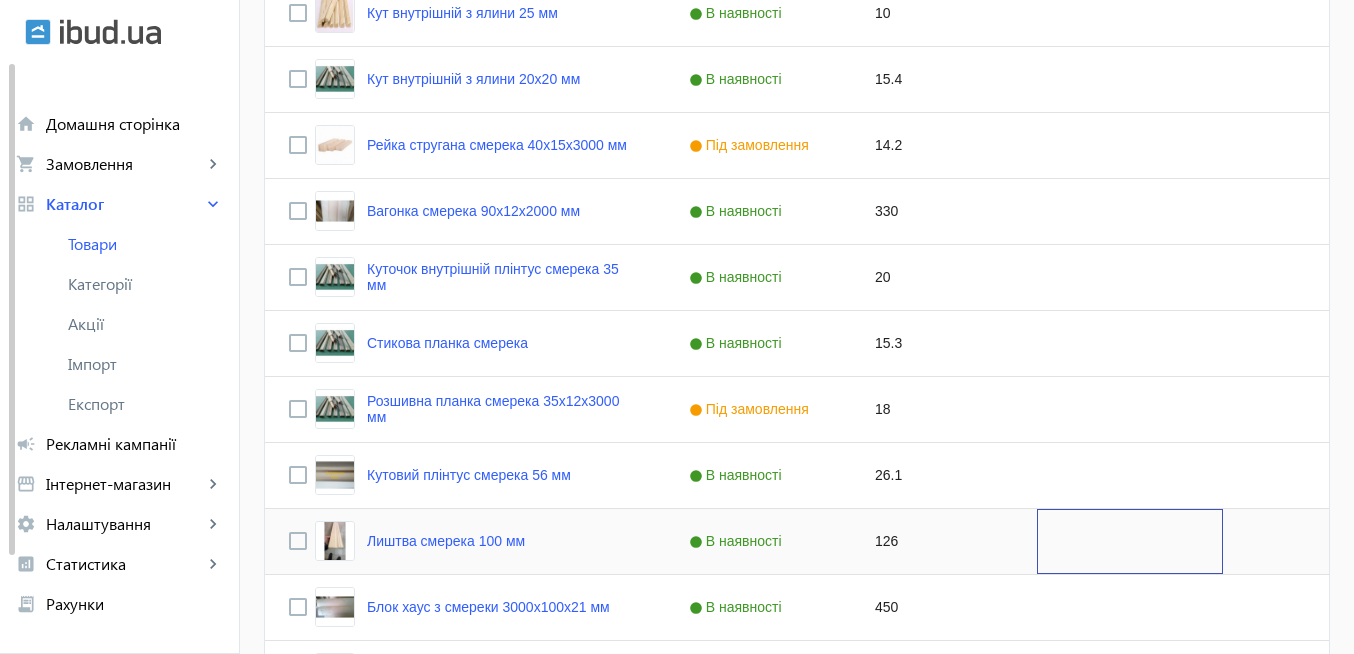 click 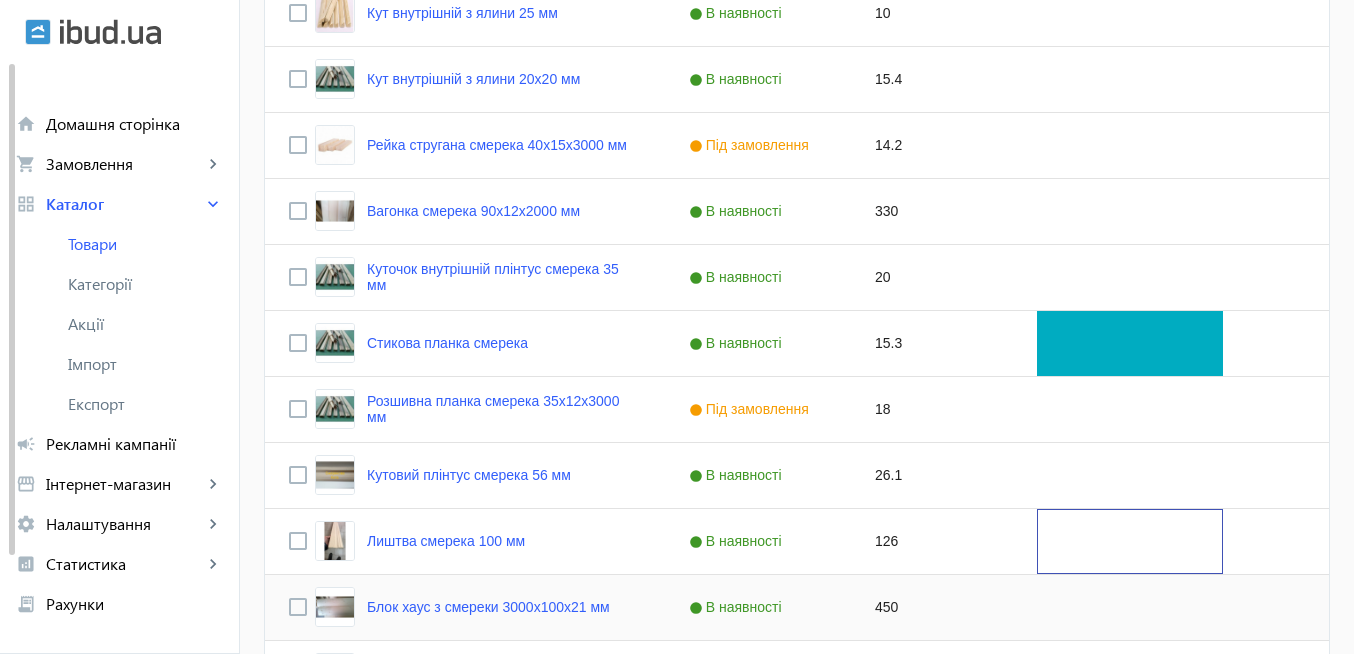 scroll, scrollTop: 3120, scrollLeft: 0, axis: vertical 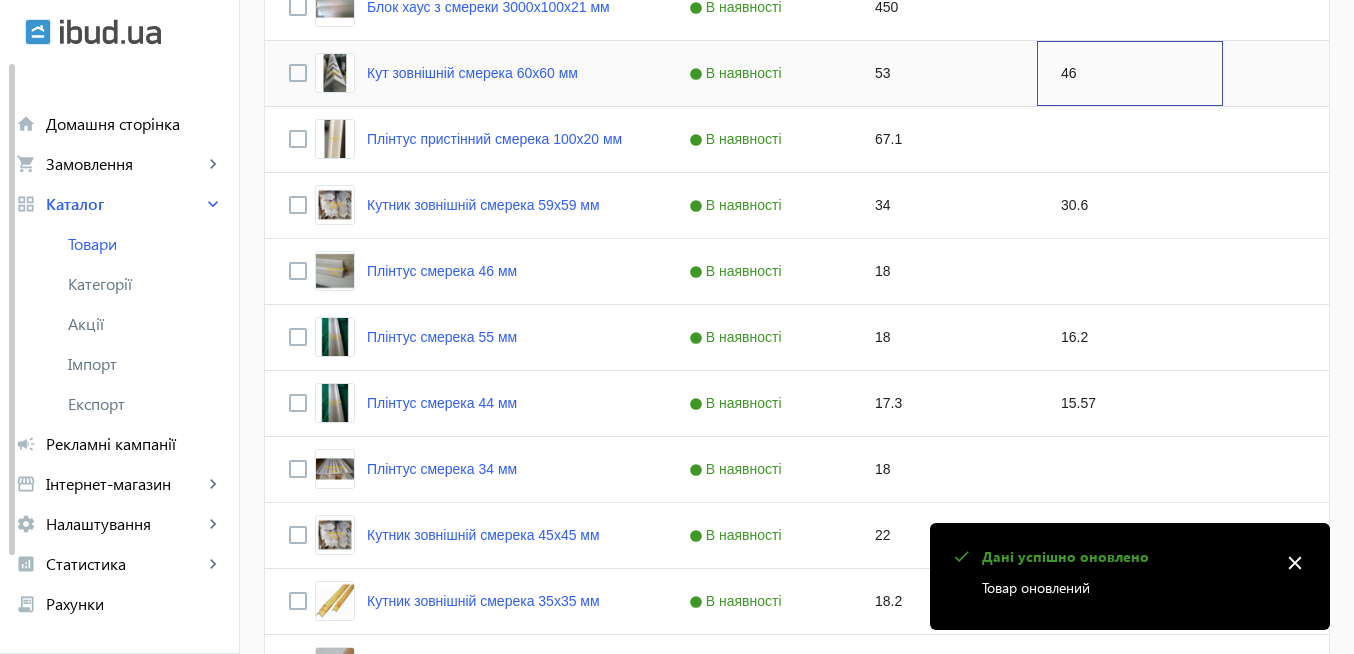 click on "46" 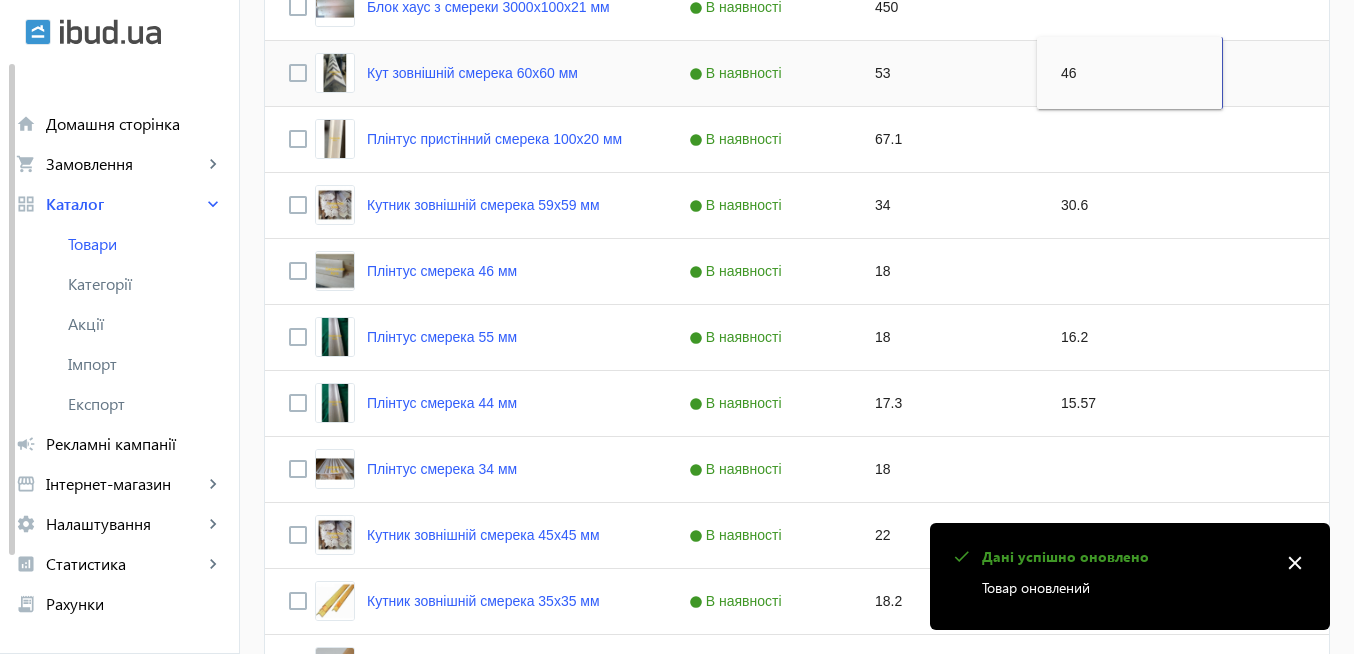 type 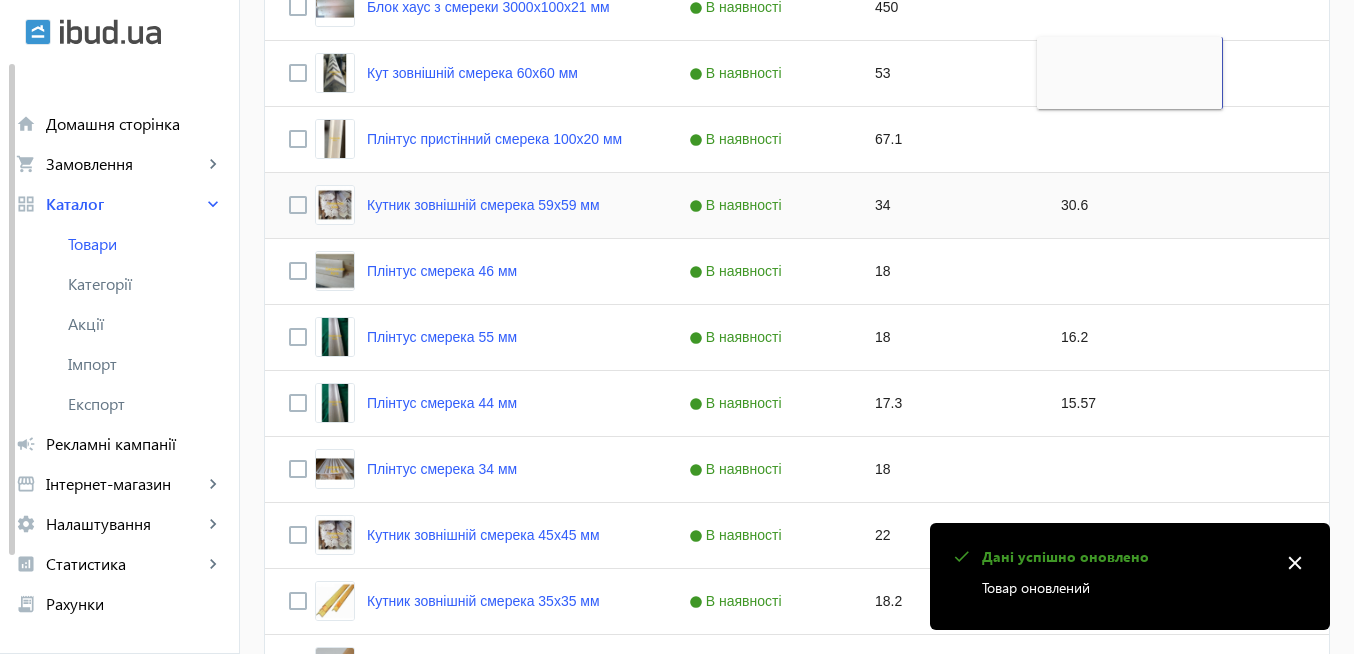 click on "30.6" 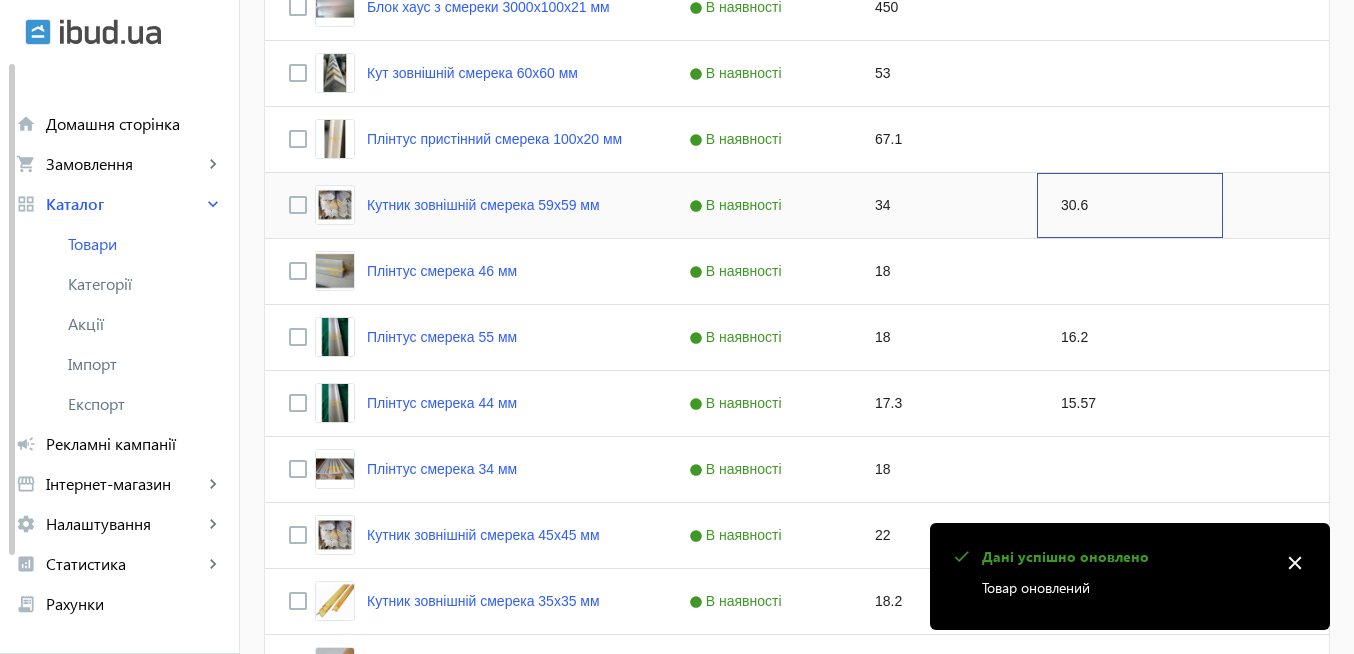 click on "30.6" 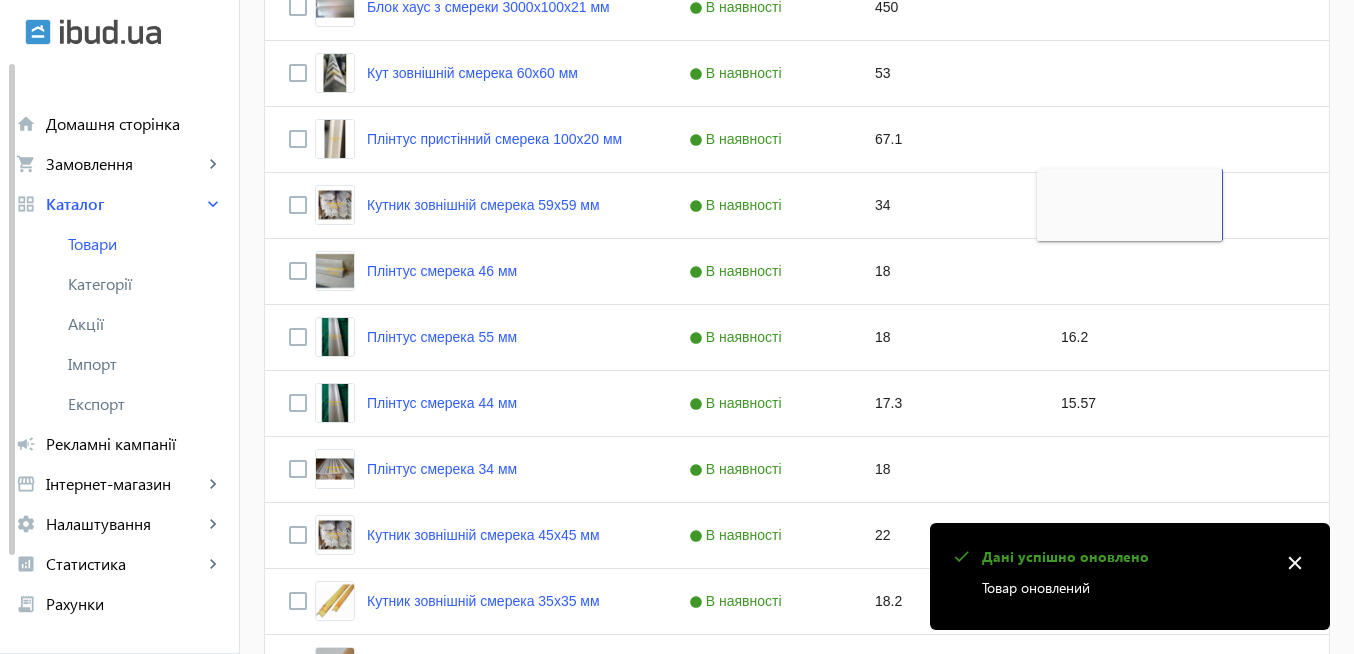 type 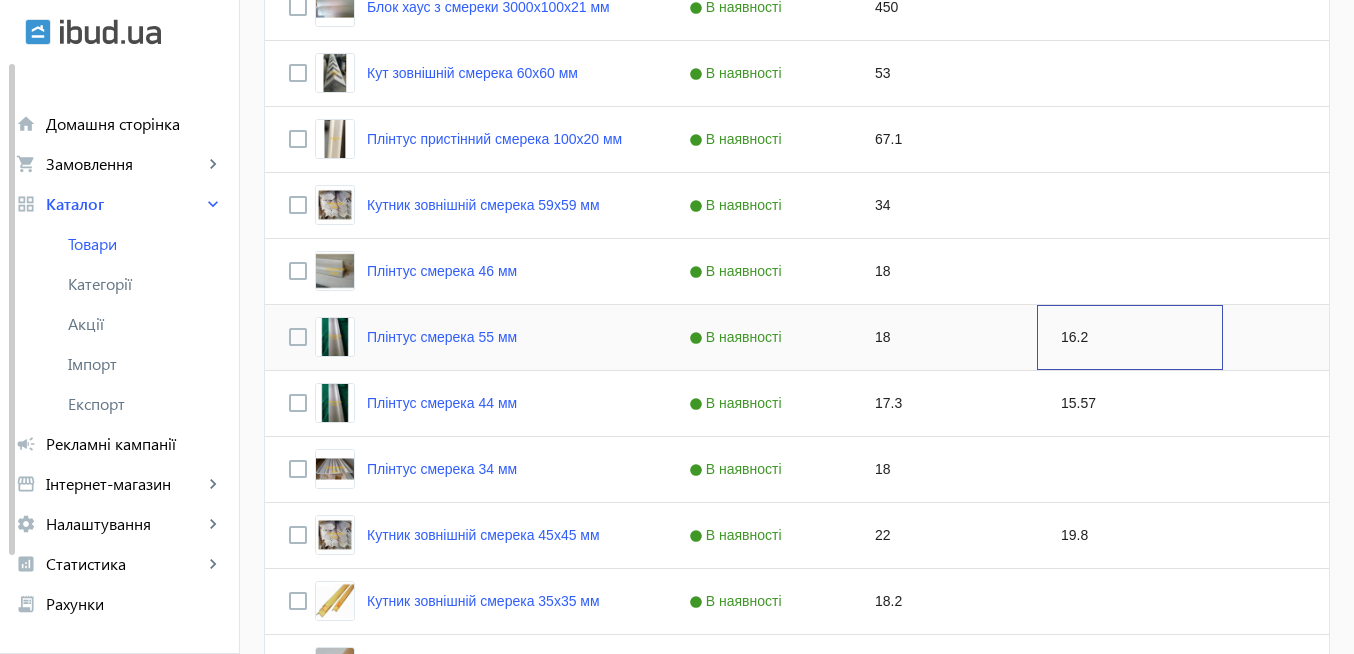 click on "16.2" 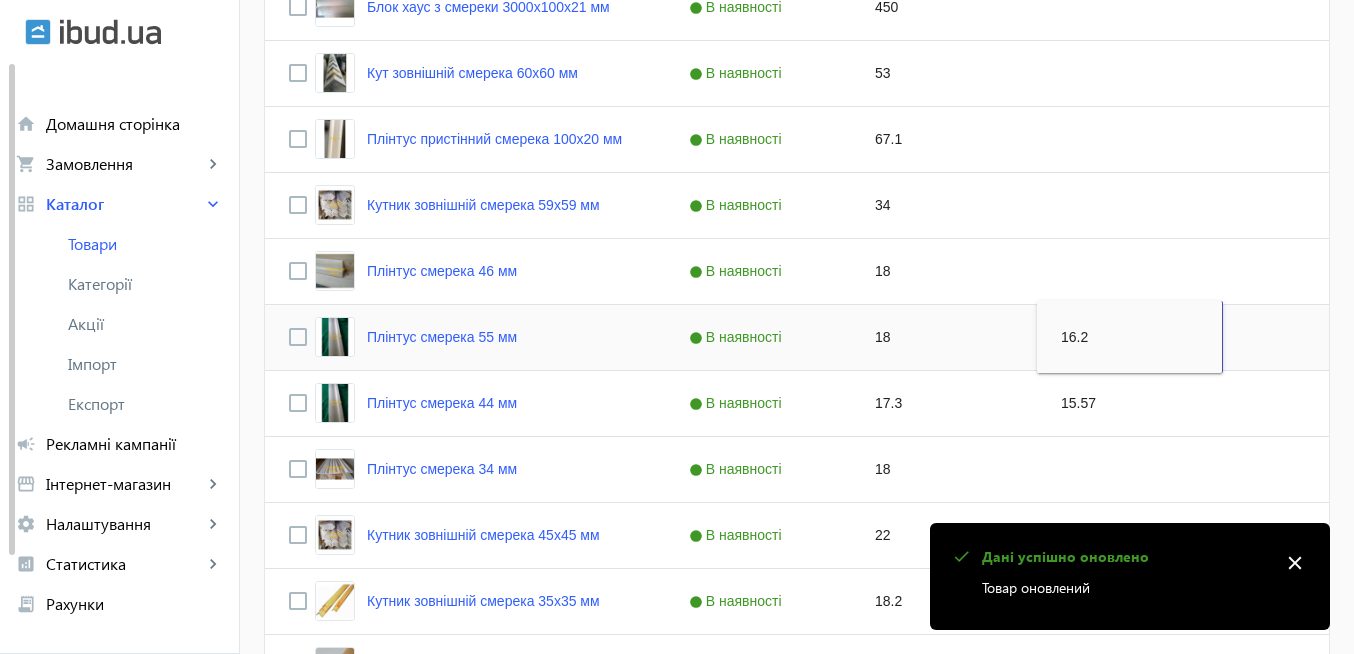 type 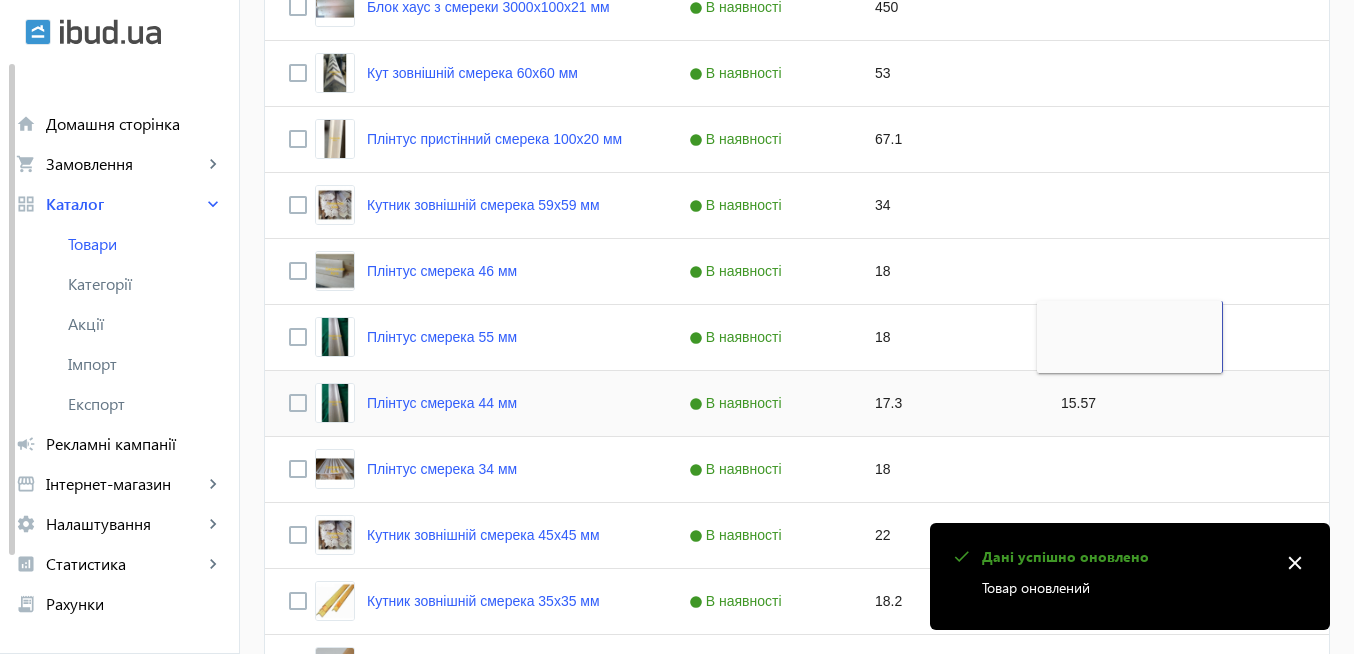 click on "15.57" 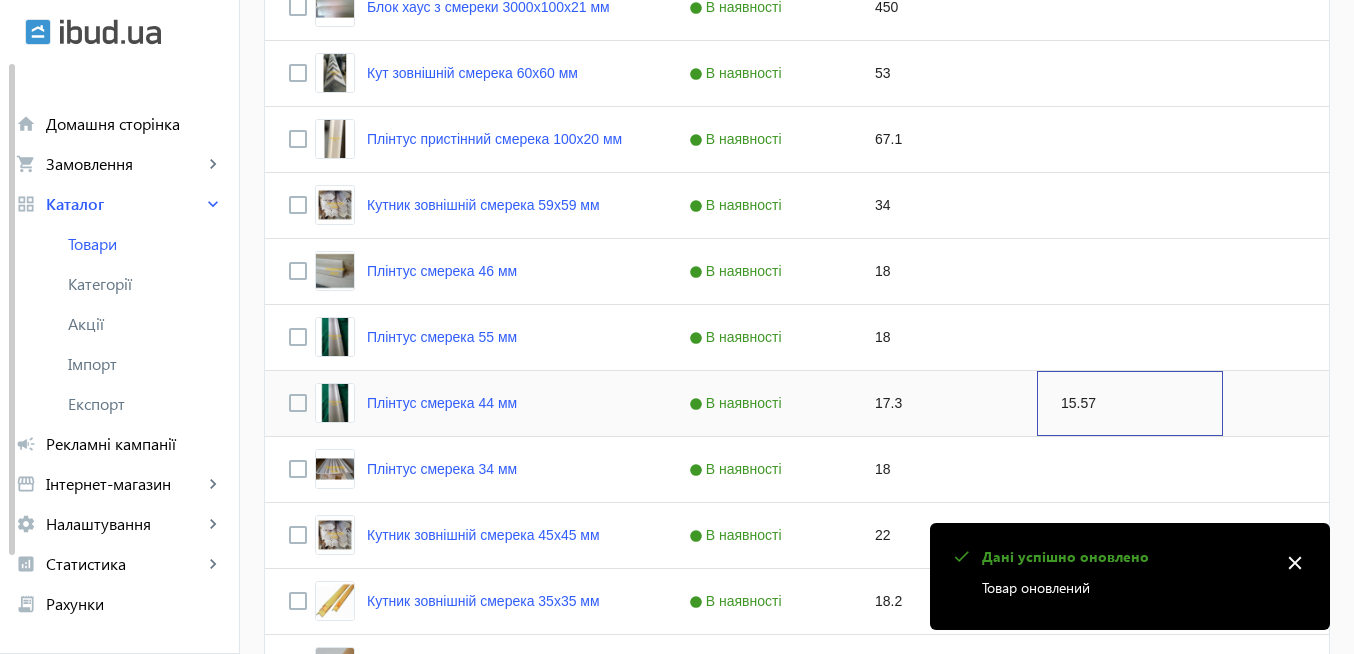 click on "15.57" 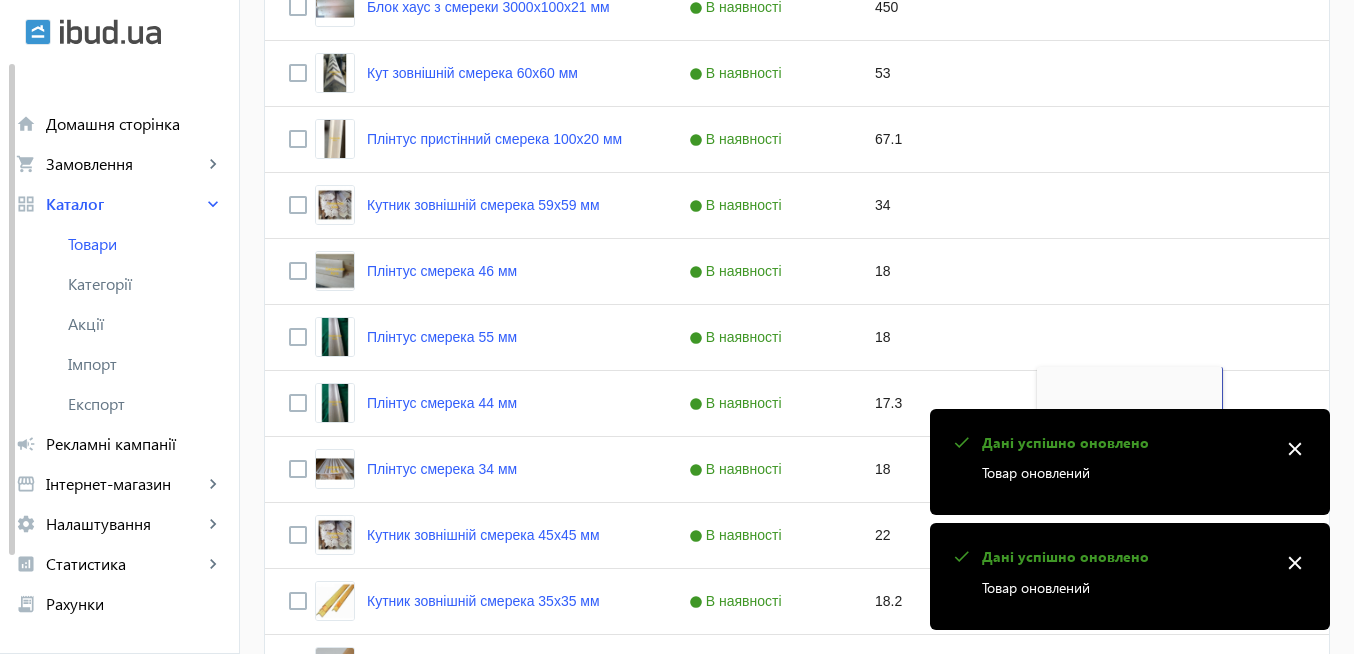 type 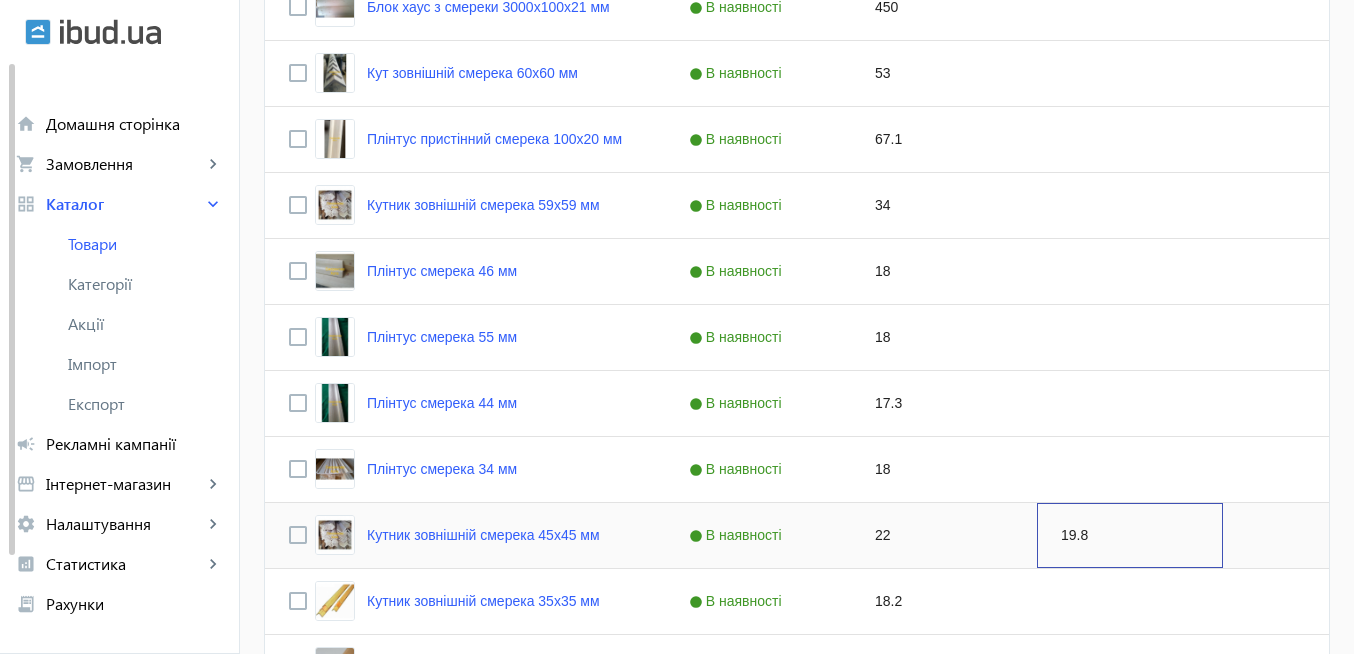 click on "19.8" 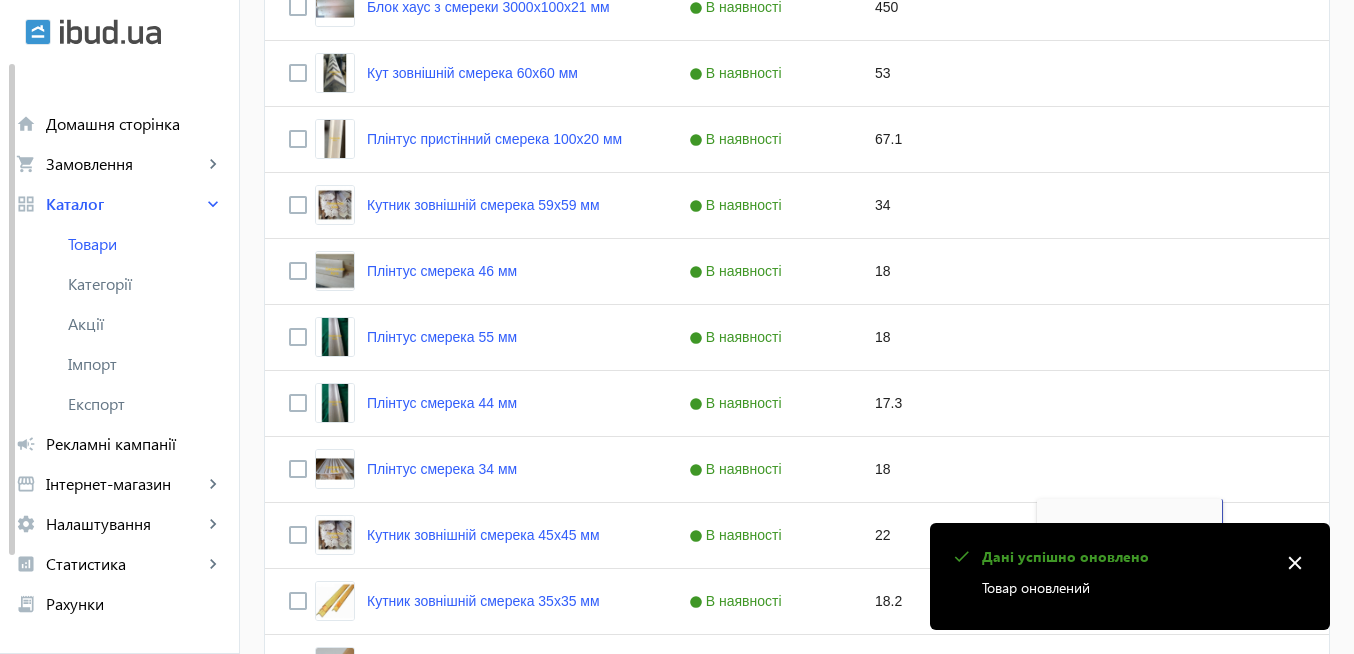 type 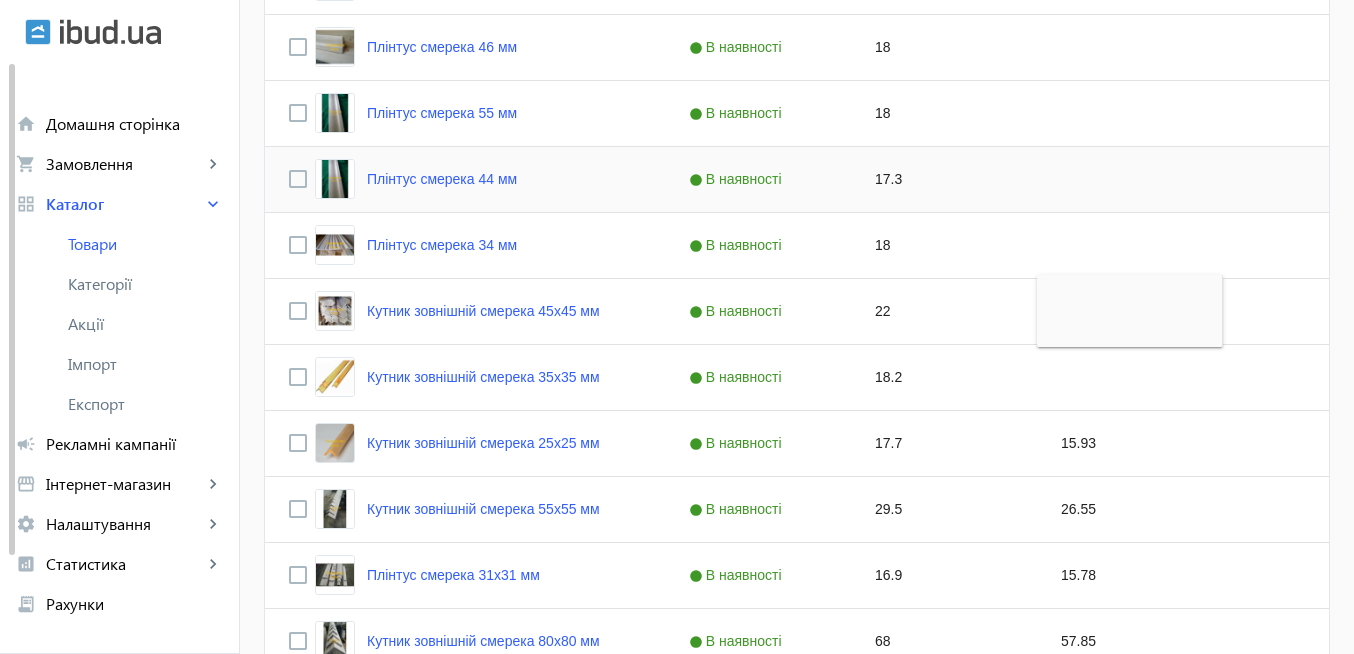 scroll, scrollTop: 3360, scrollLeft: 0, axis: vertical 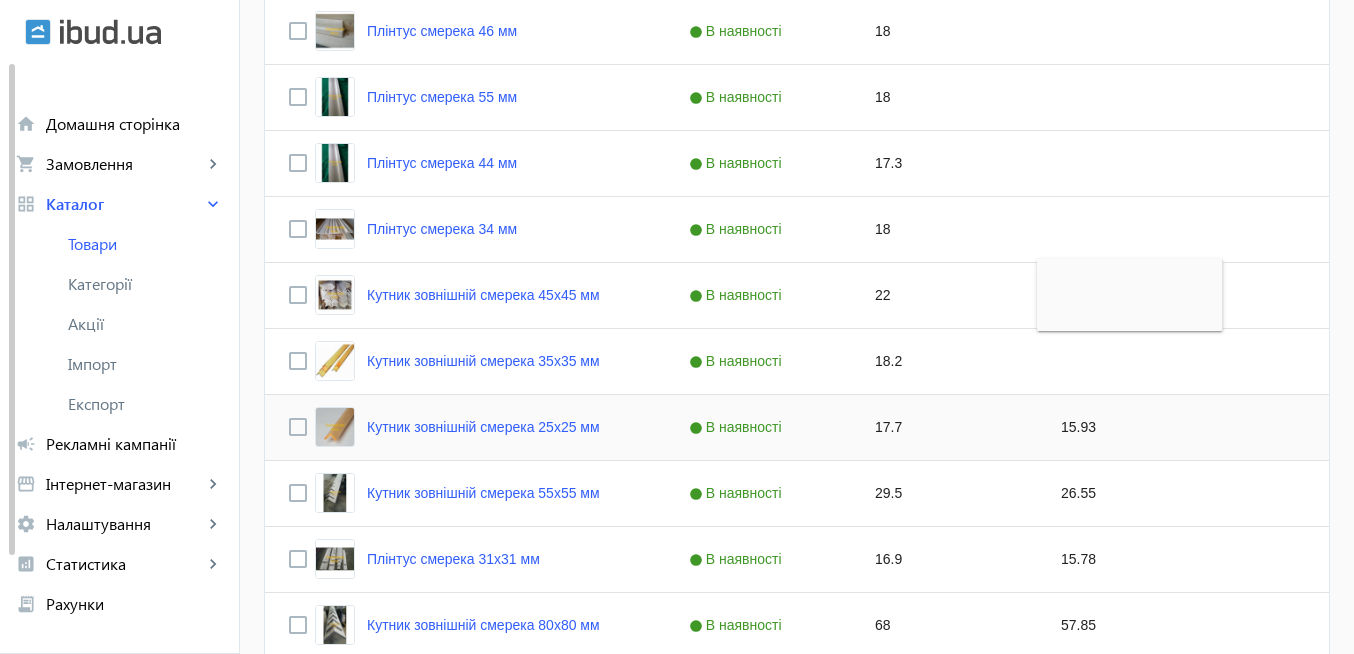 click on "15.93" 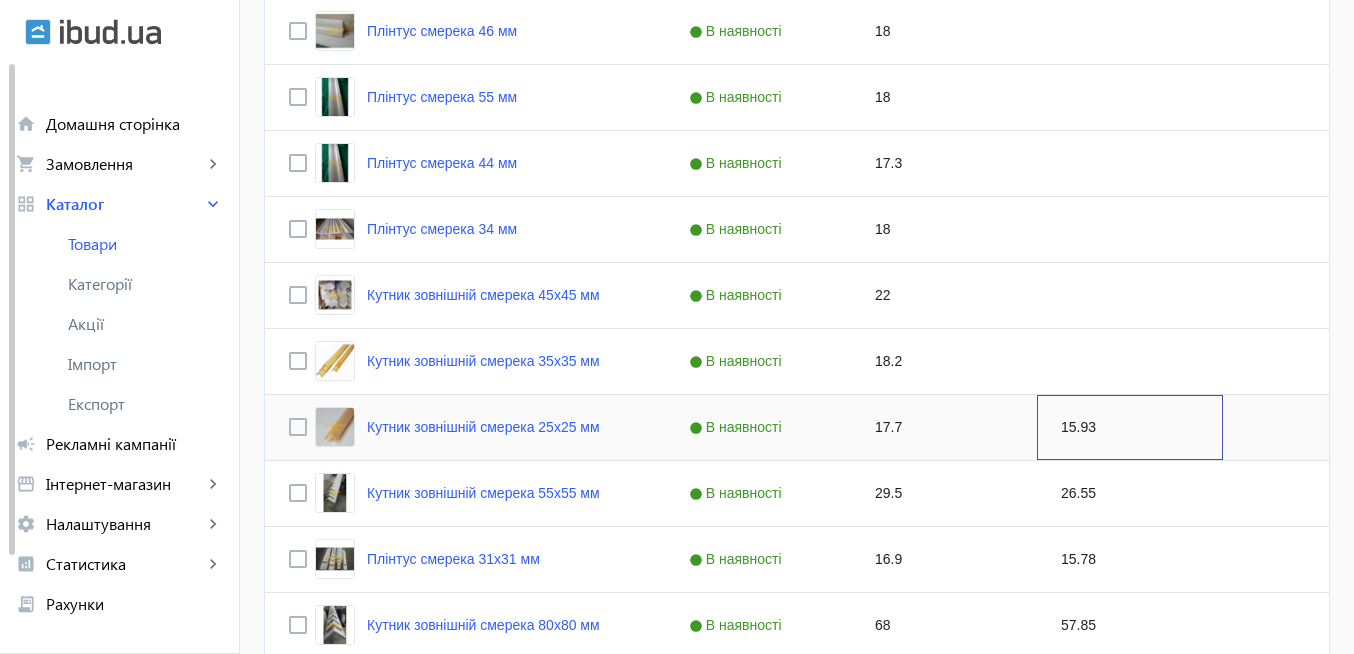 click on "15.93" 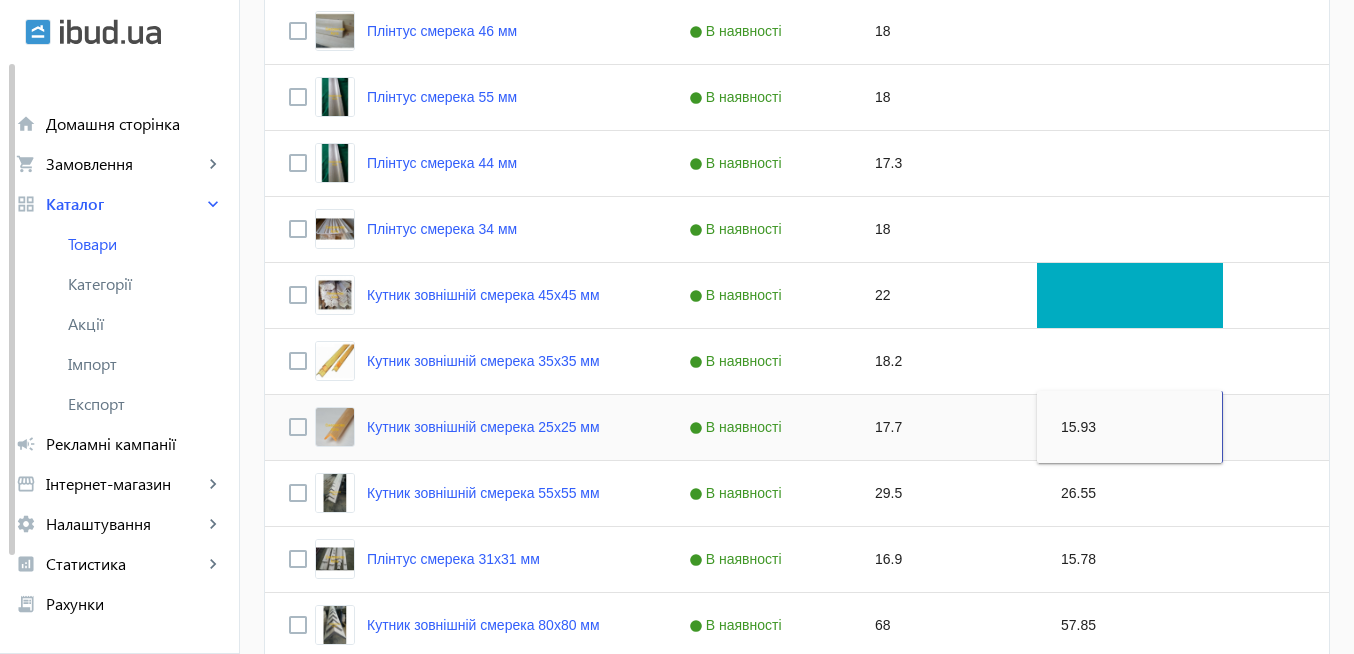 type 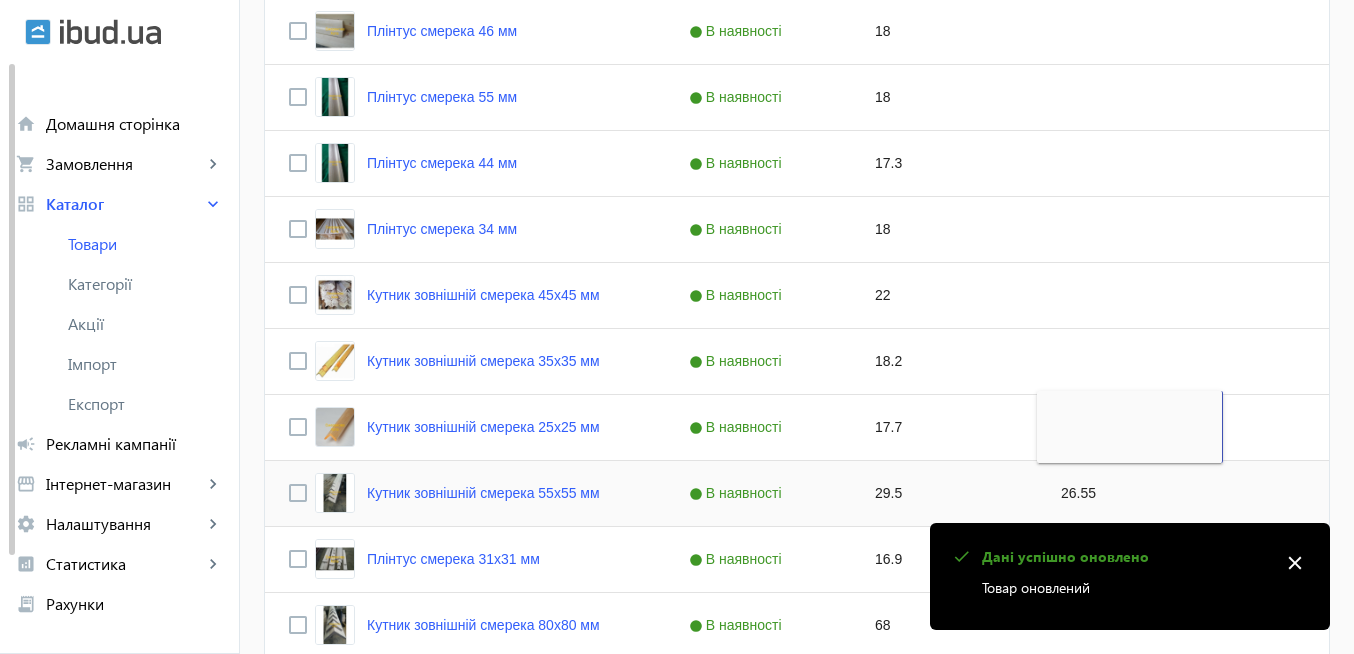 click on "26.55" 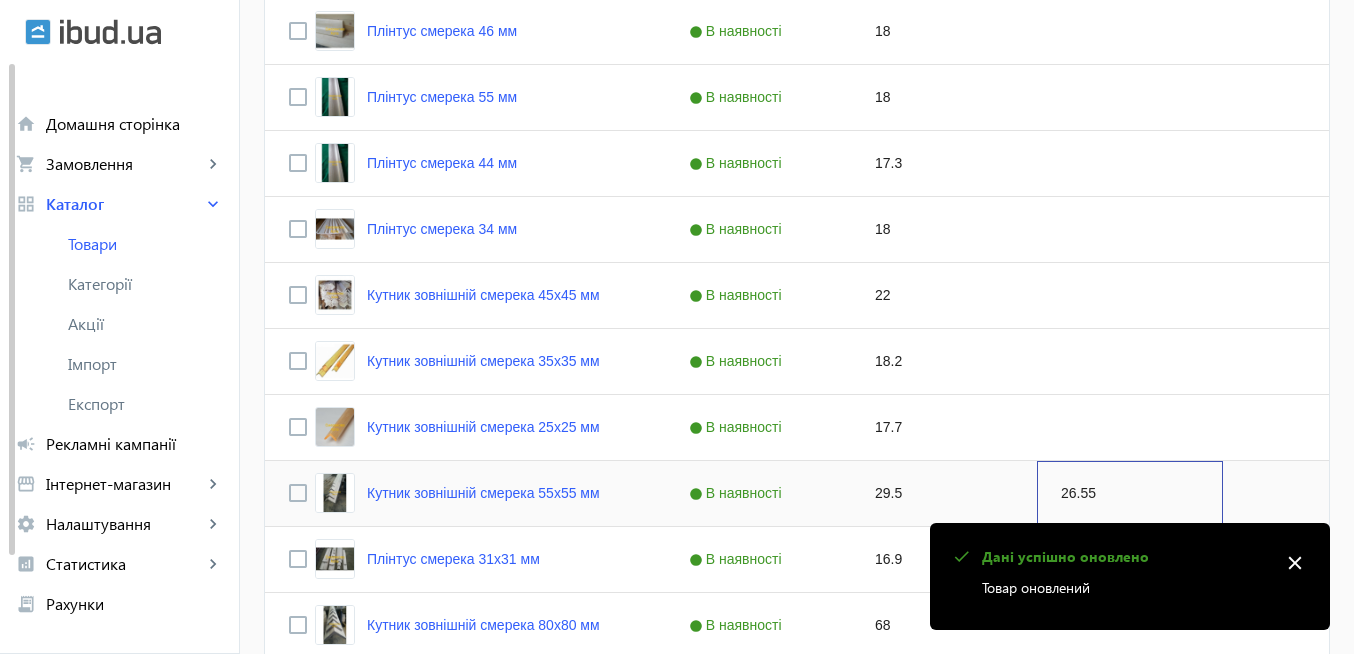 click on "26.55" 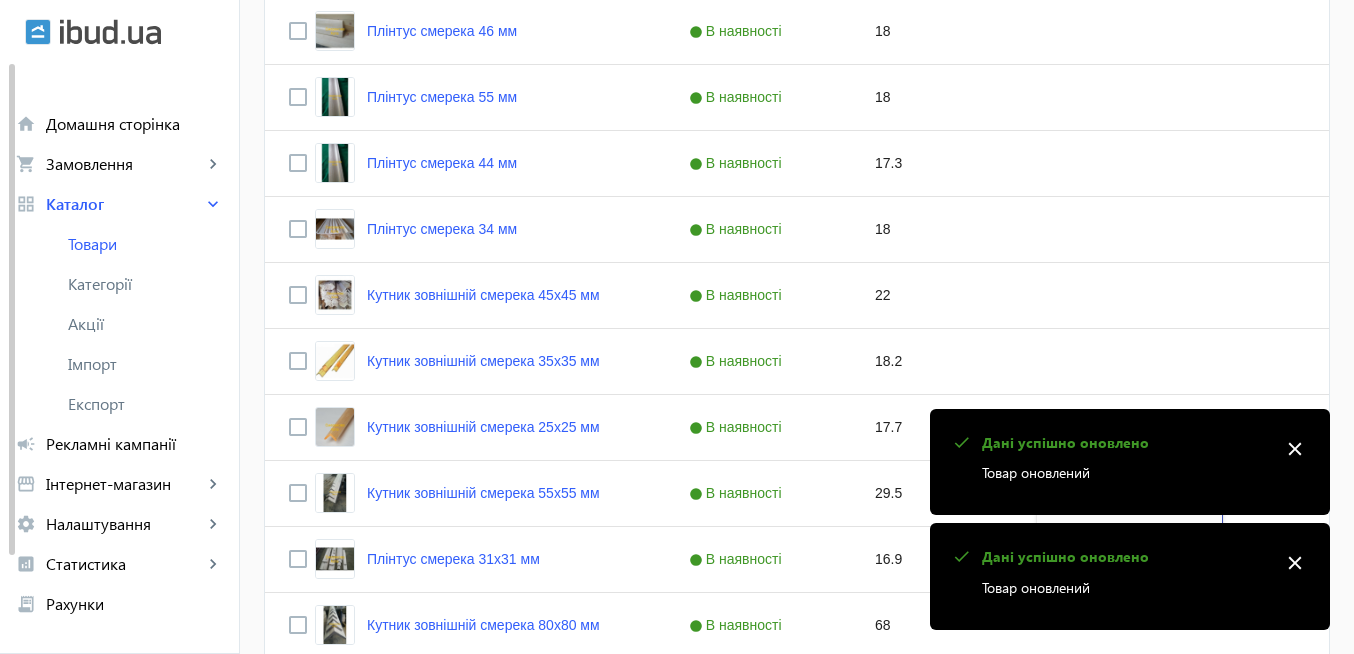 type 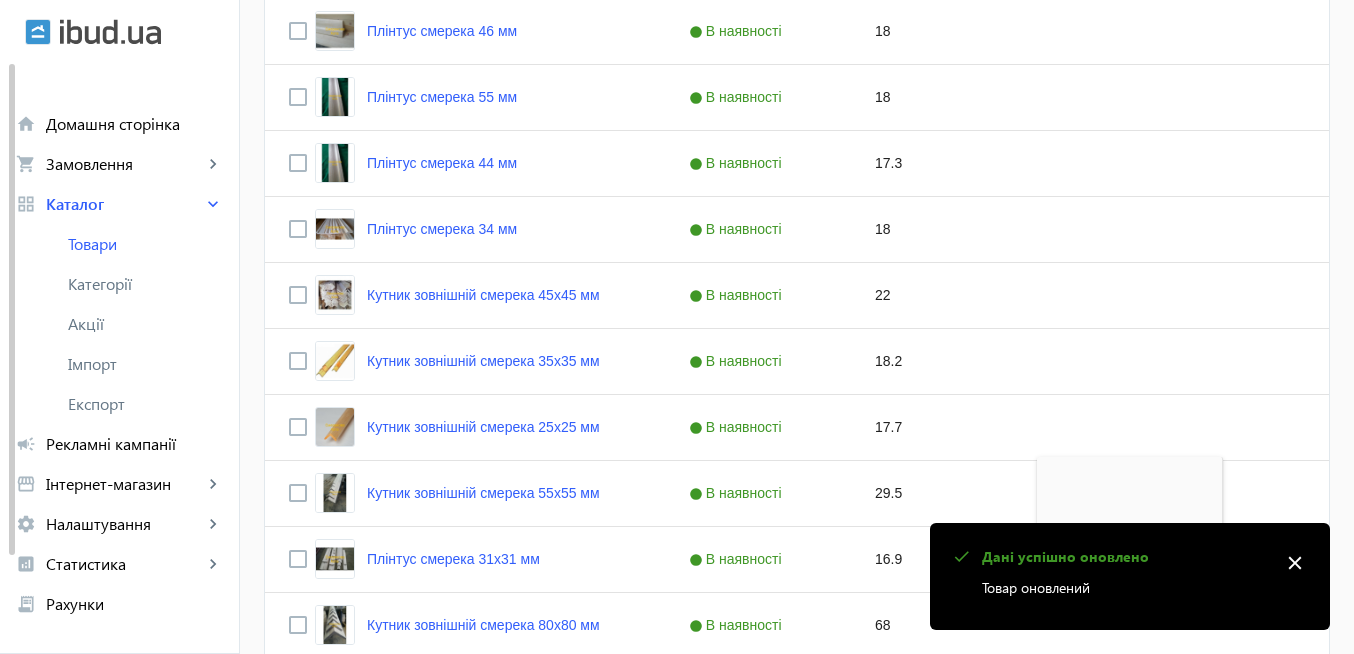 click on "close" at bounding box center [1295, 563] 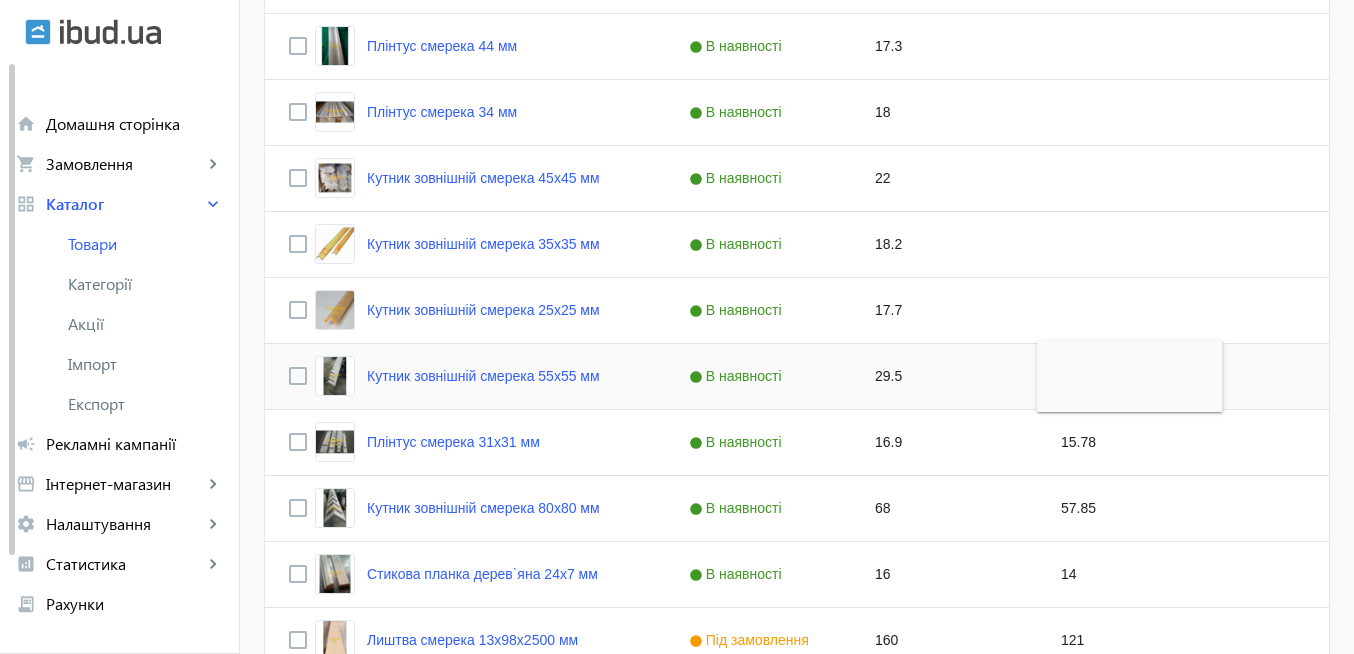 scroll, scrollTop: 3480, scrollLeft: 0, axis: vertical 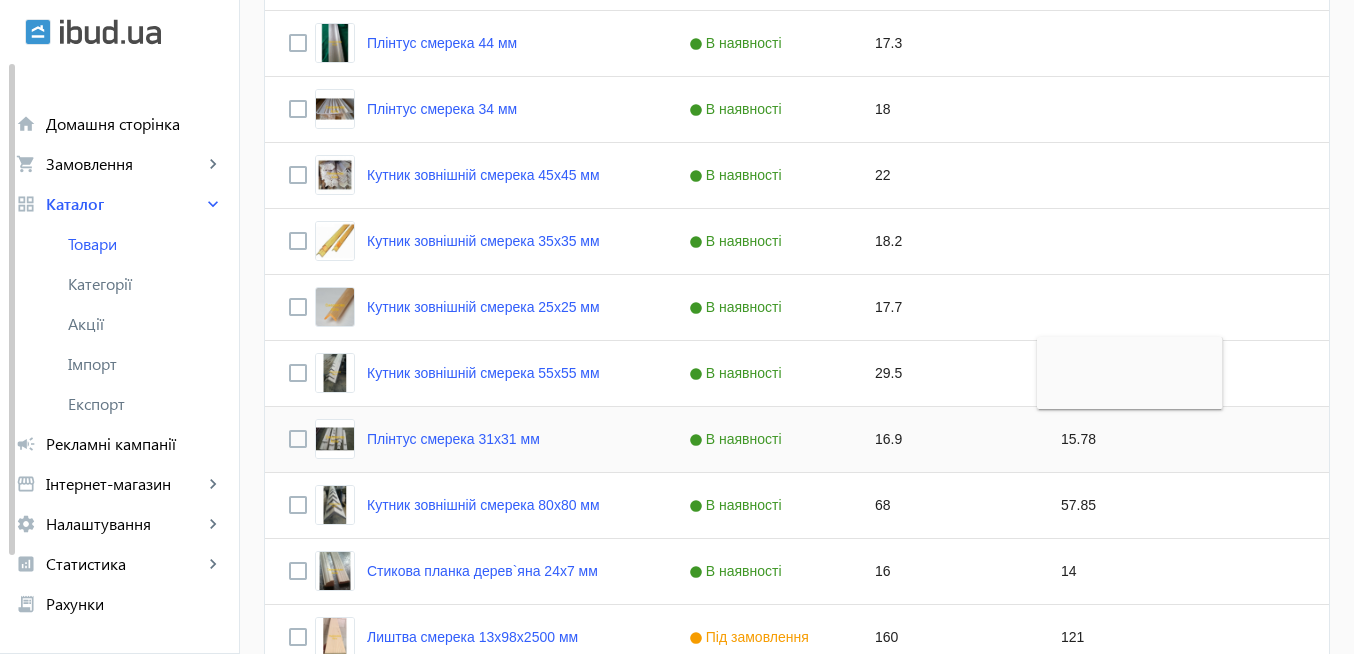 click on "15.78" 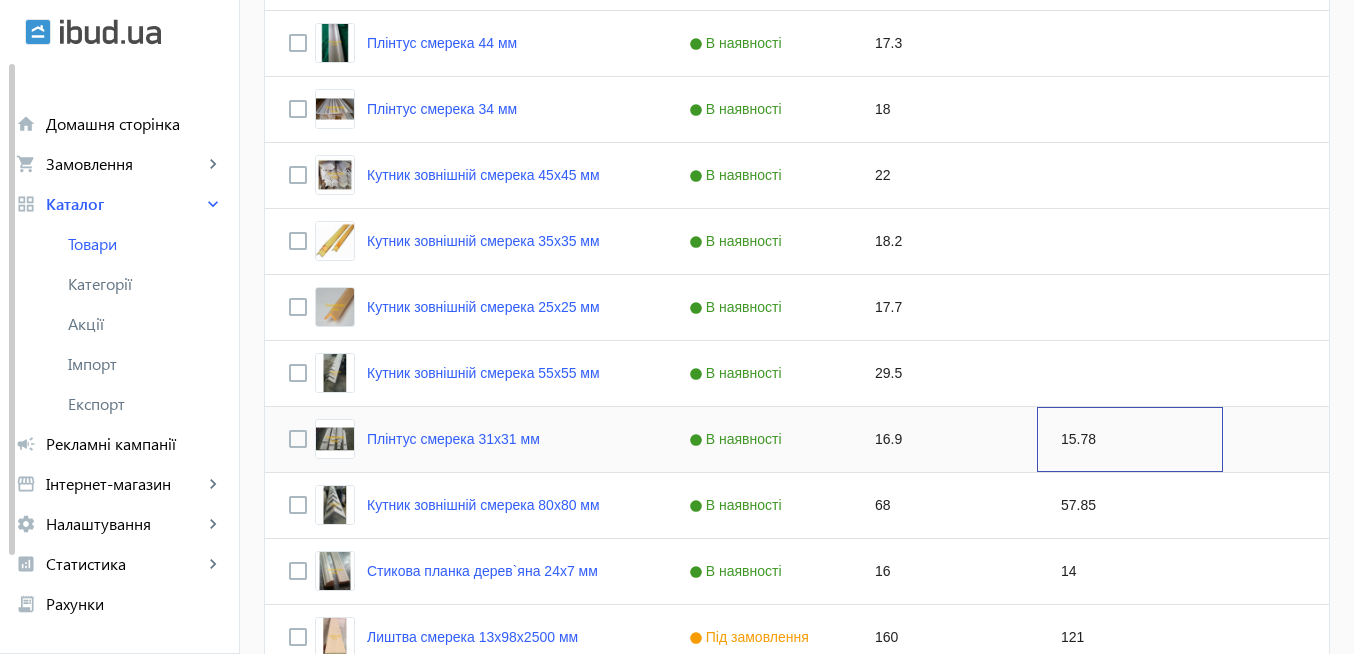 click on "15.78" 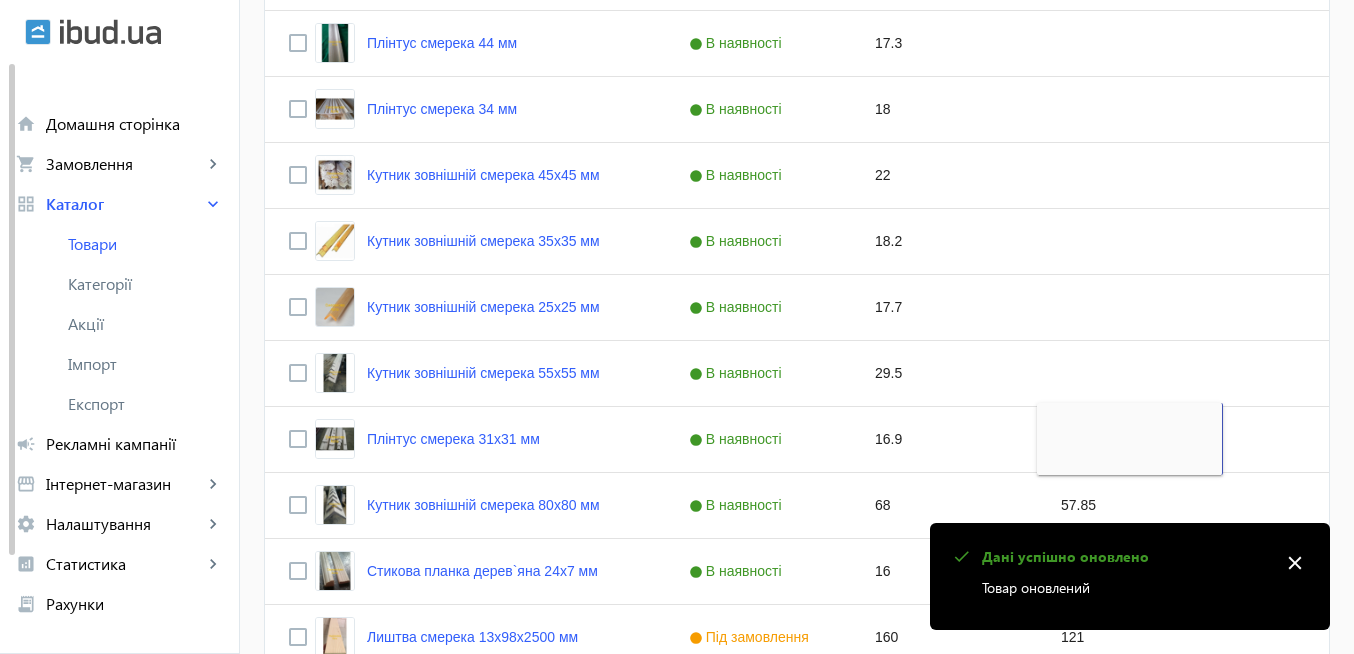 type 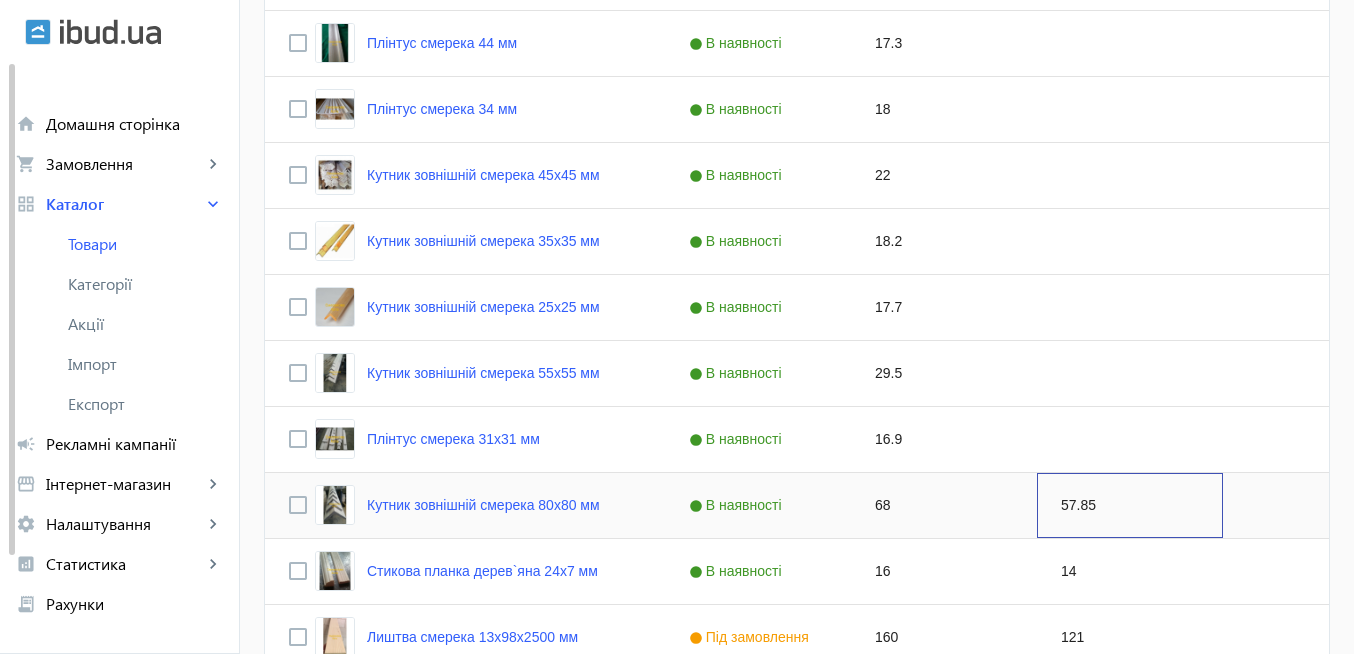 click on "57.85" 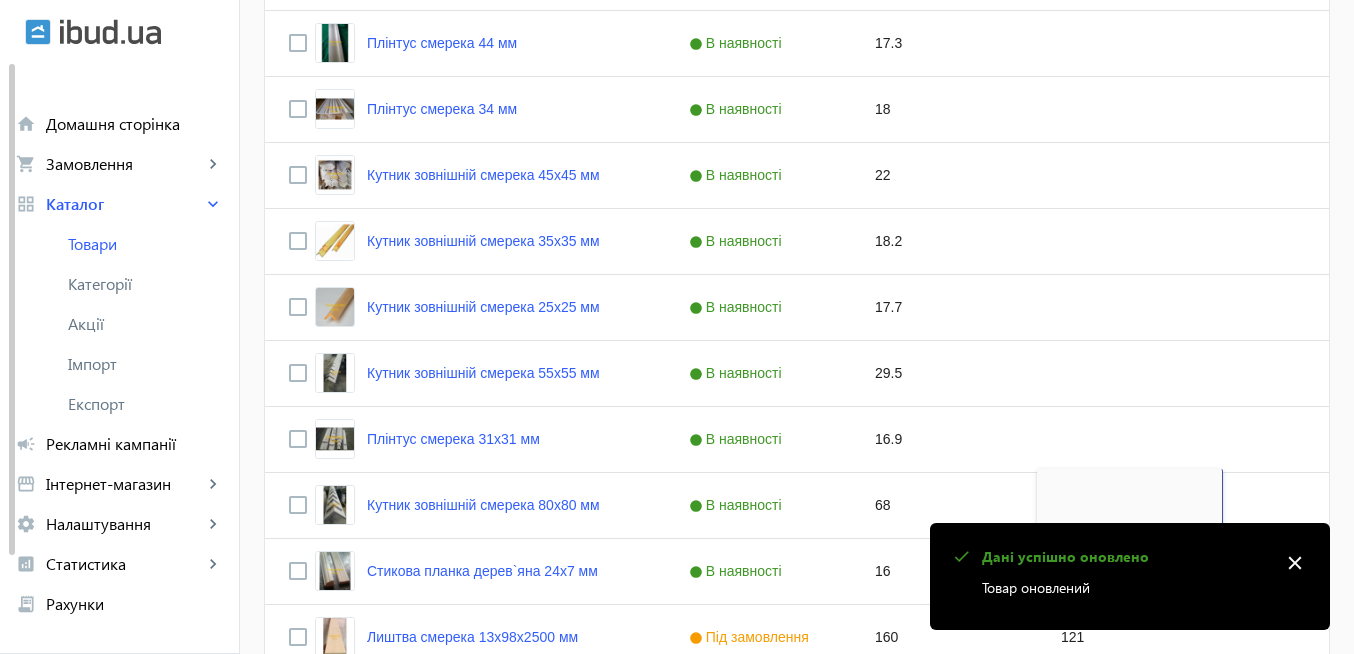 type 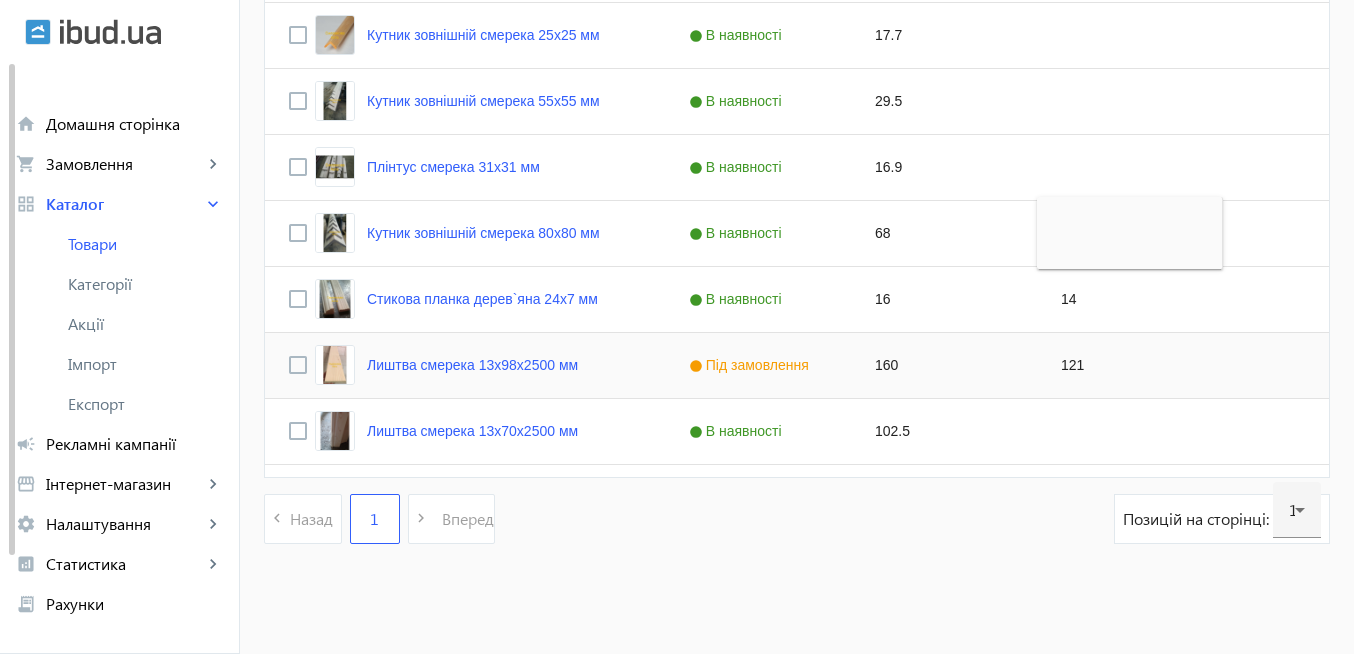 scroll, scrollTop: 3754, scrollLeft: 0, axis: vertical 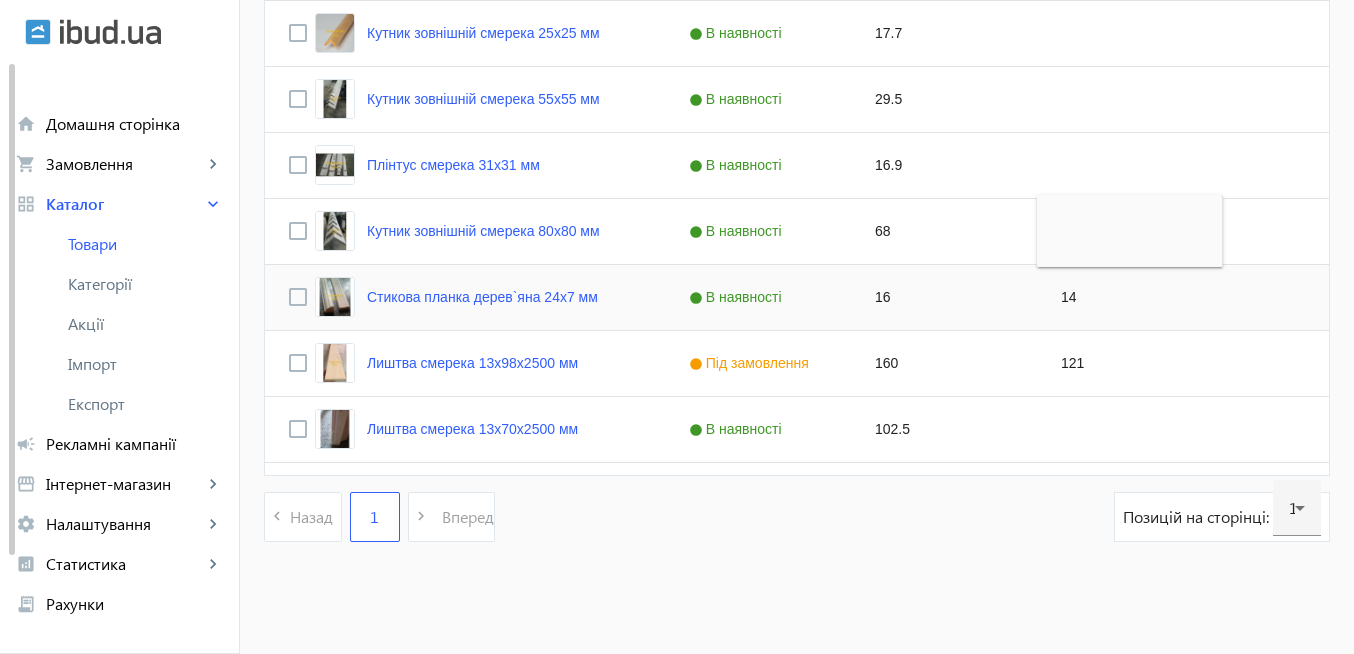click on "14" 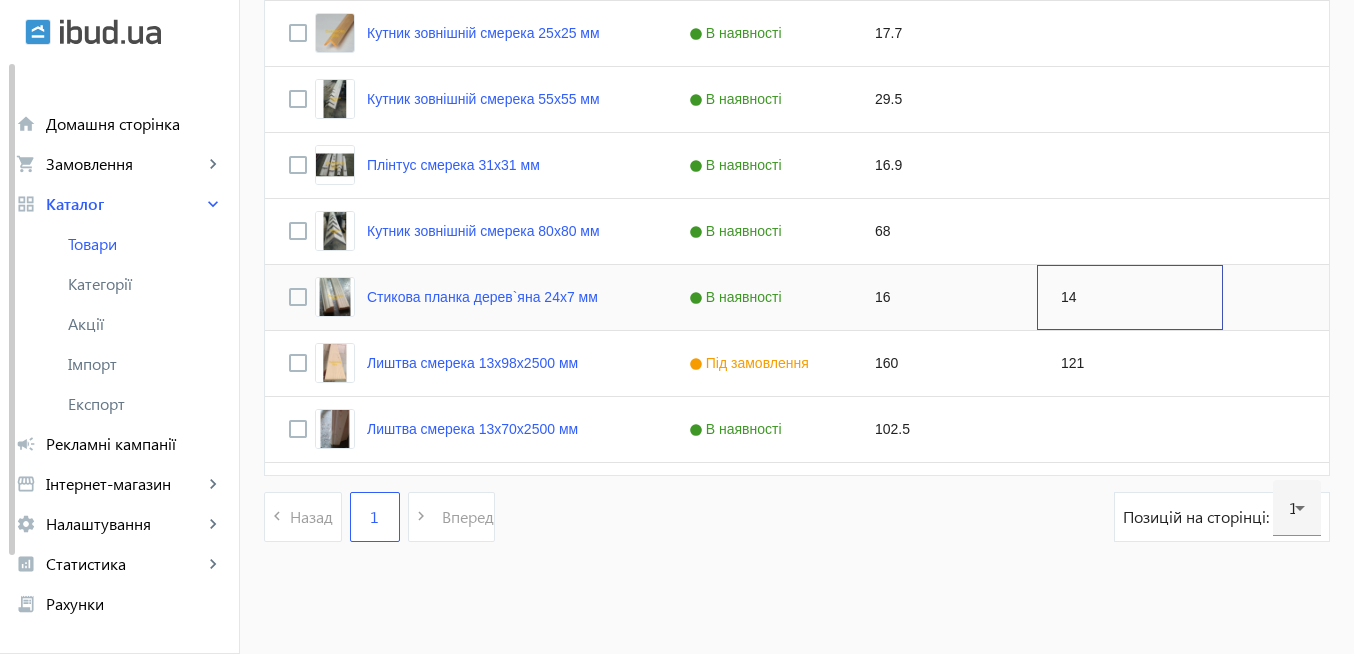 click on "14" 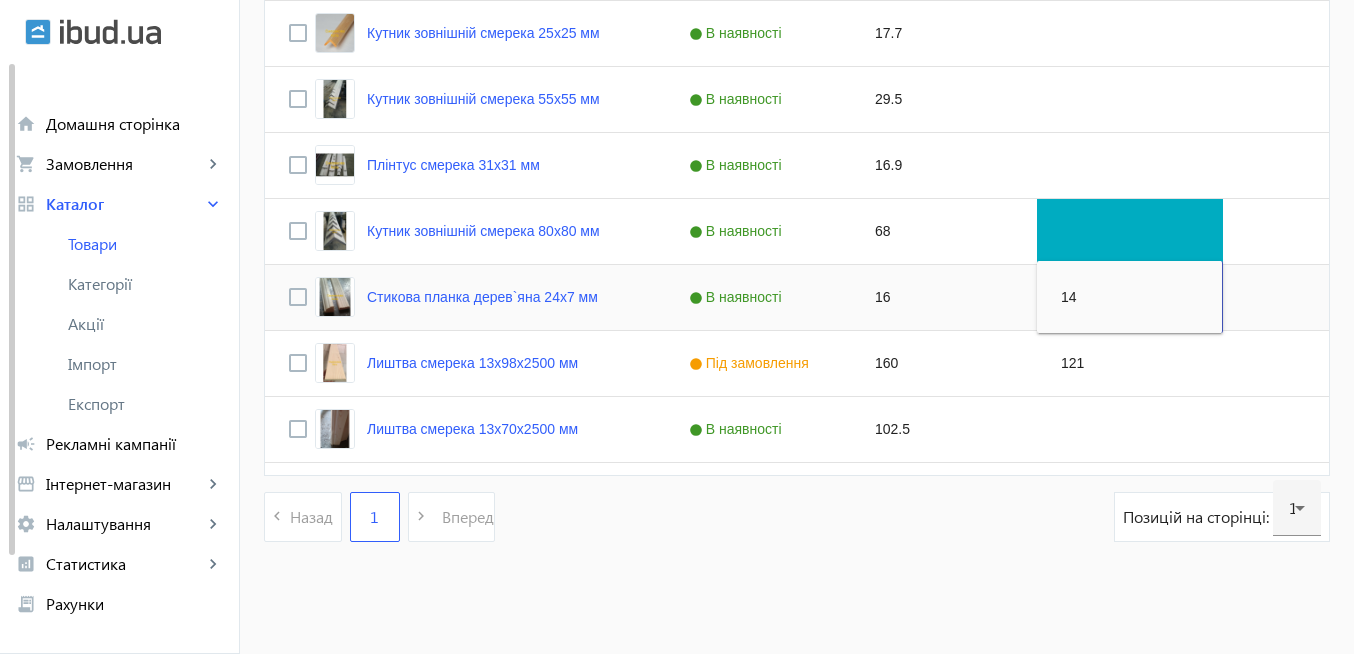 type 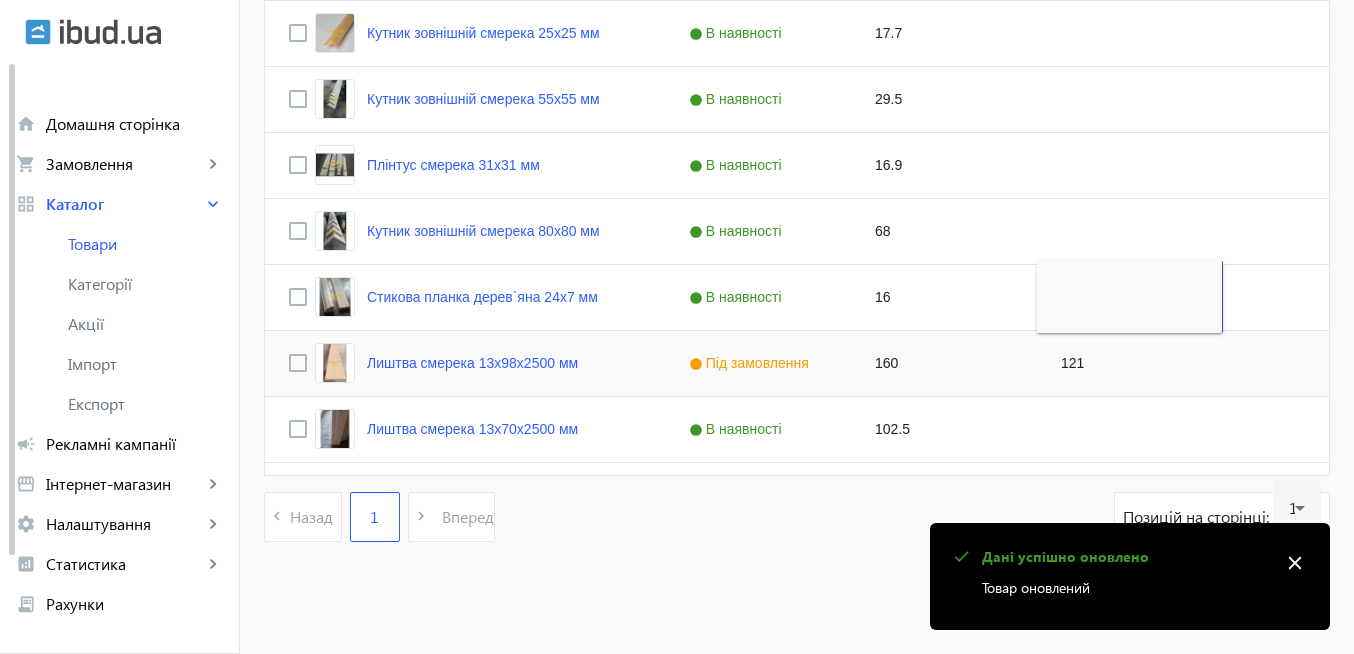 click on "121" 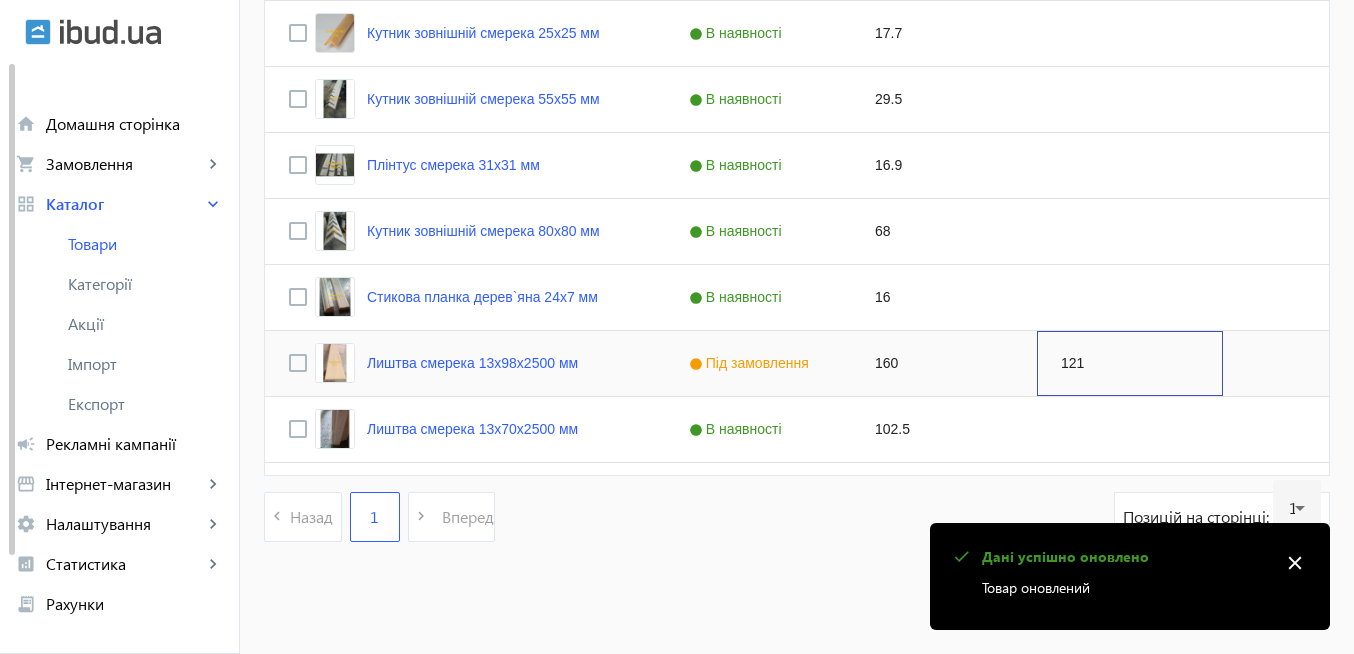 click on "121" 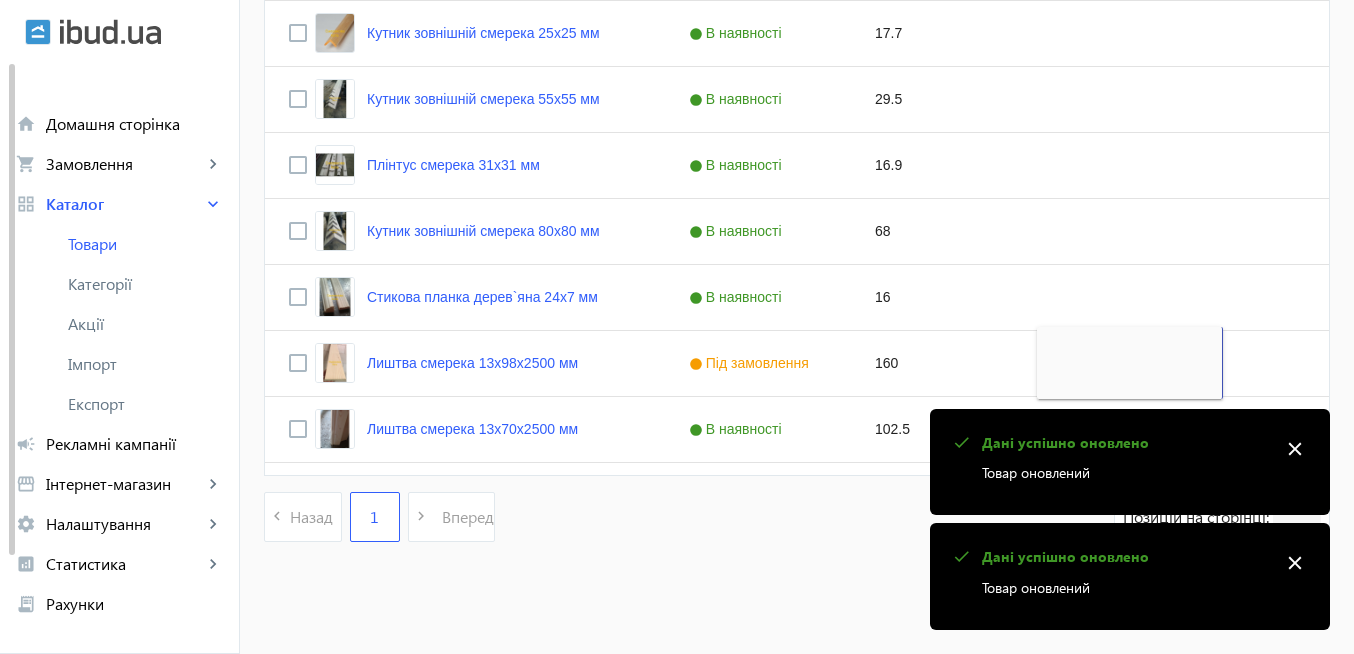 type 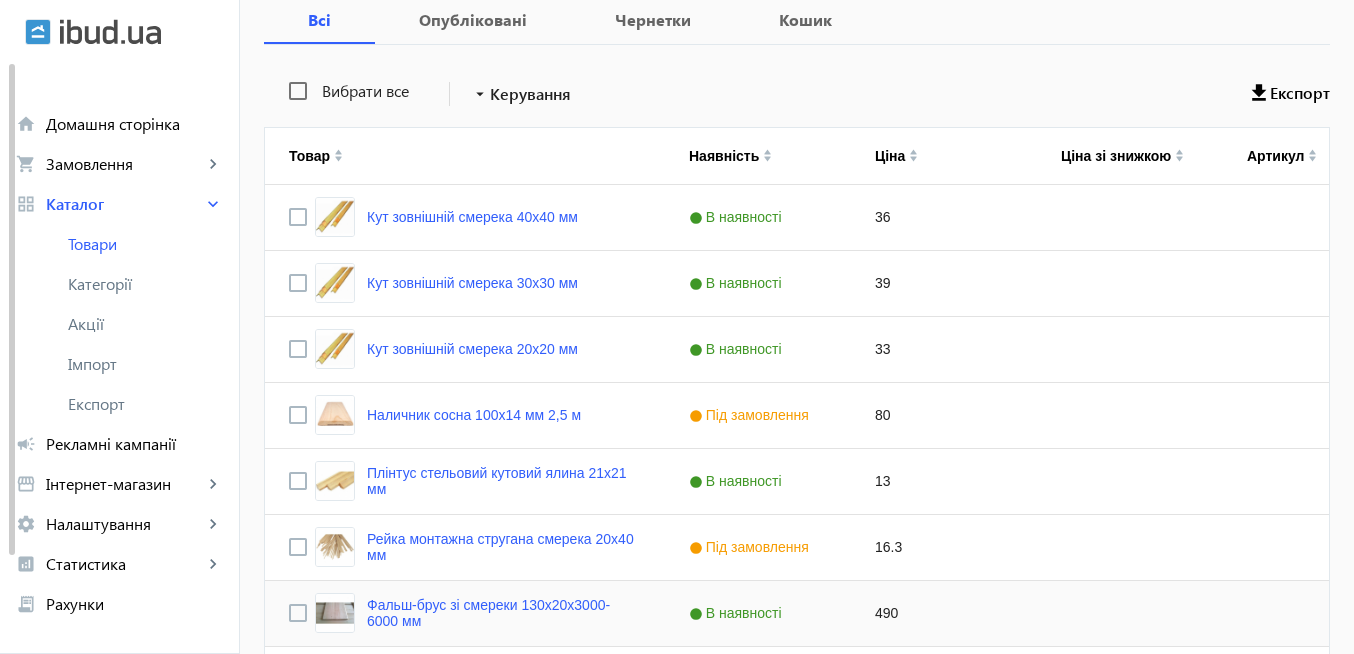 scroll, scrollTop: 0, scrollLeft: 0, axis: both 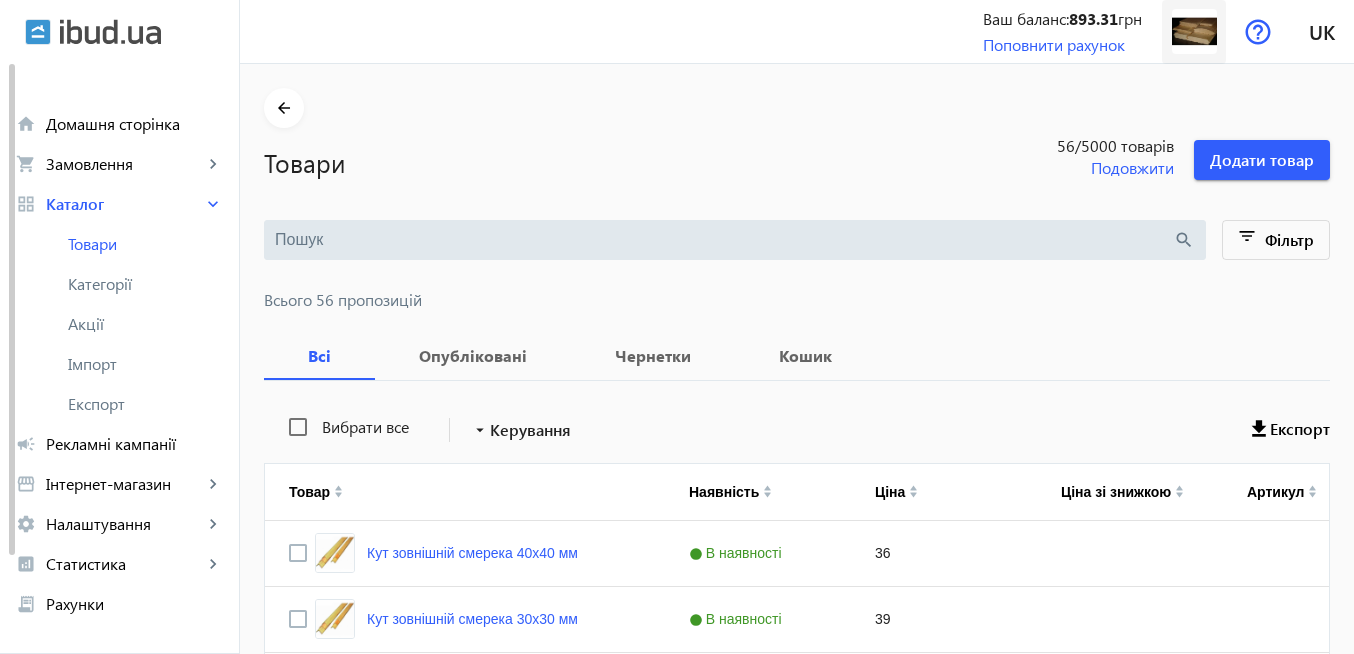 click 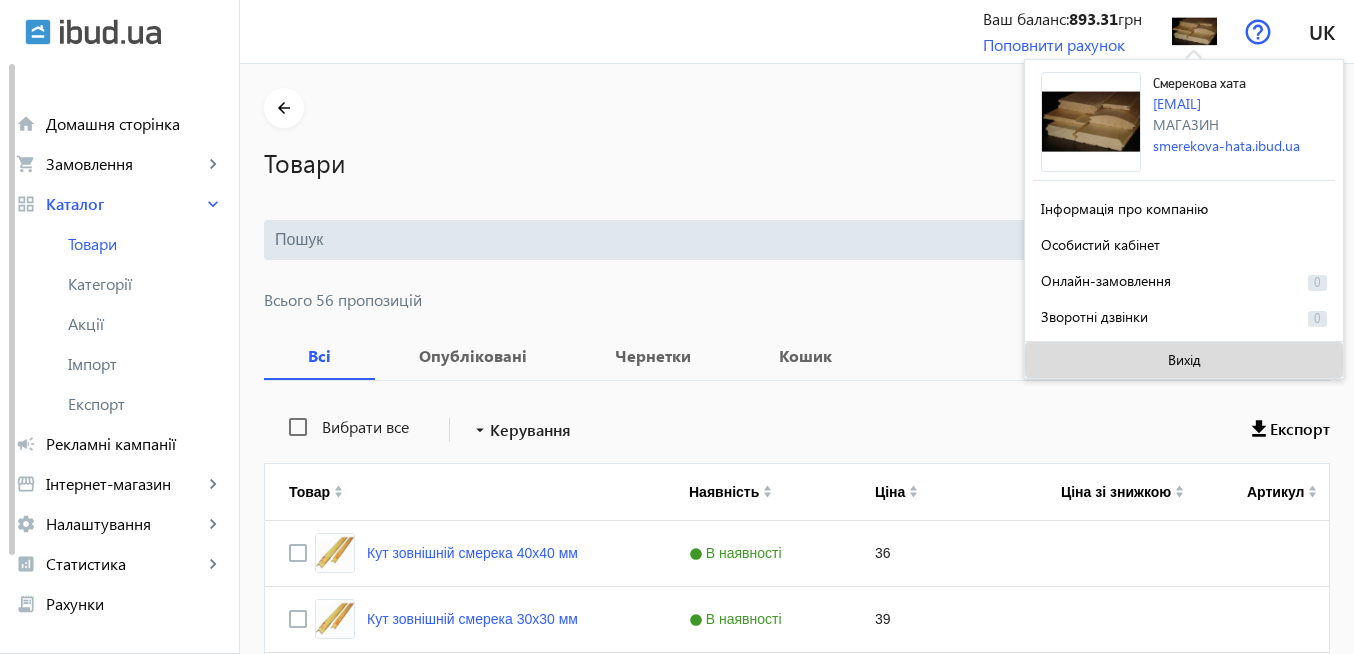 click on "Вихід" 